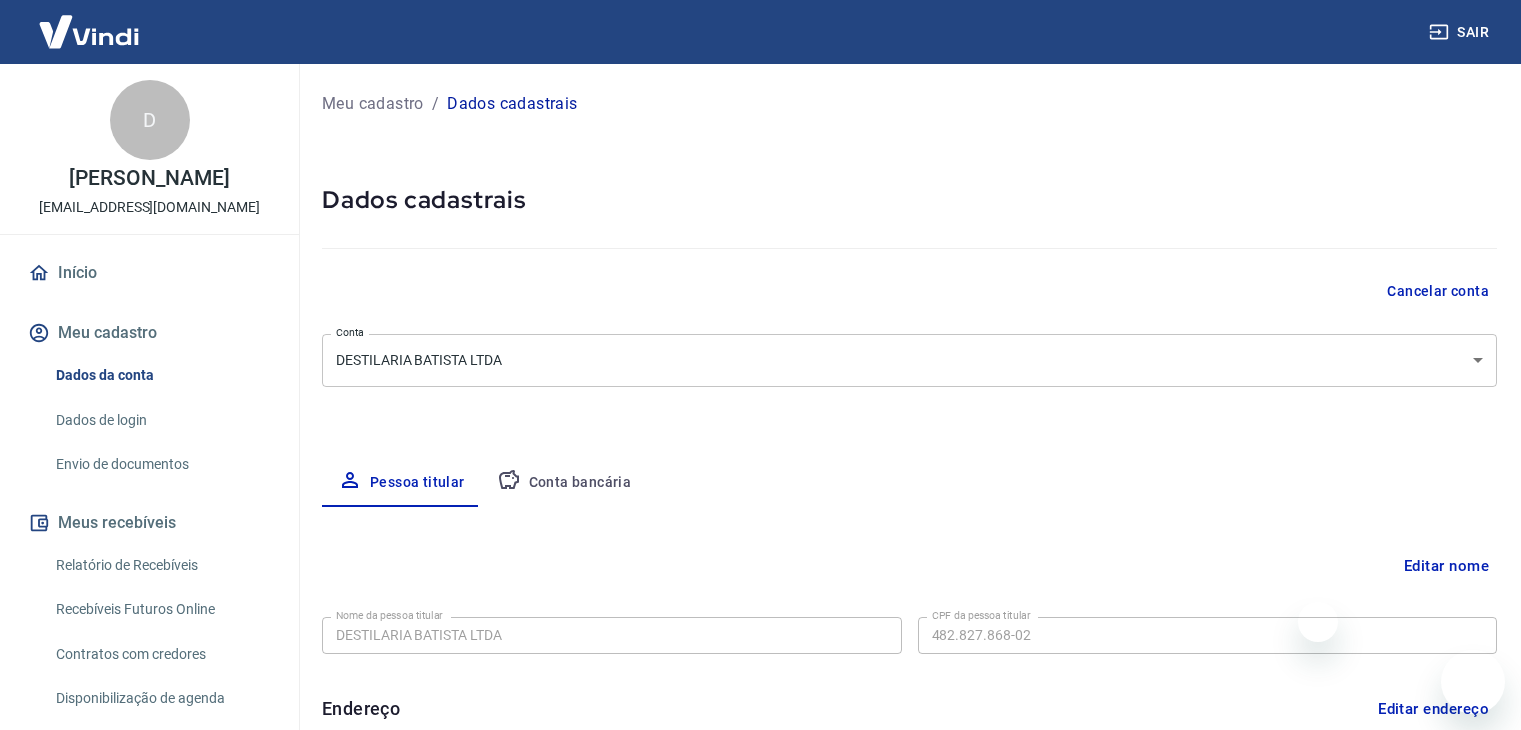 select on "SP" 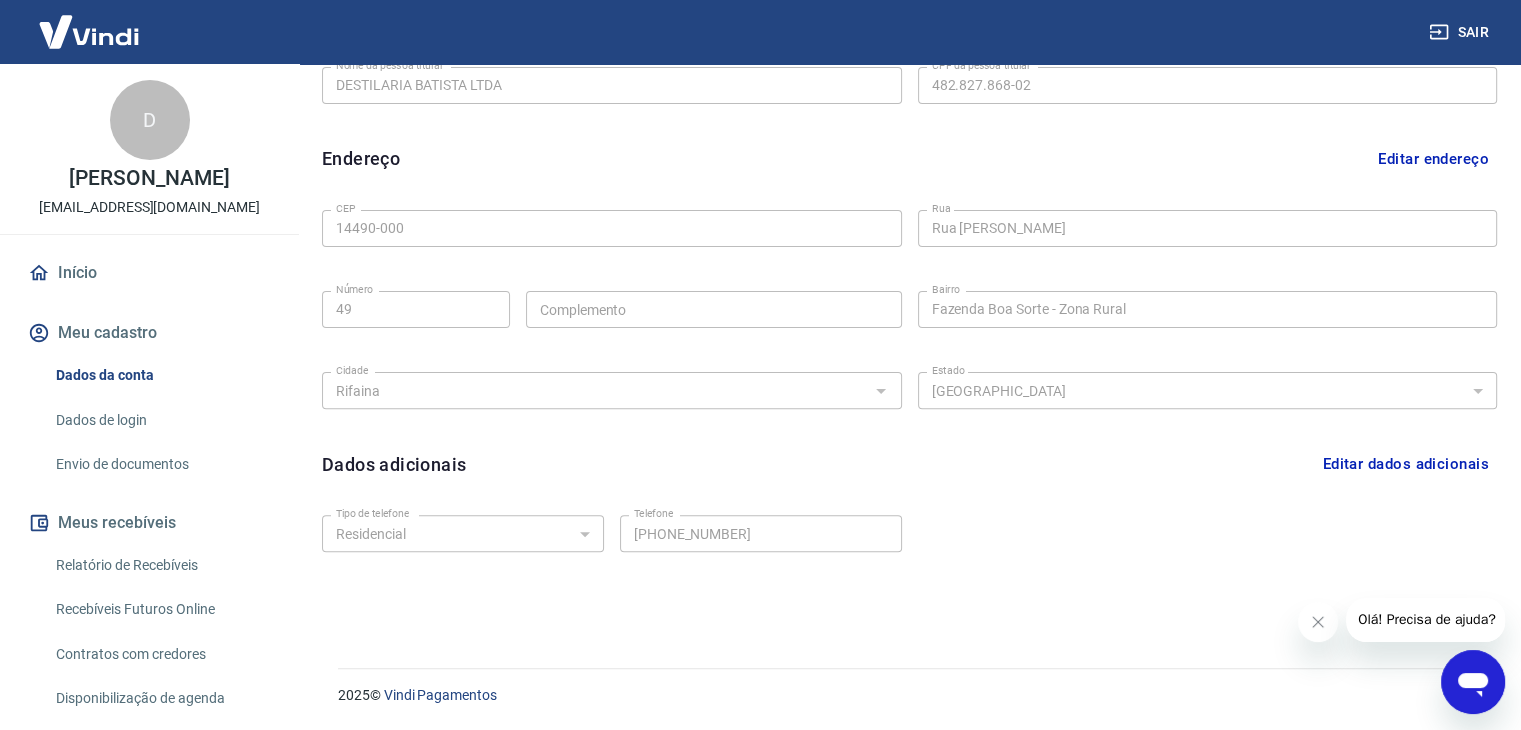 scroll, scrollTop: 0, scrollLeft: 0, axis: both 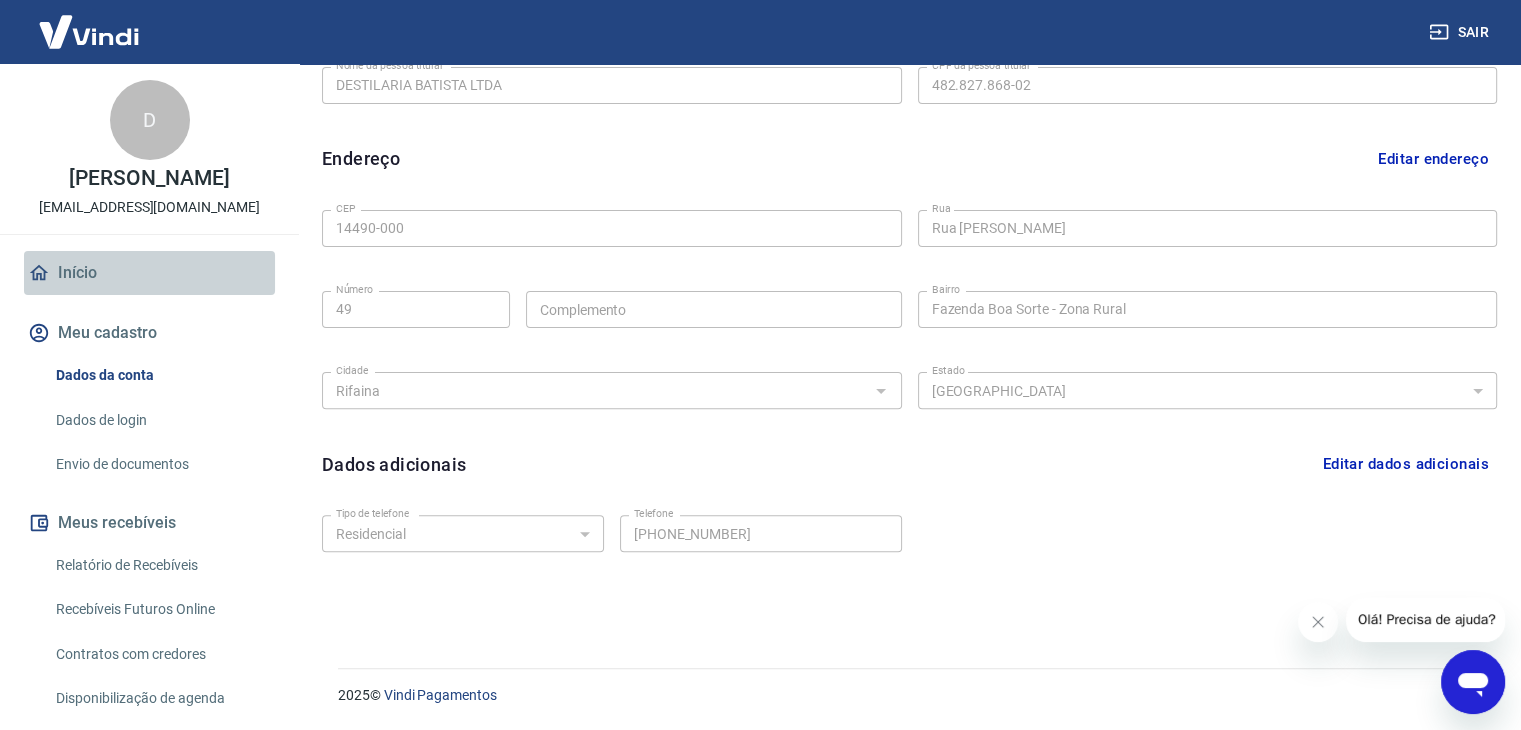 click on "Início" at bounding box center [149, 273] 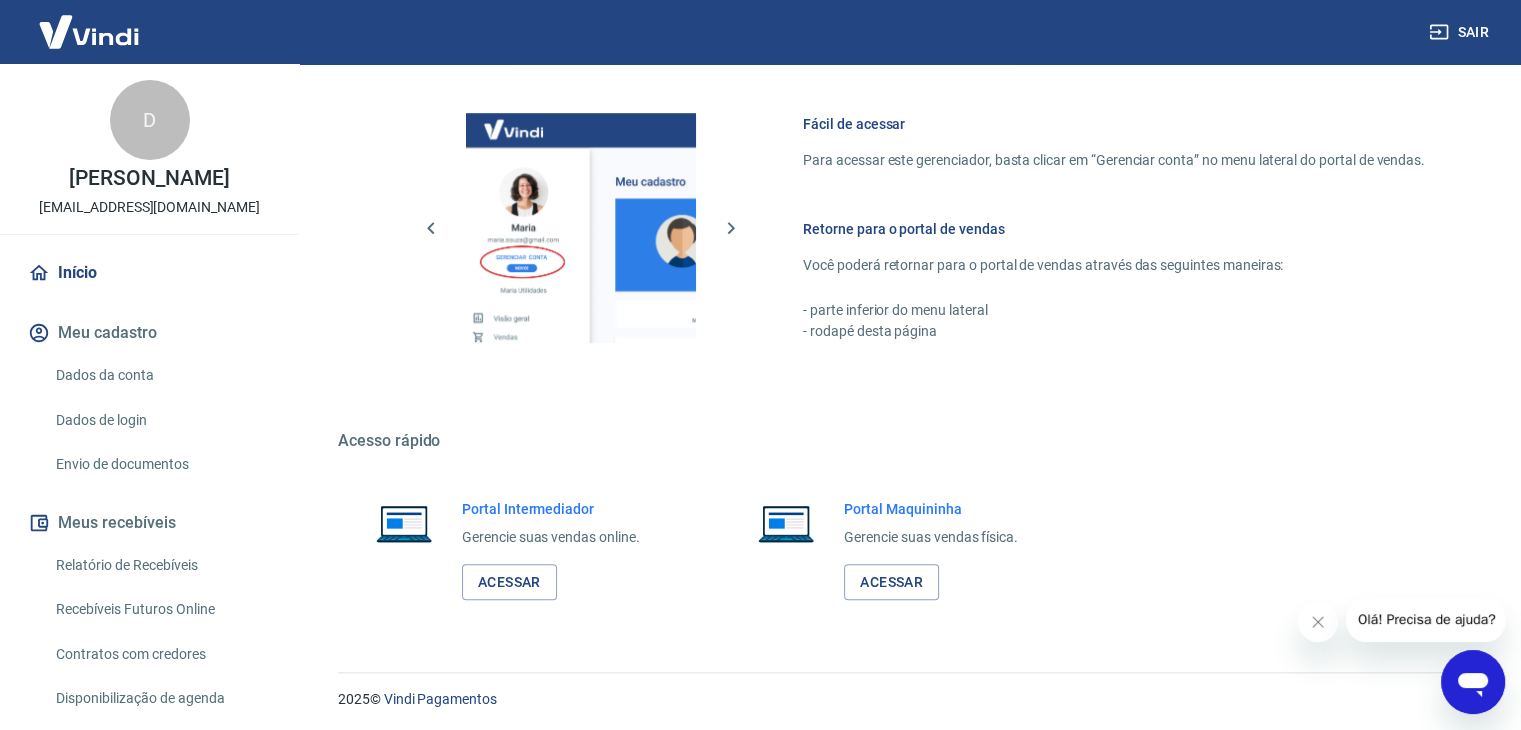 scroll, scrollTop: 1204, scrollLeft: 0, axis: vertical 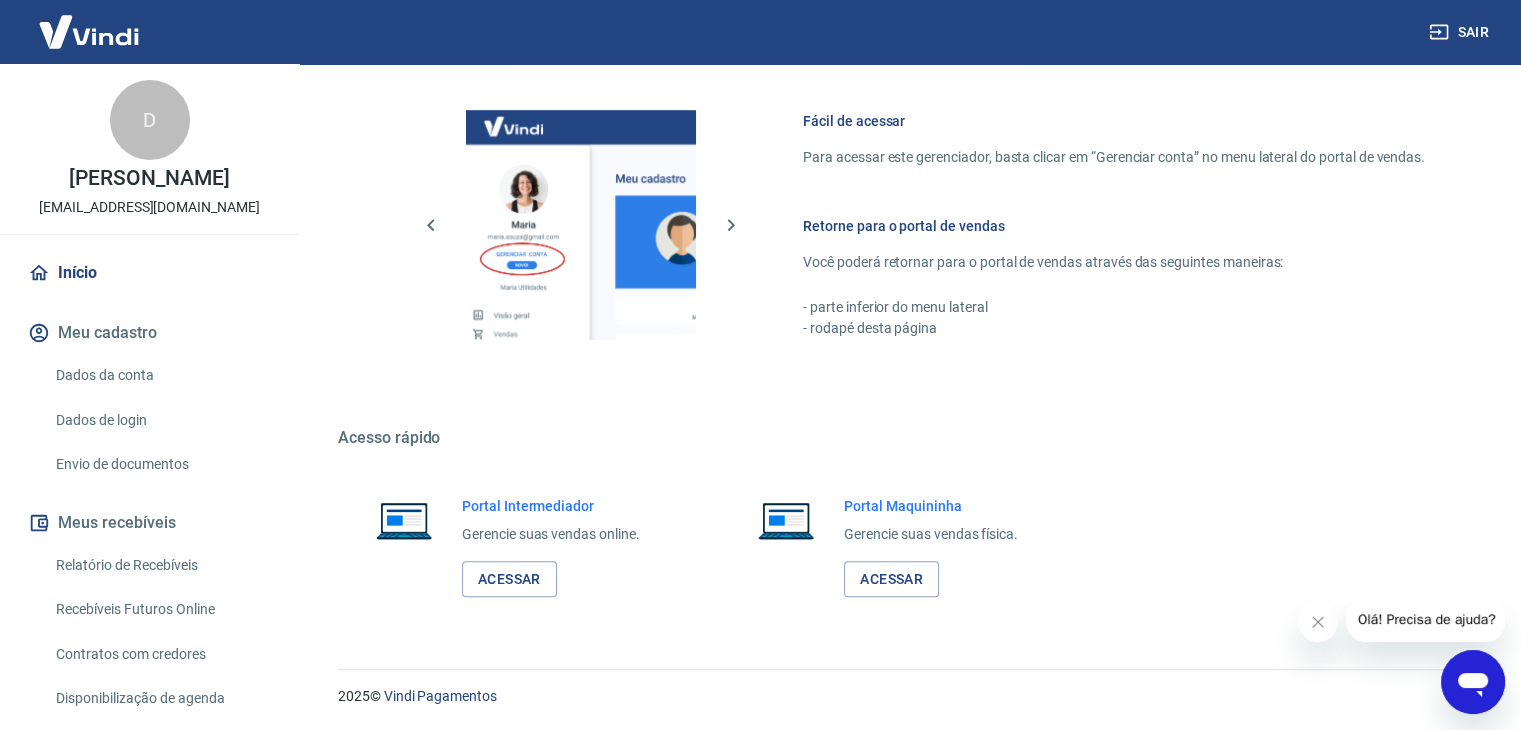 click 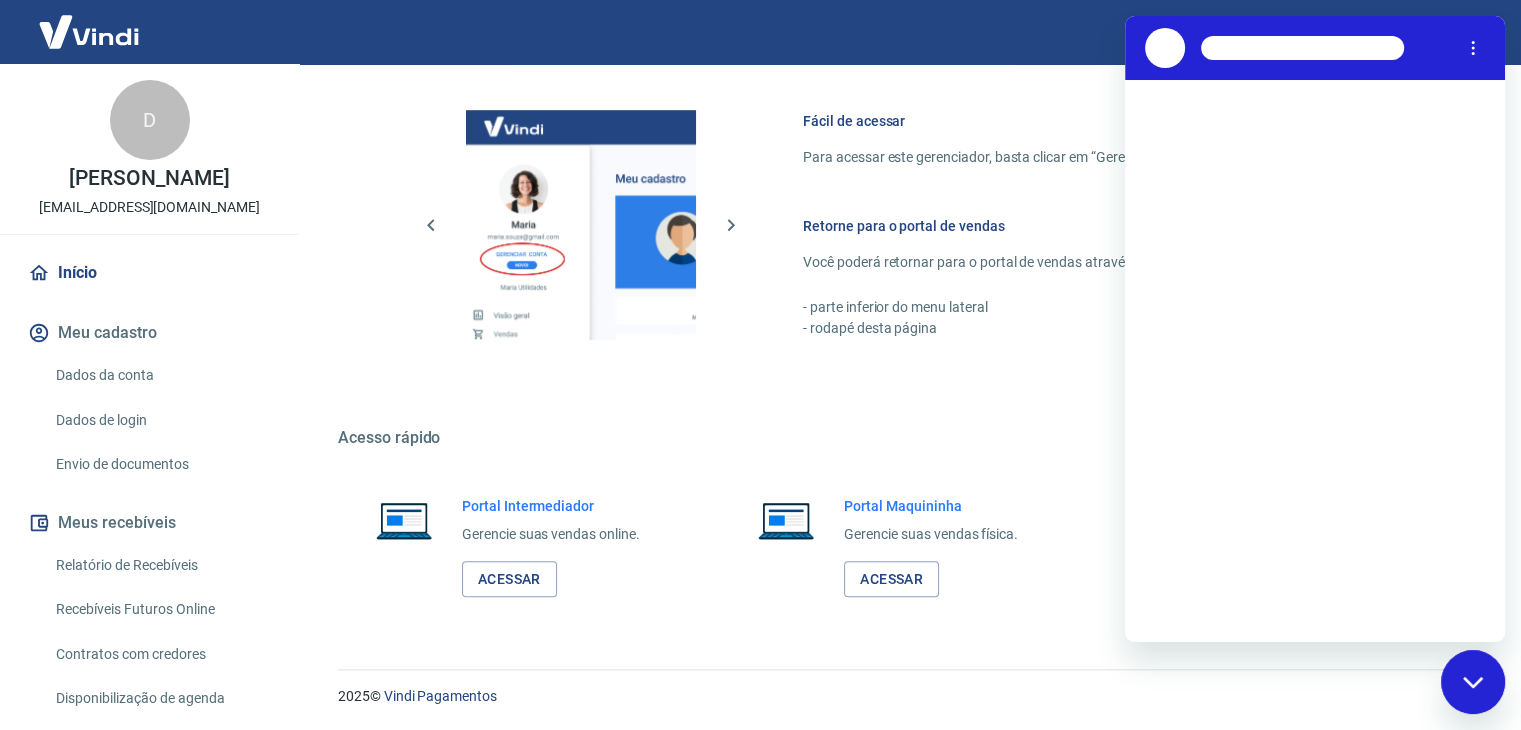 scroll, scrollTop: 0, scrollLeft: 0, axis: both 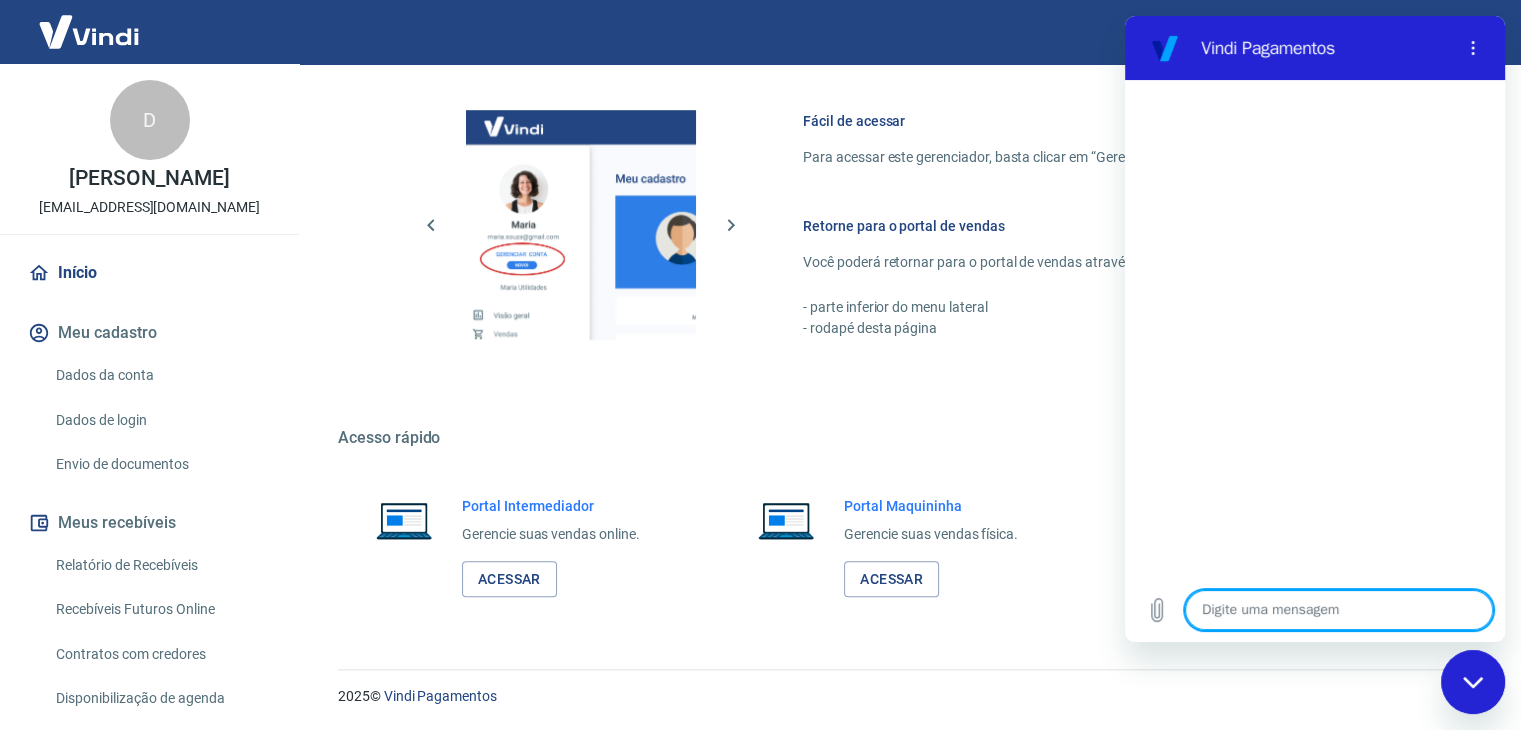type on "f" 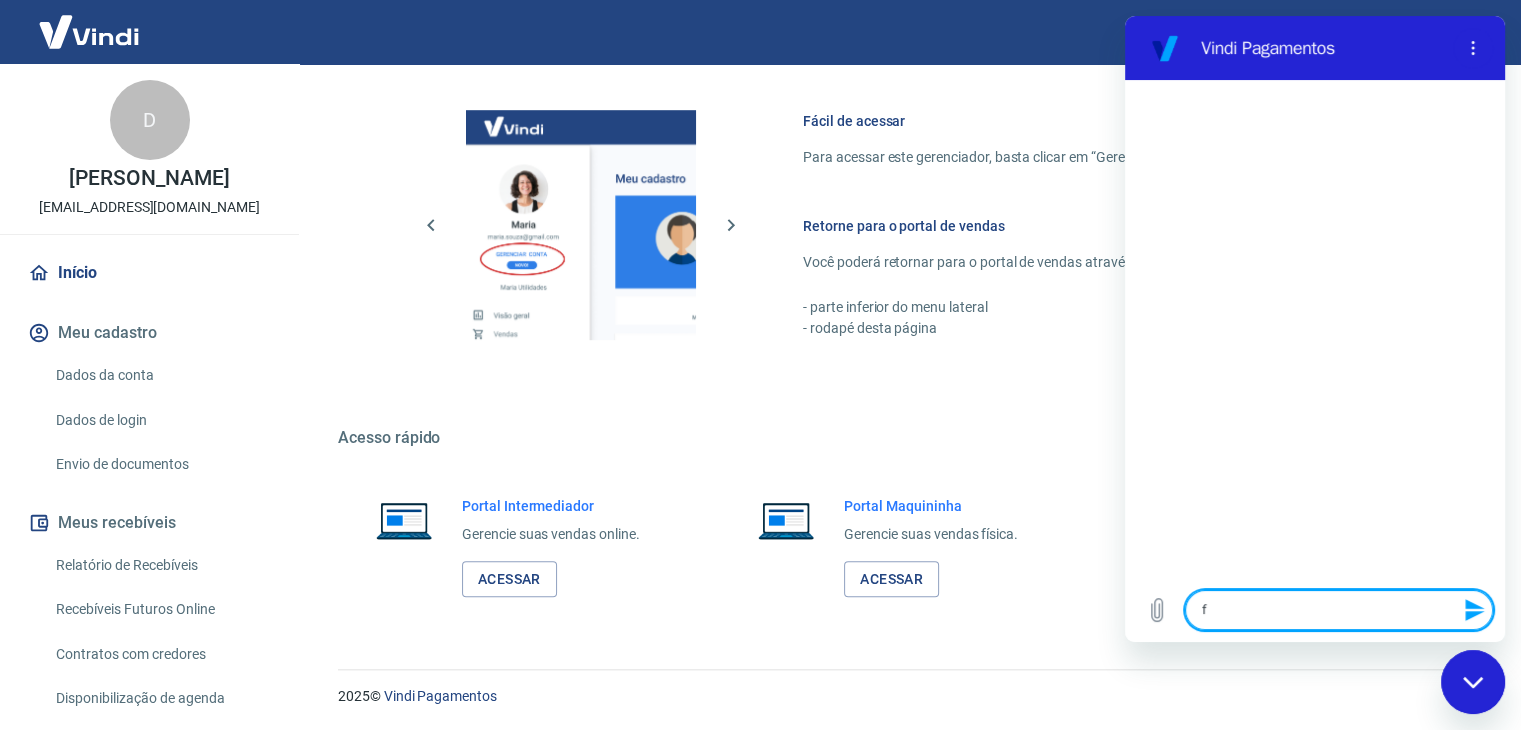 type on "fa" 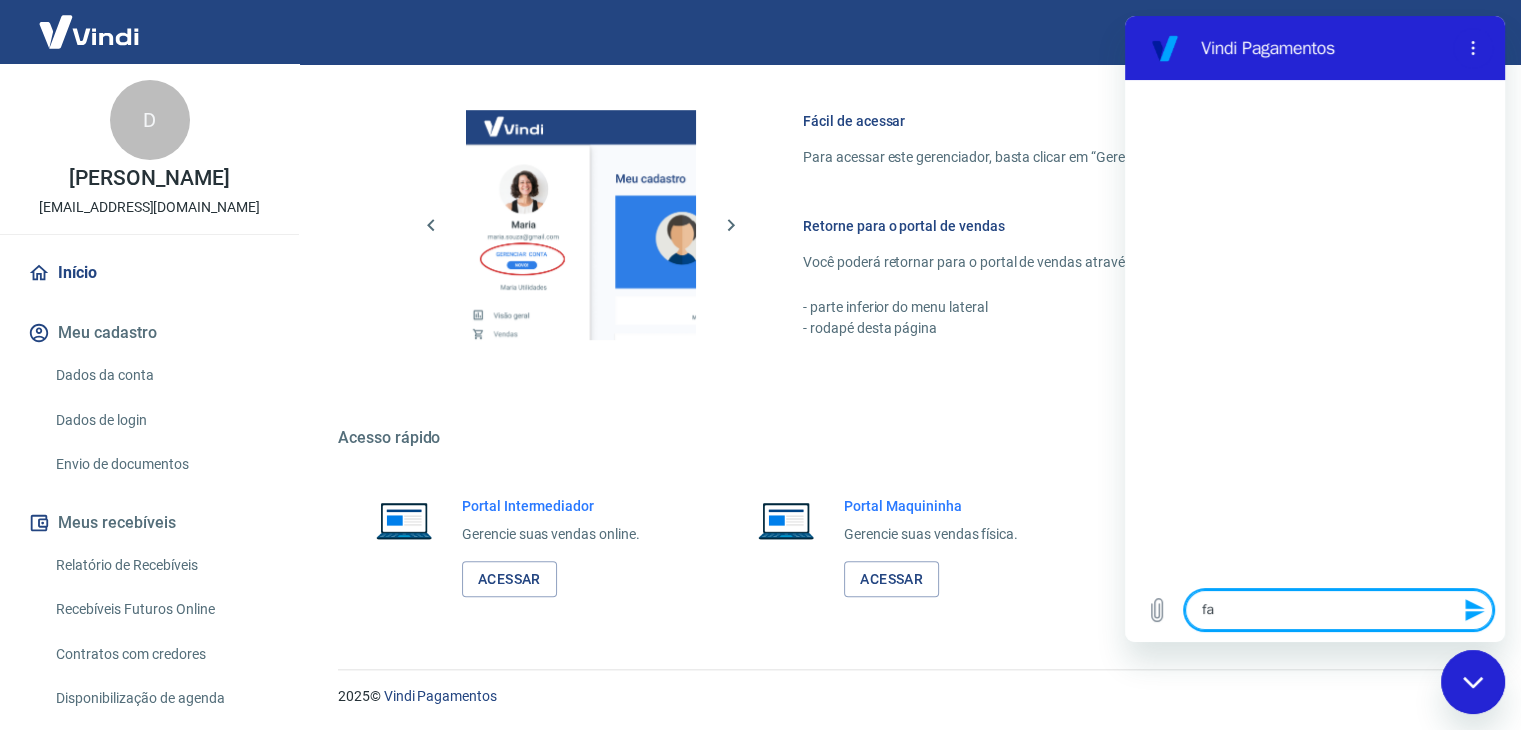 type on "fal" 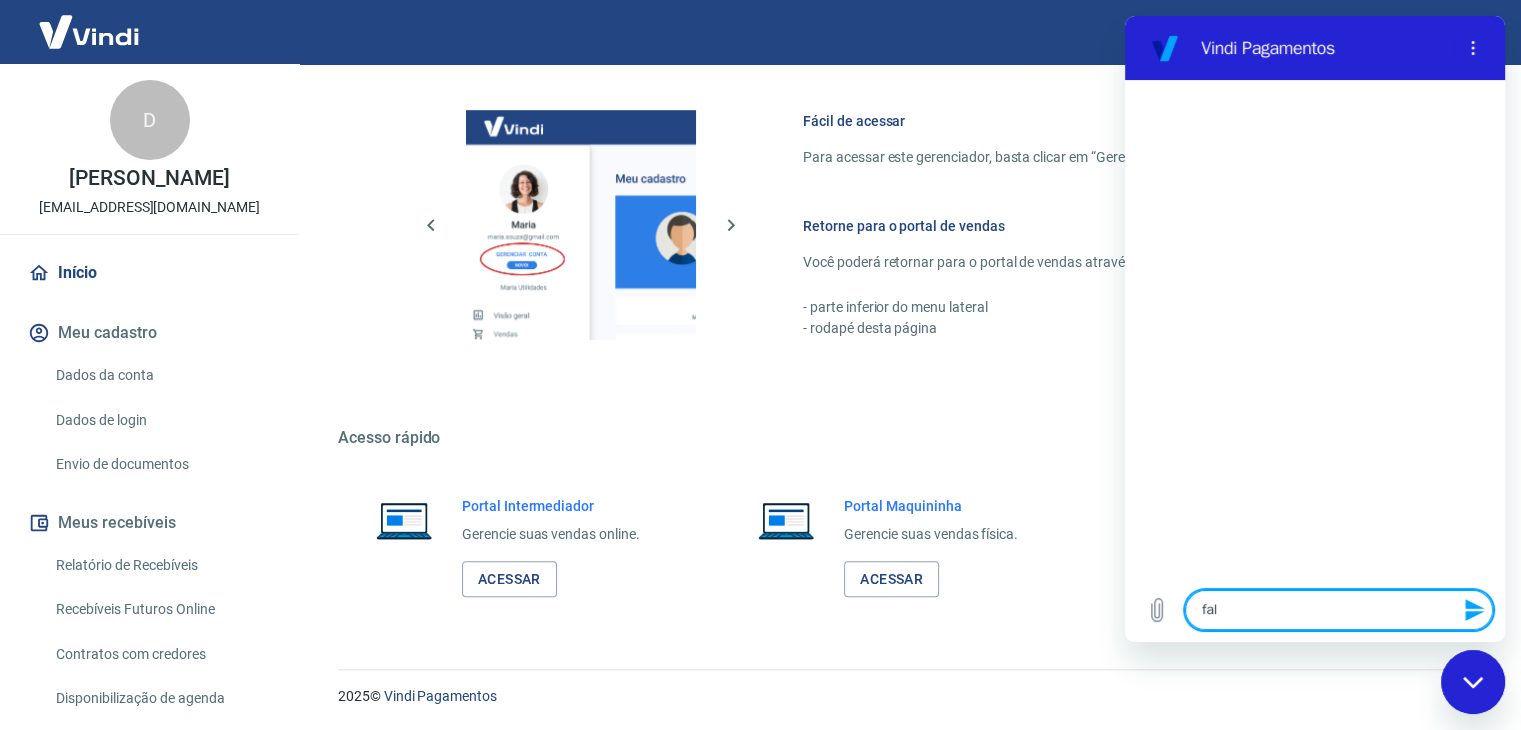 type on "fala" 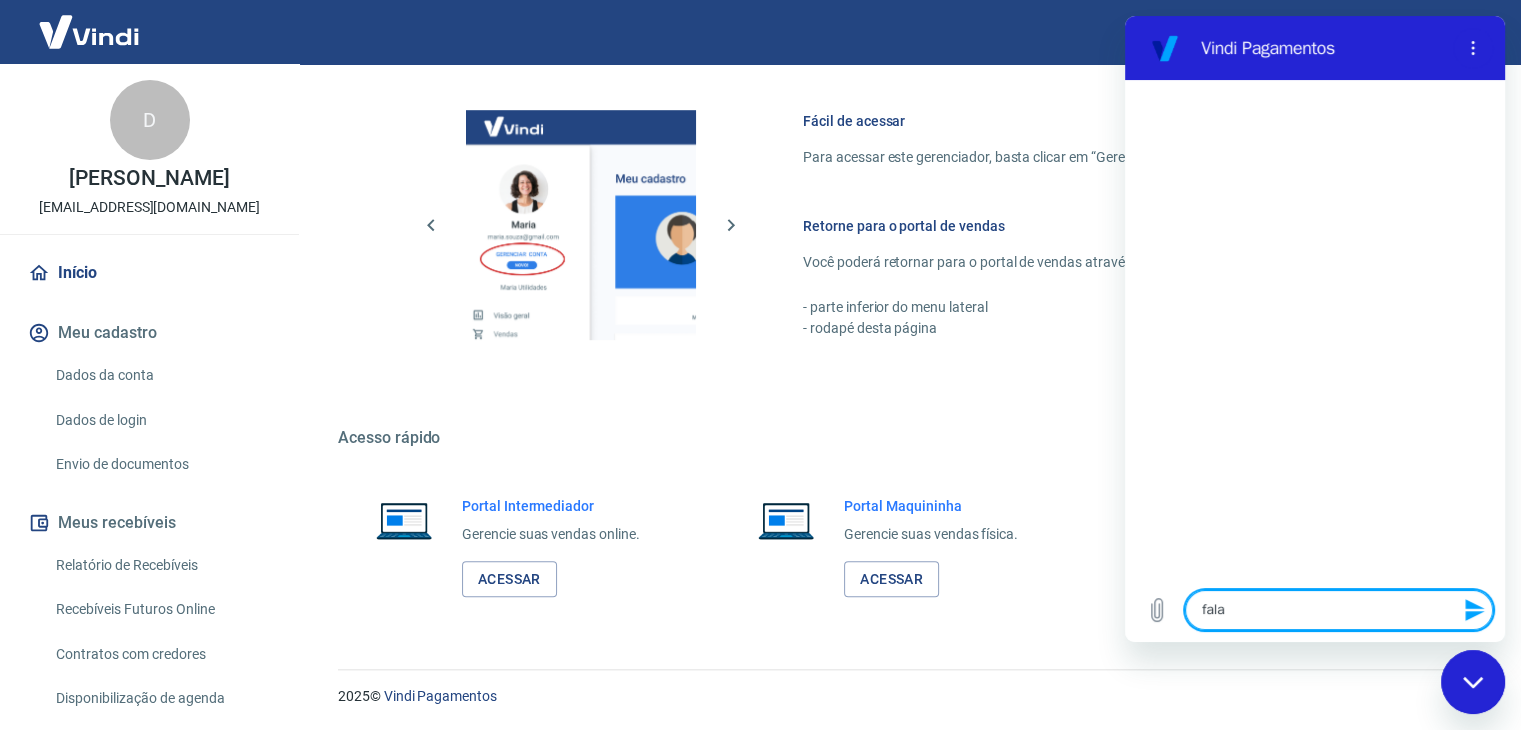 type on "falar" 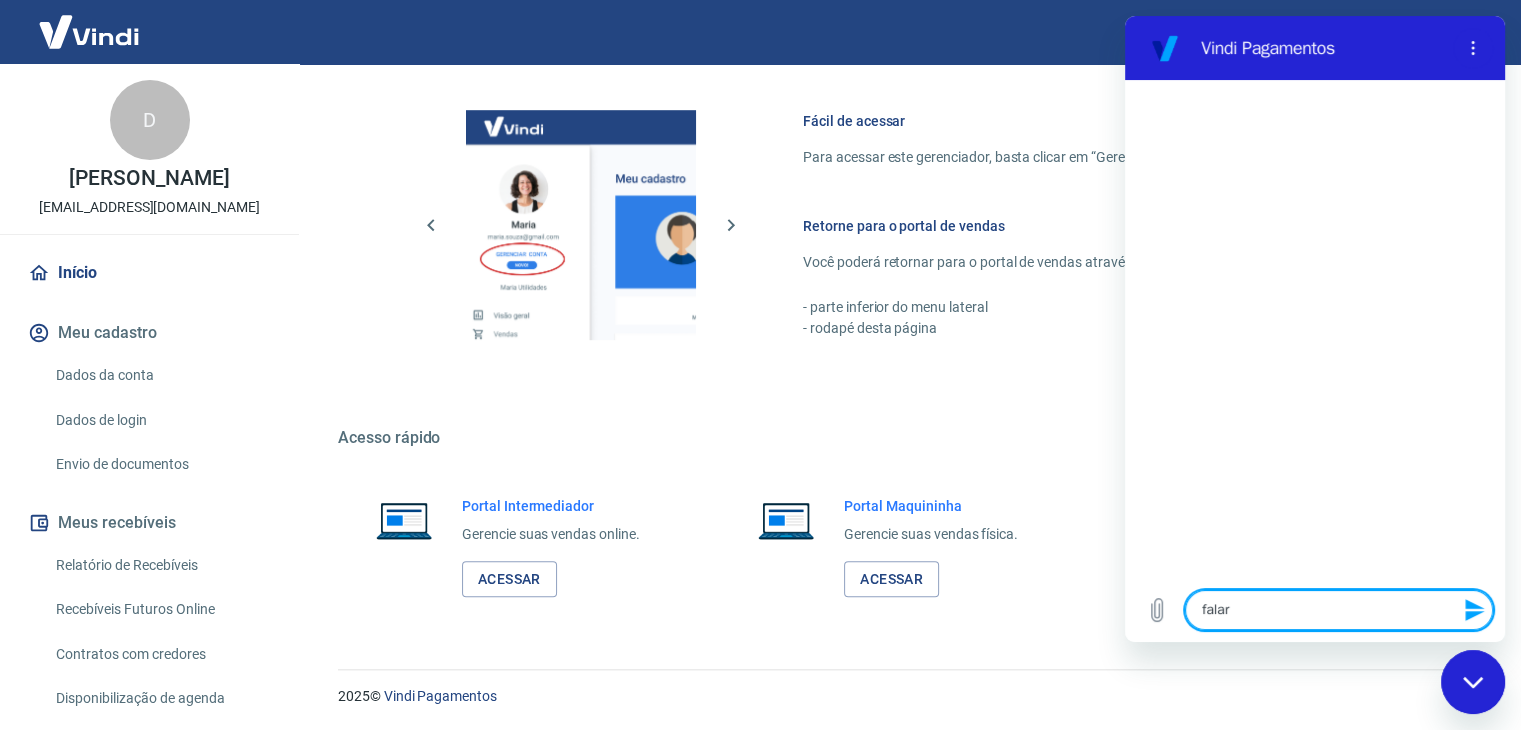 type on "falar" 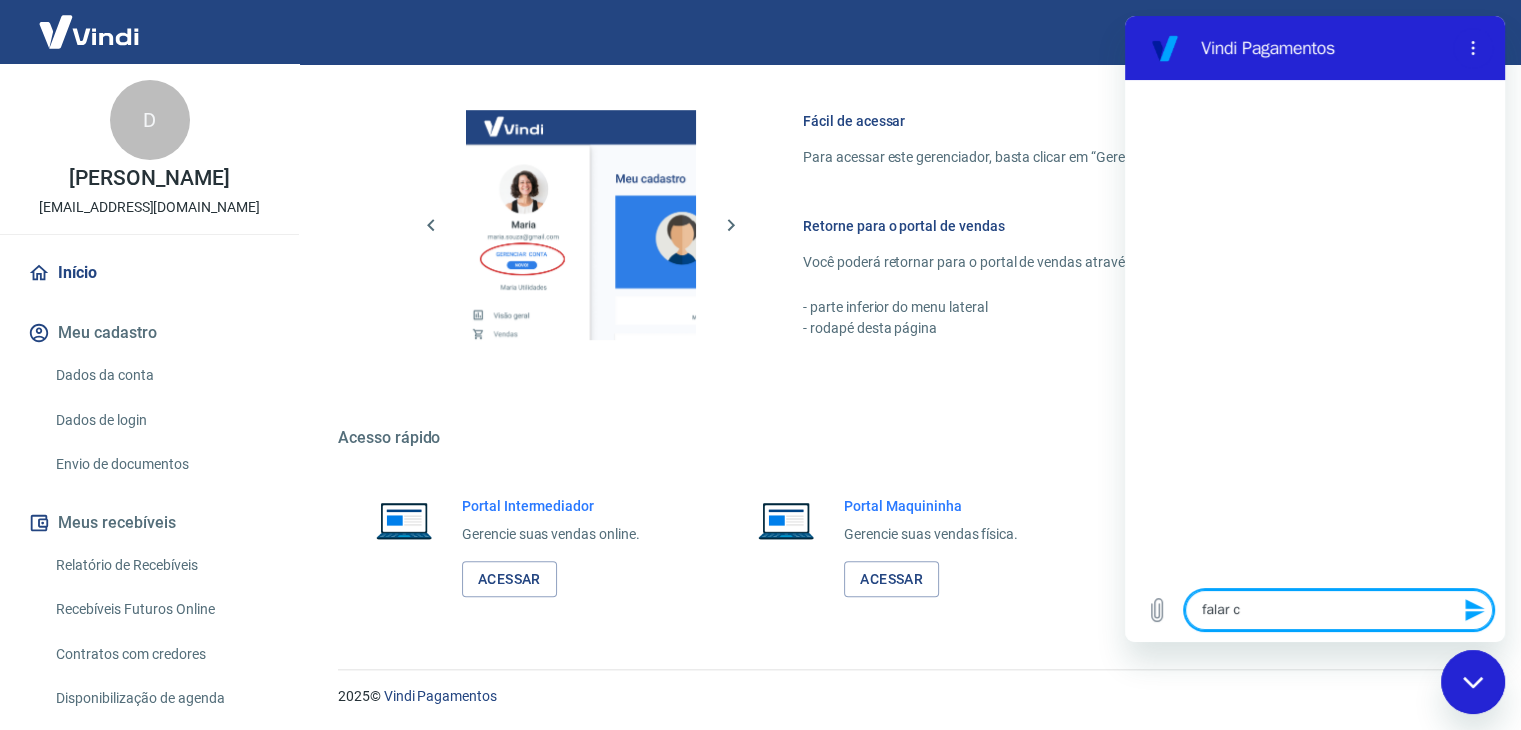 type on "falar co" 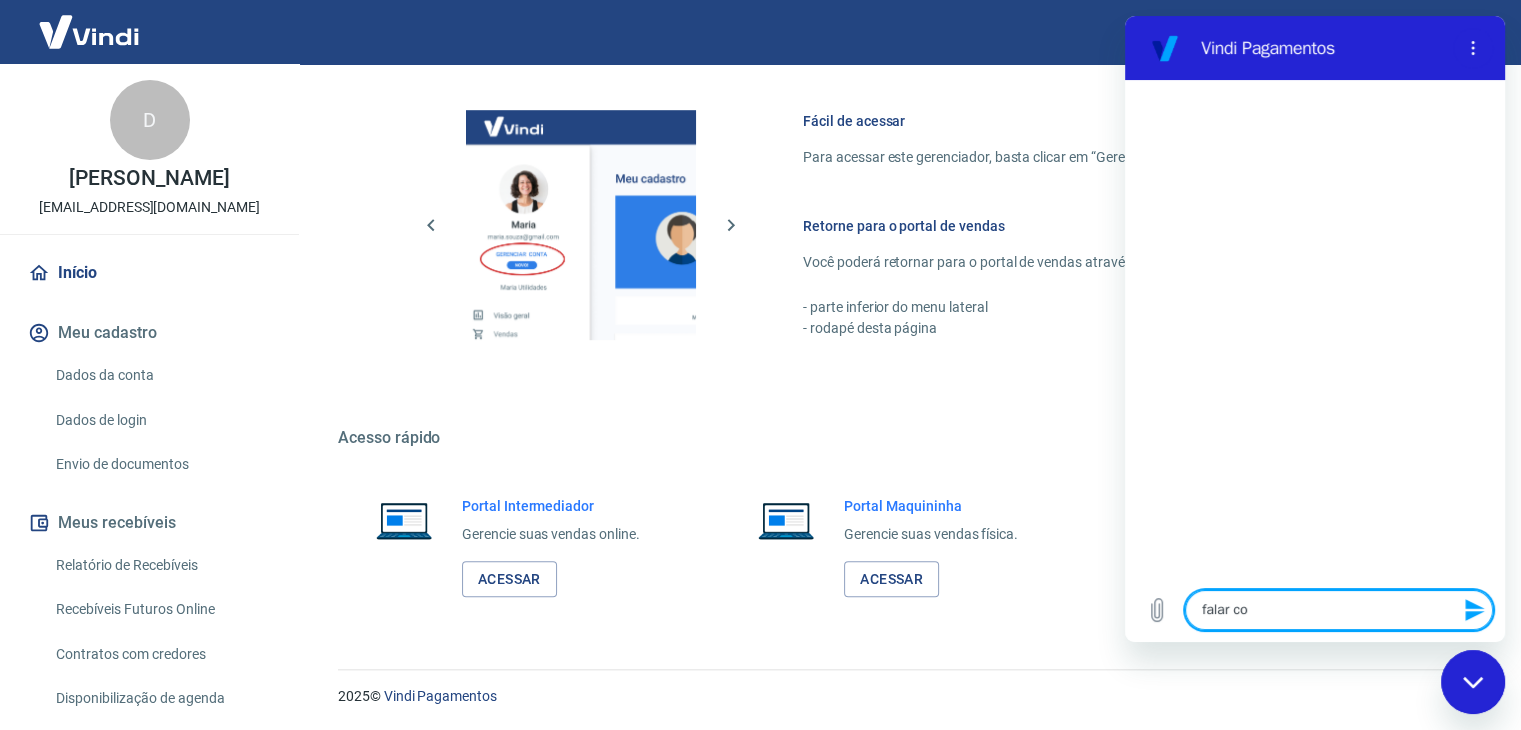 type on "falar com" 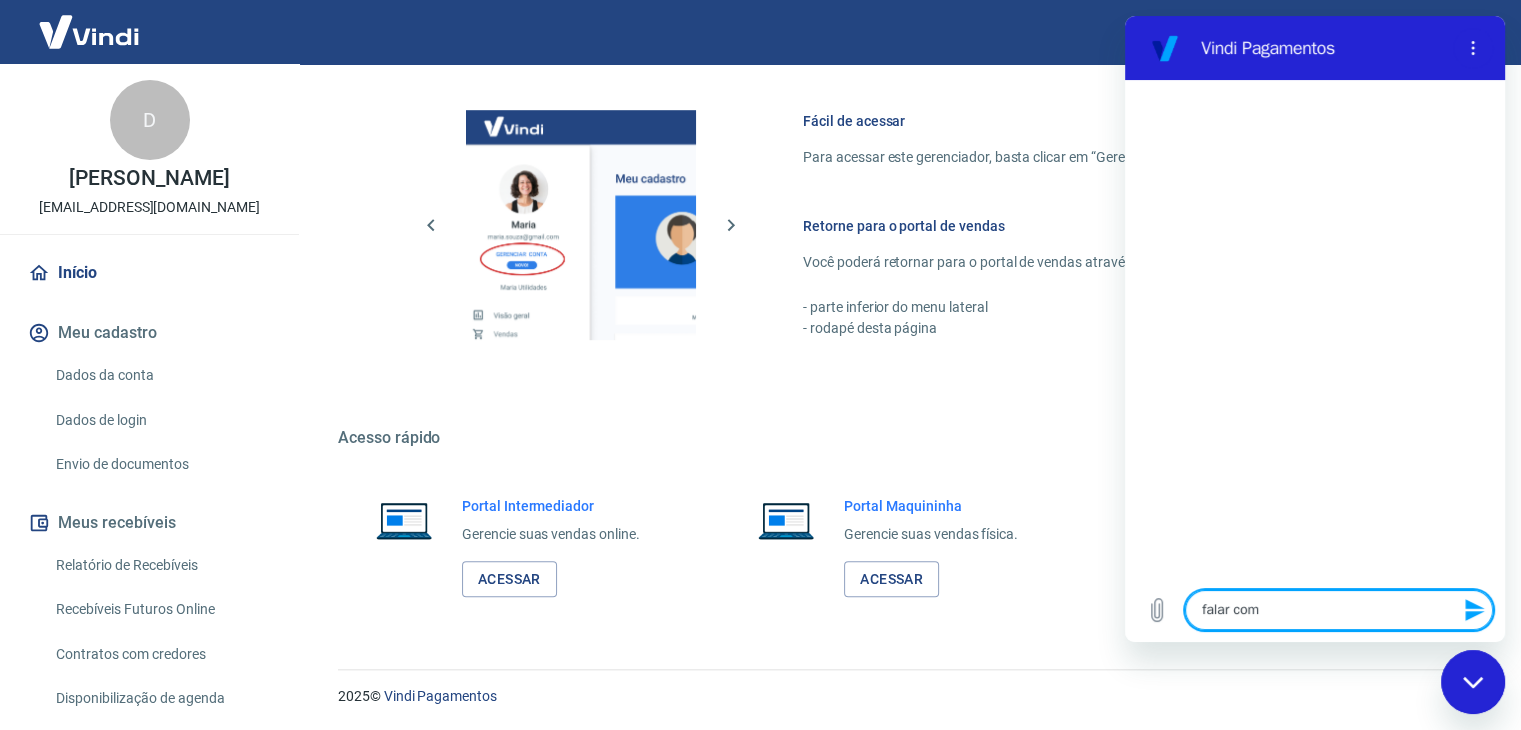 type on "falar com" 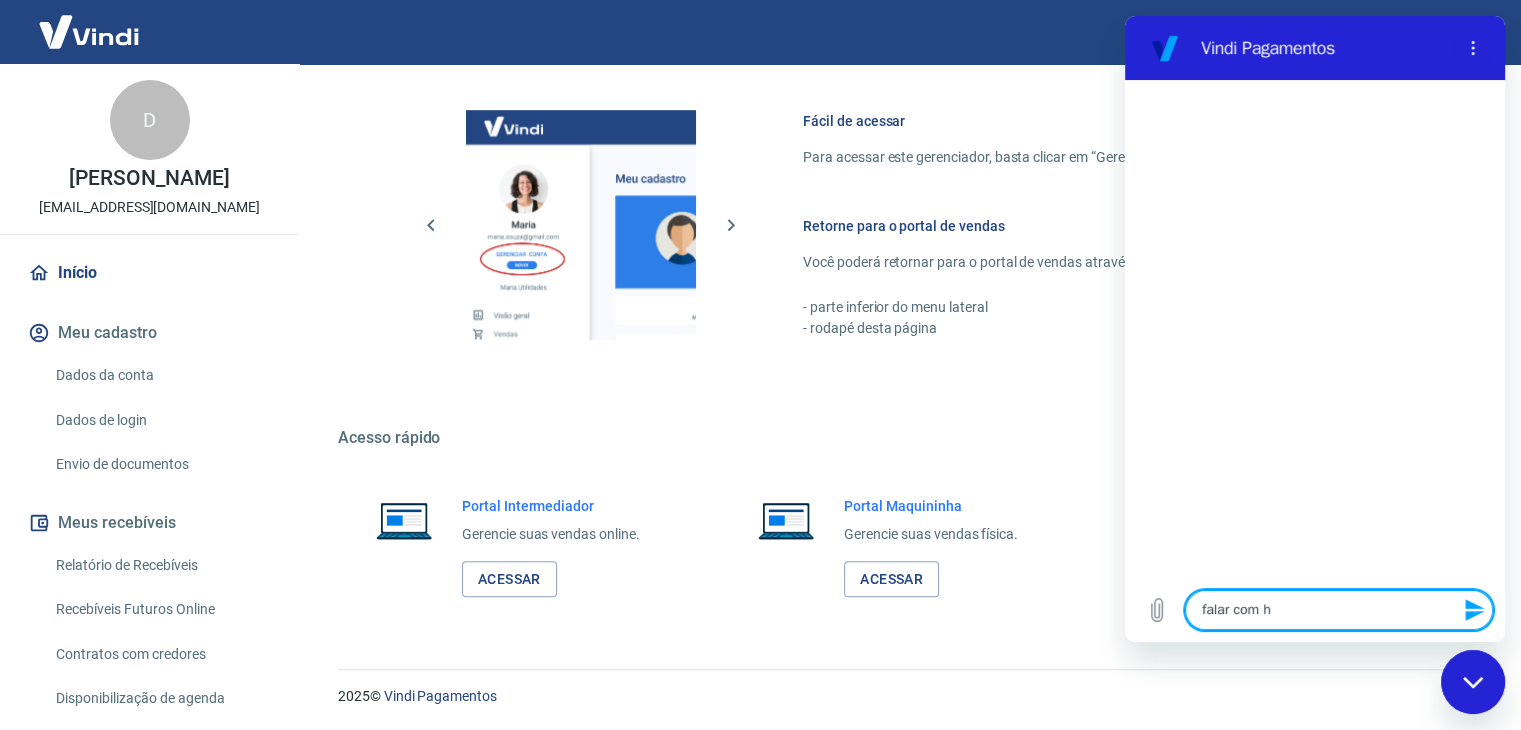 type on "falar com hu" 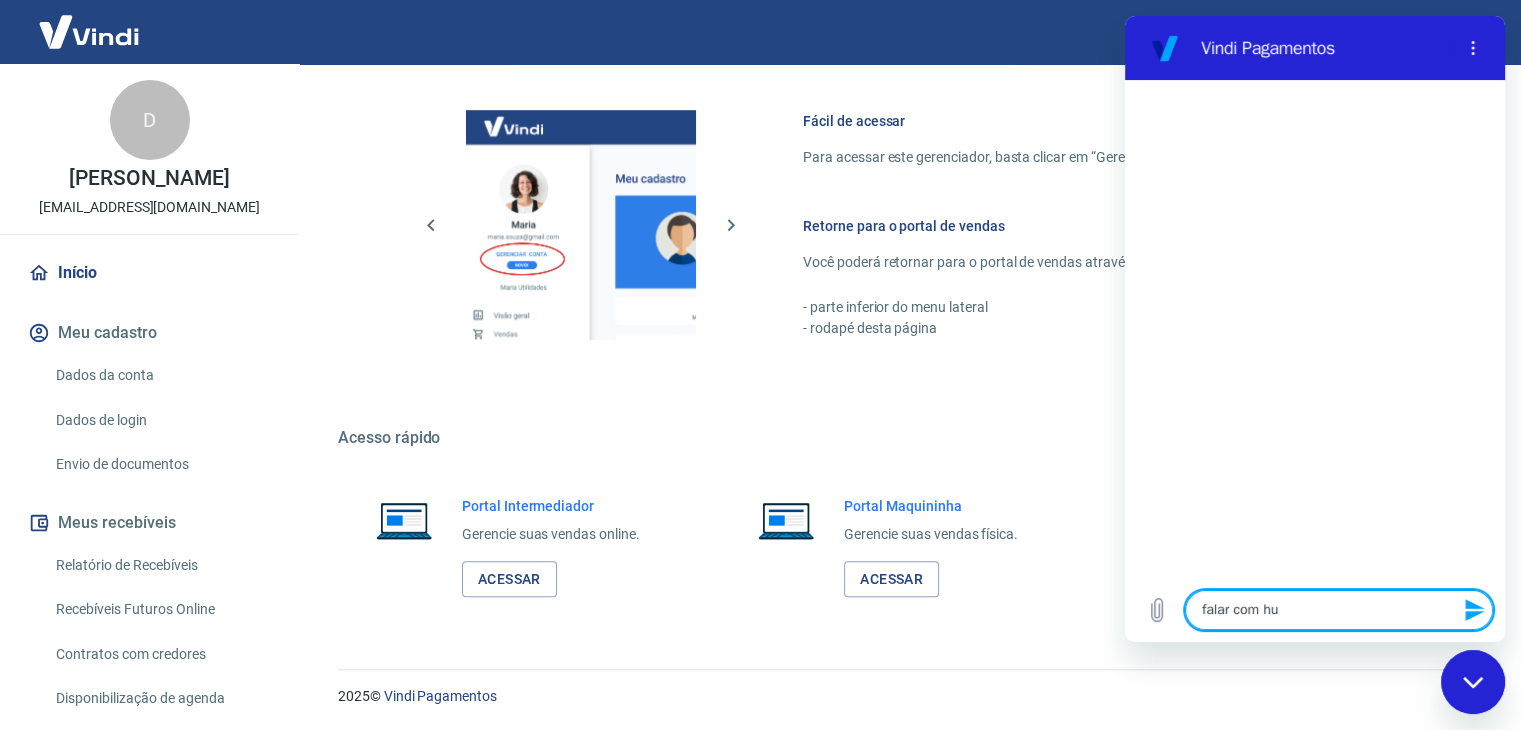 type on "falar com hum" 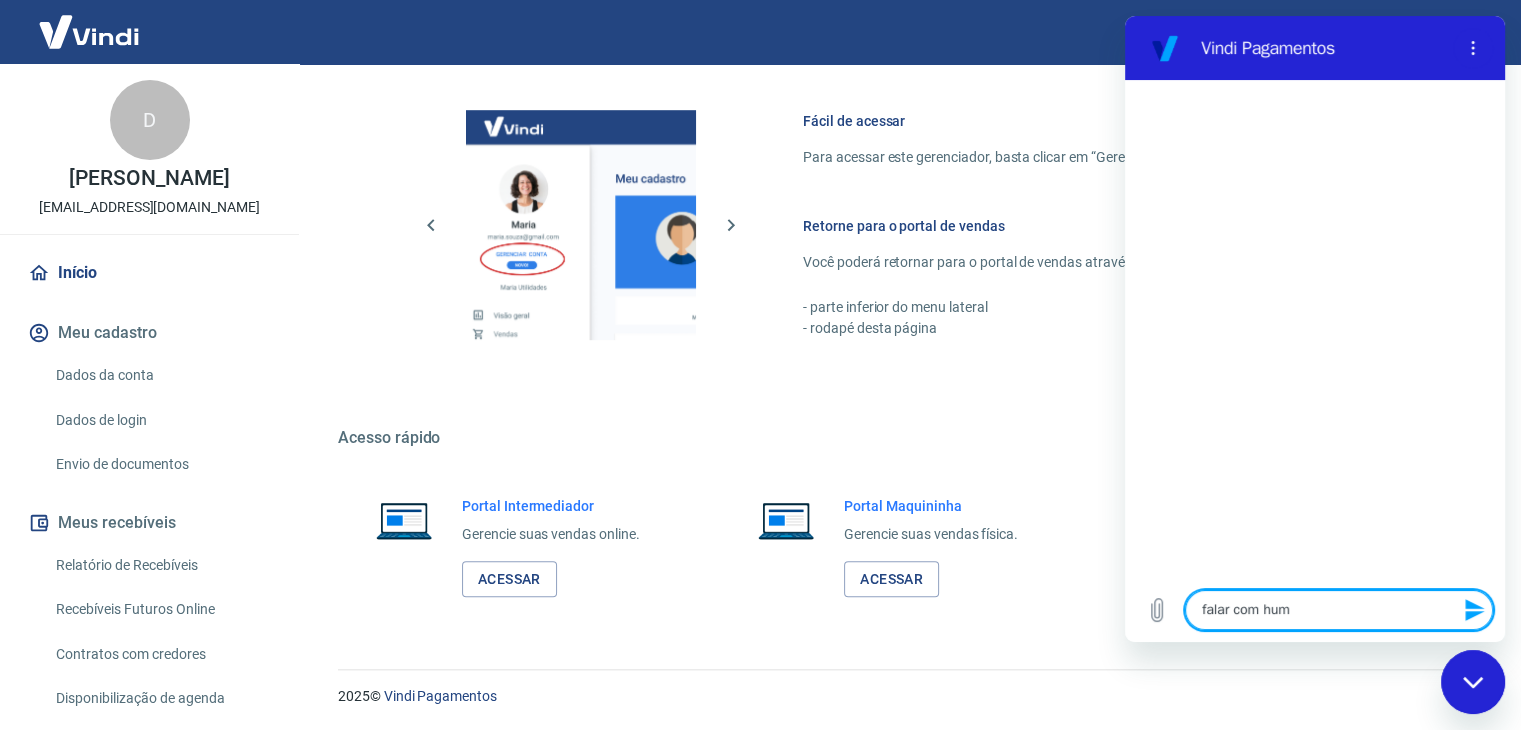 type on "falar com huma" 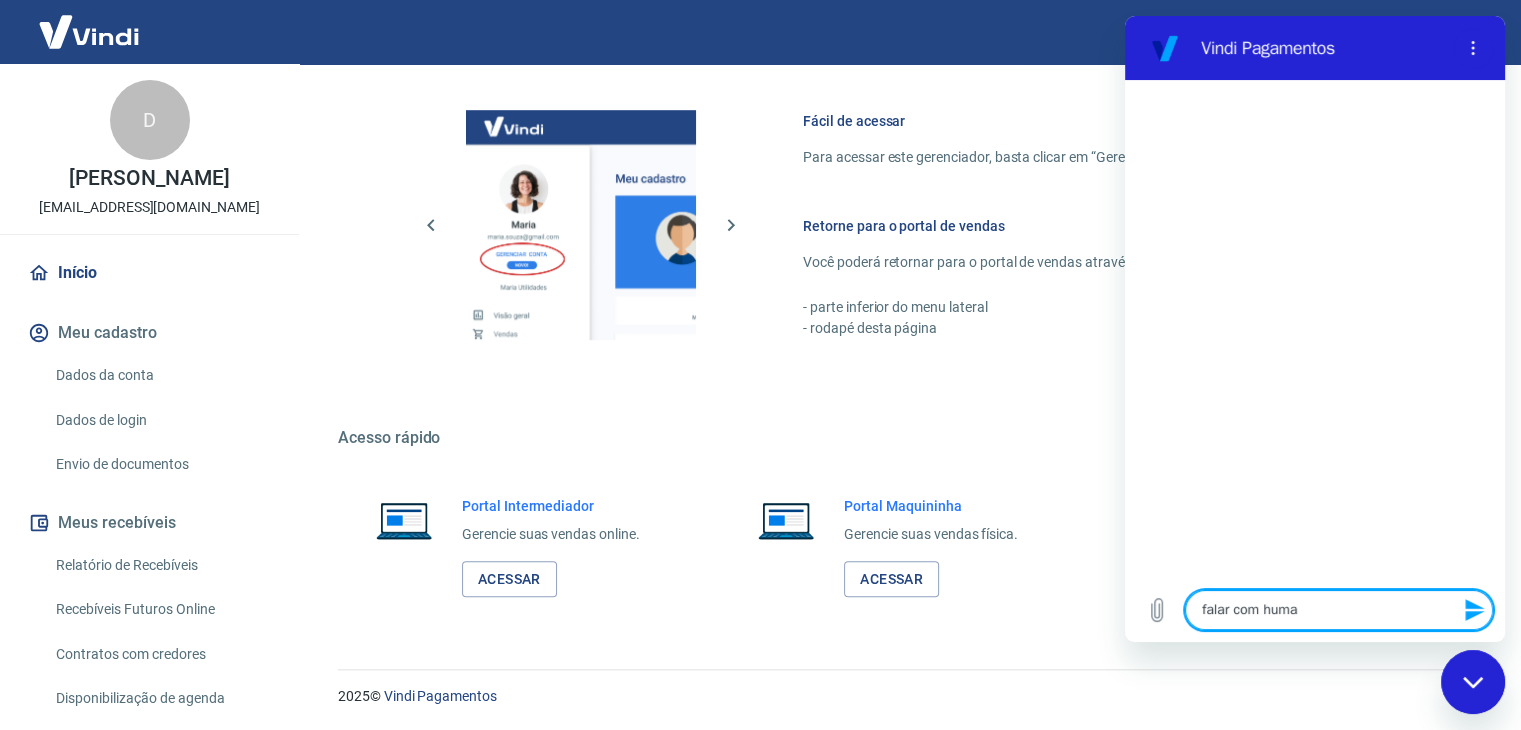 type on "falar com human" 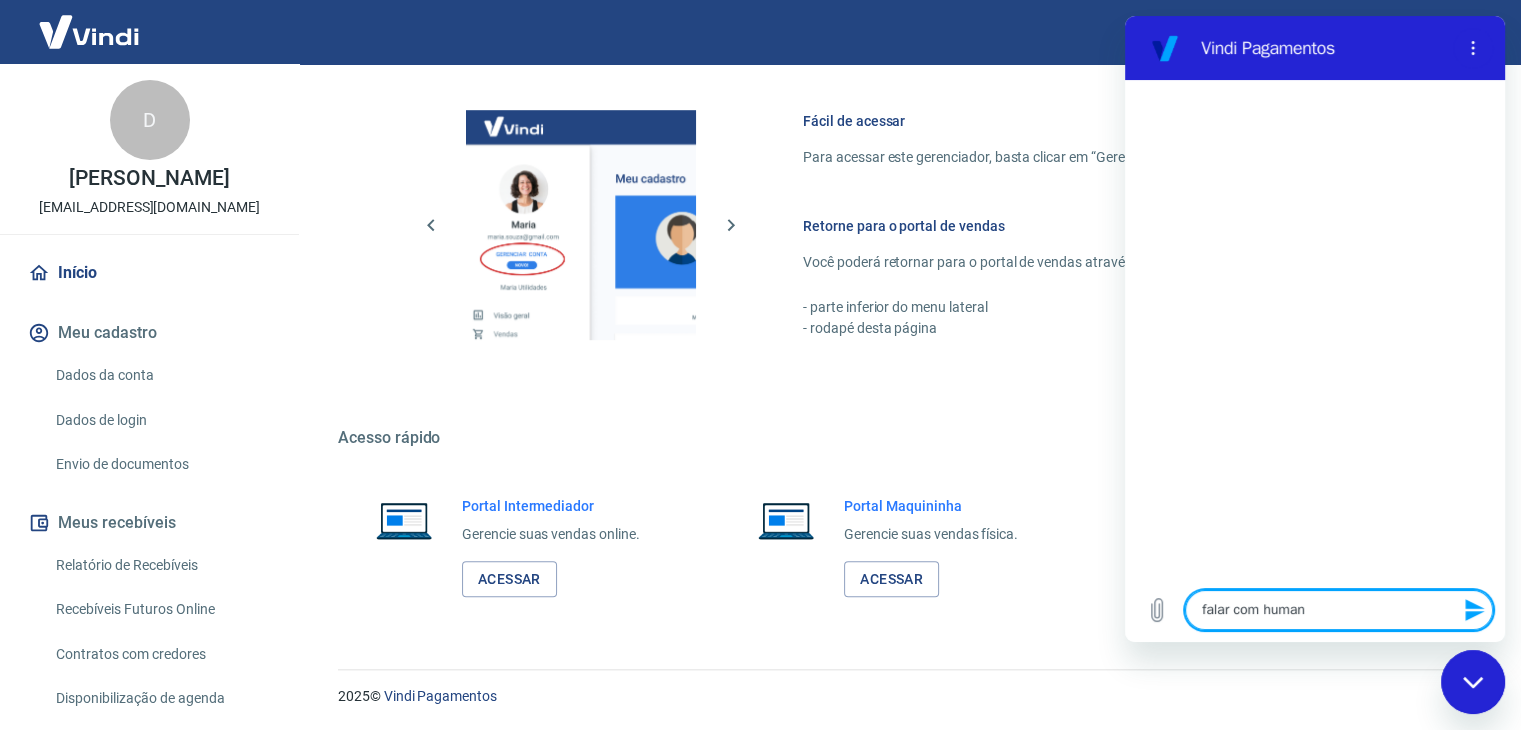 type on "falar com humand" 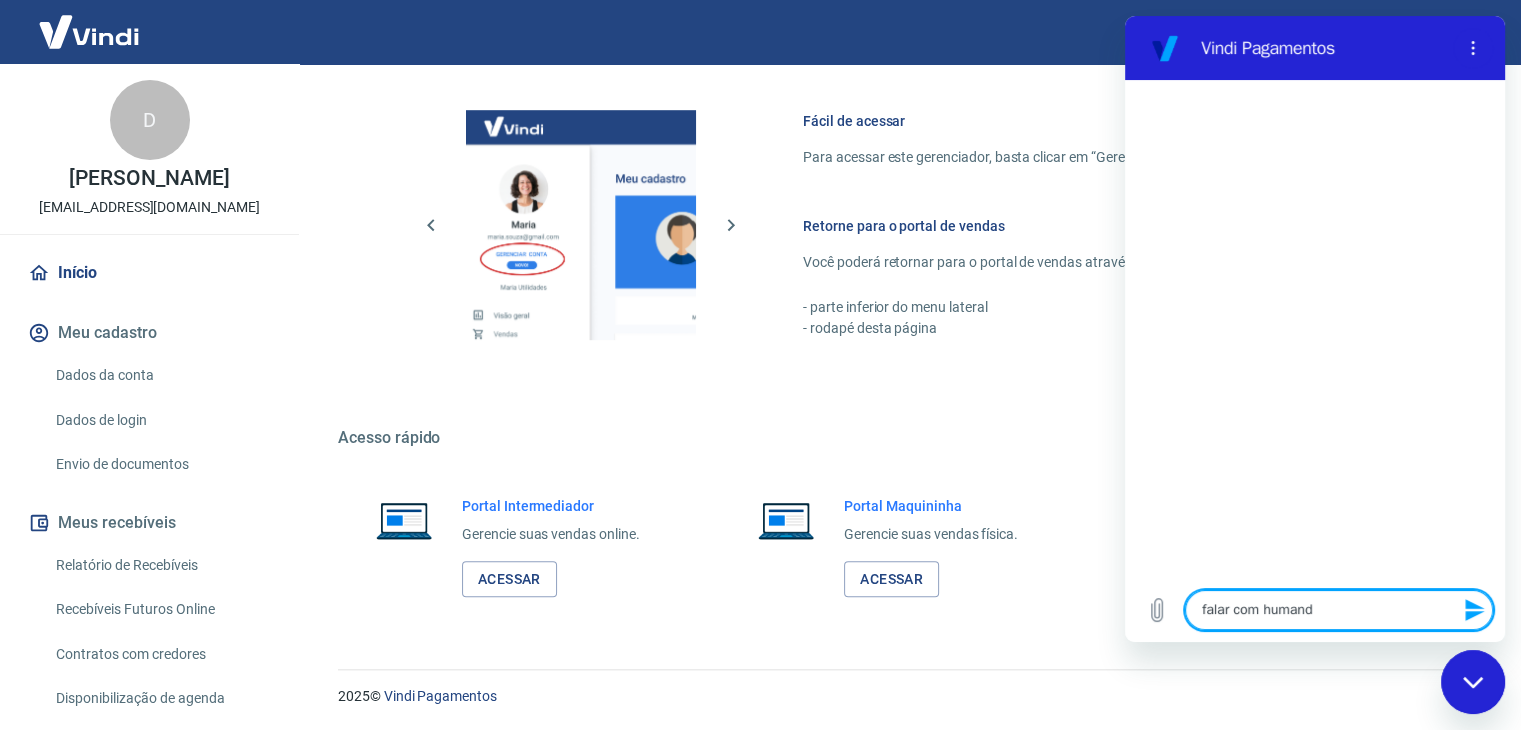type on "falar com humando" 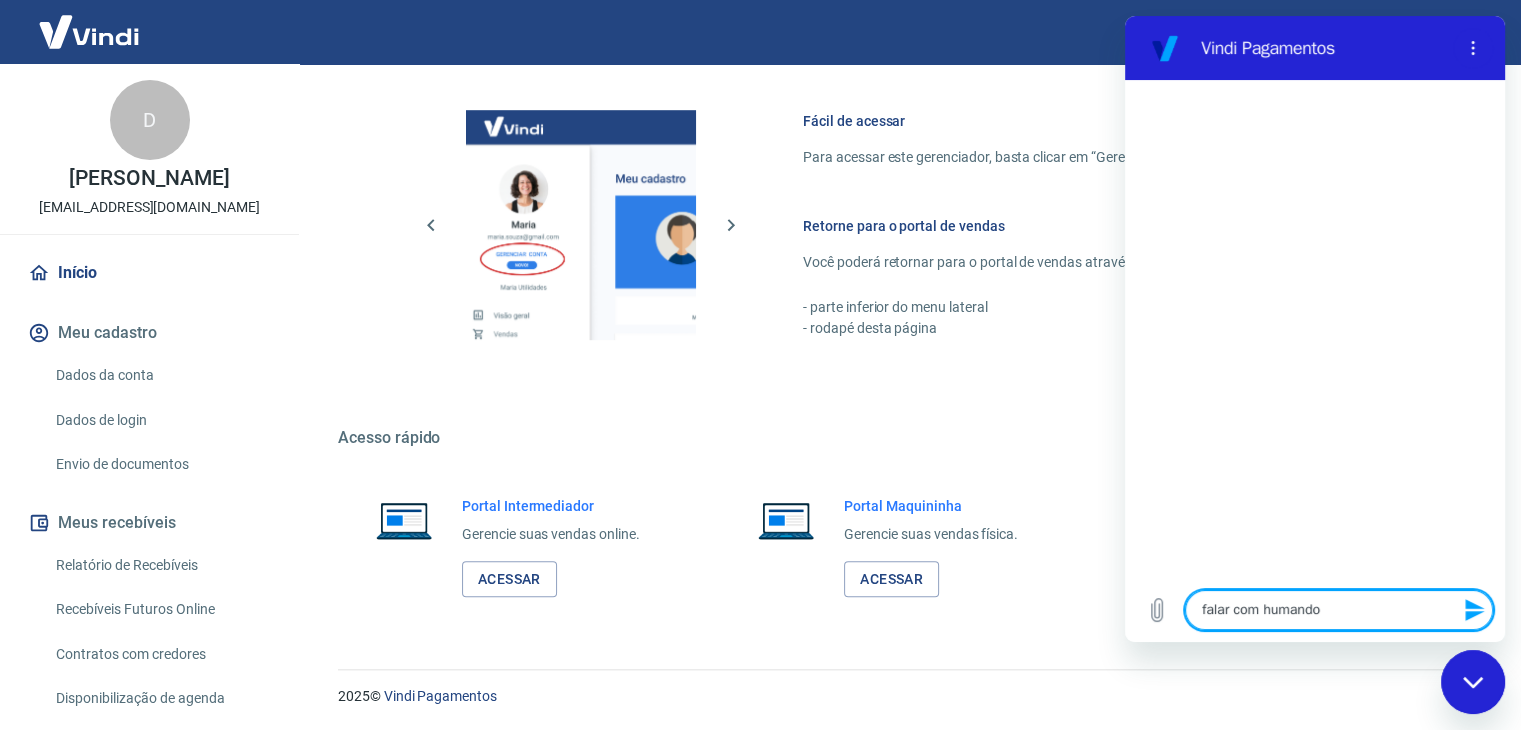 type on "falar com humando" 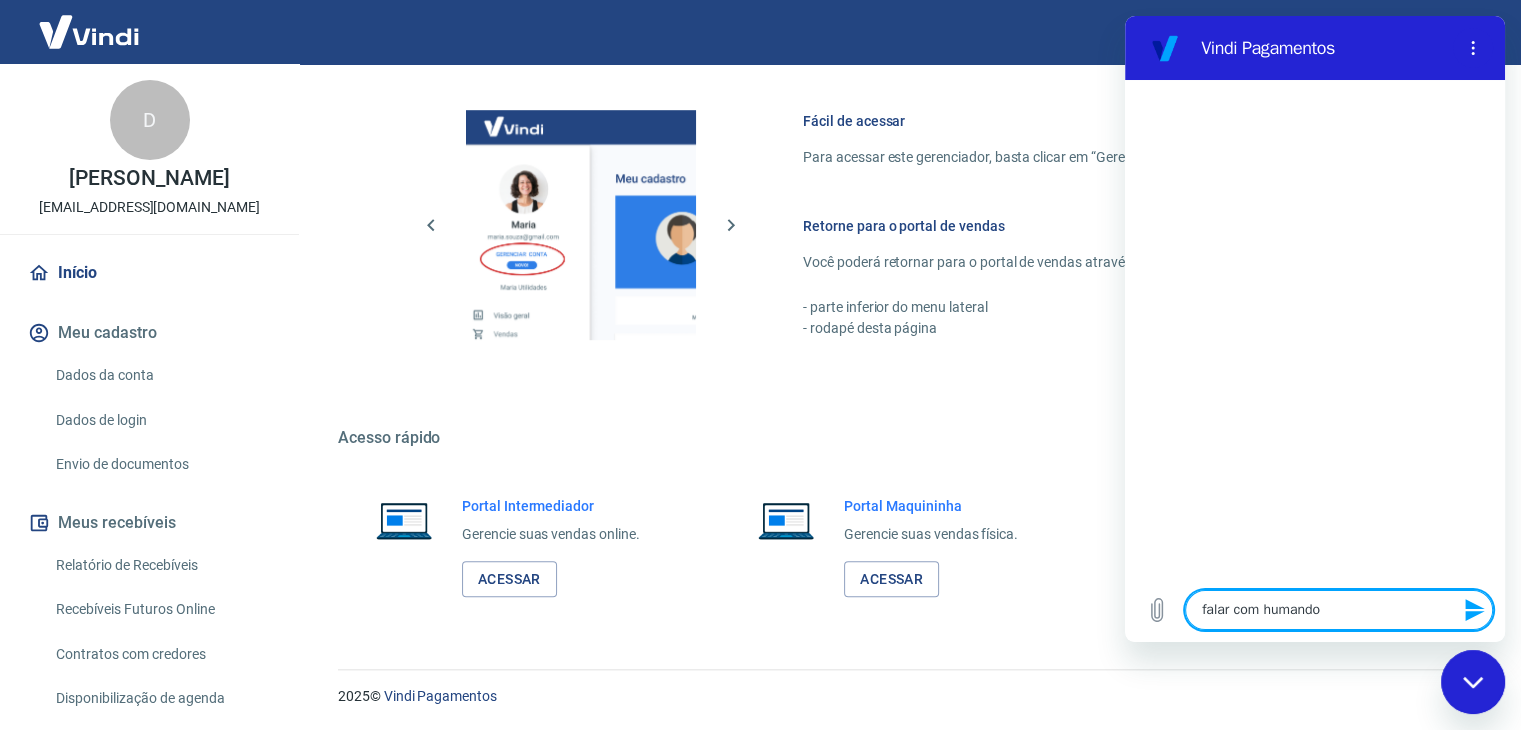 type 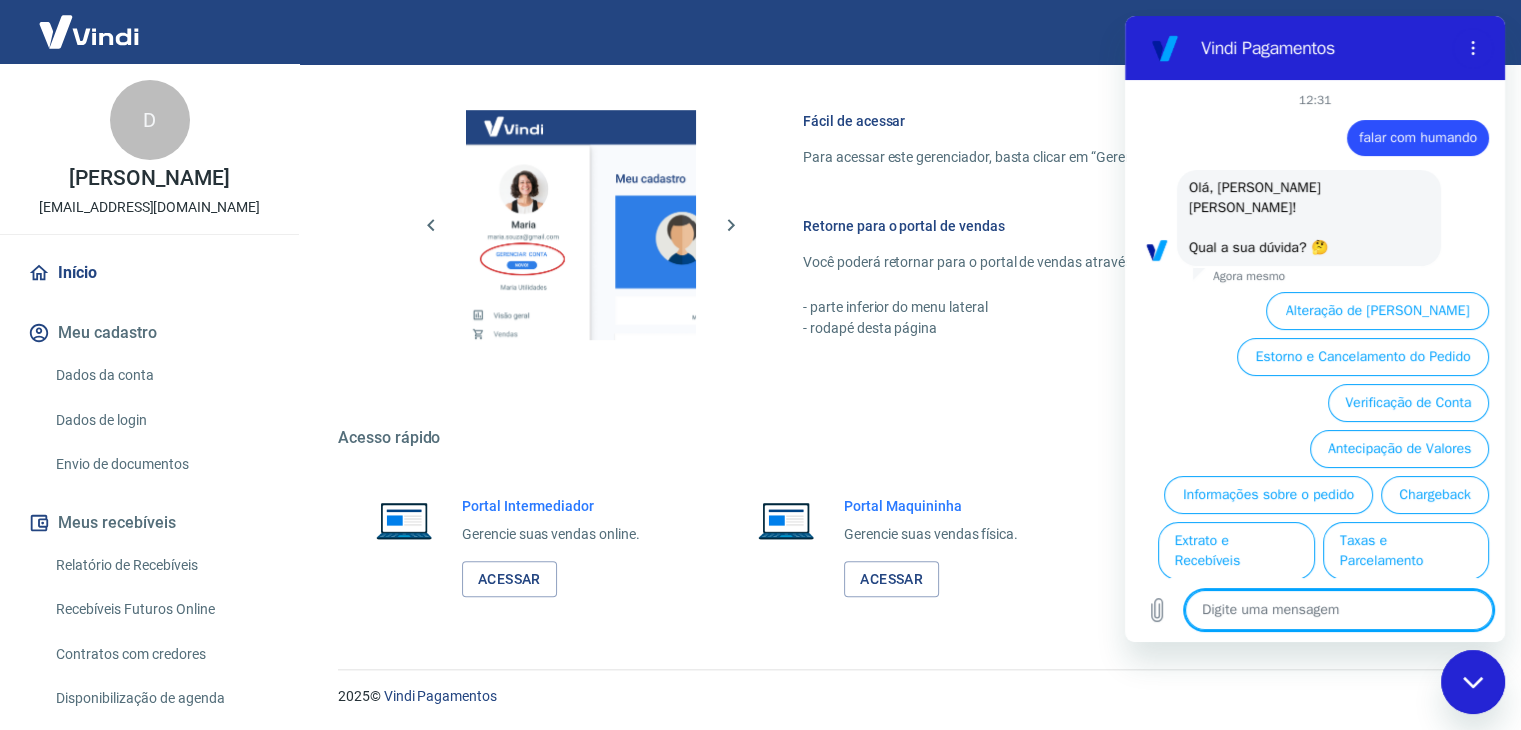scroll, scrollTop: 56, scrollLeft: 0, axis: vertical 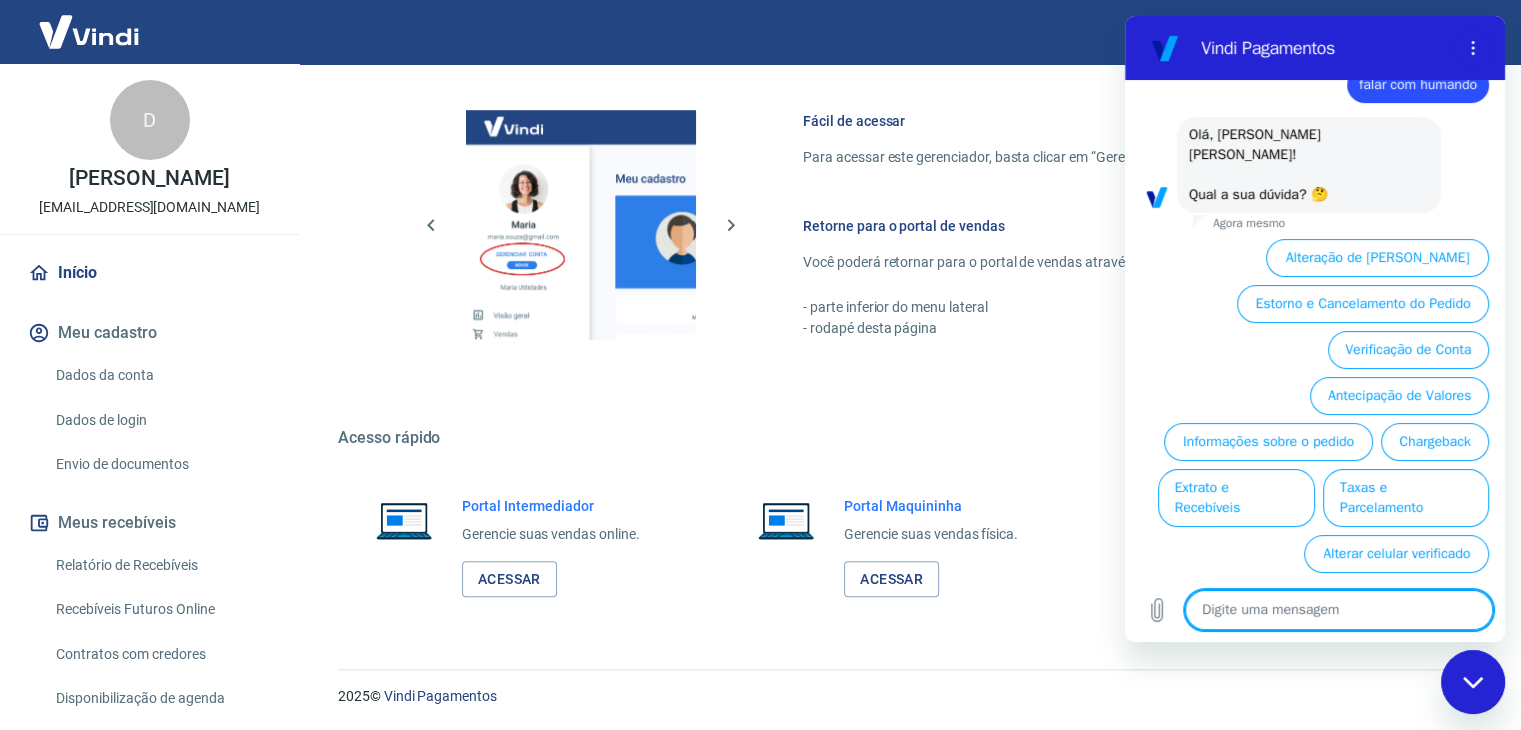 type on "x" 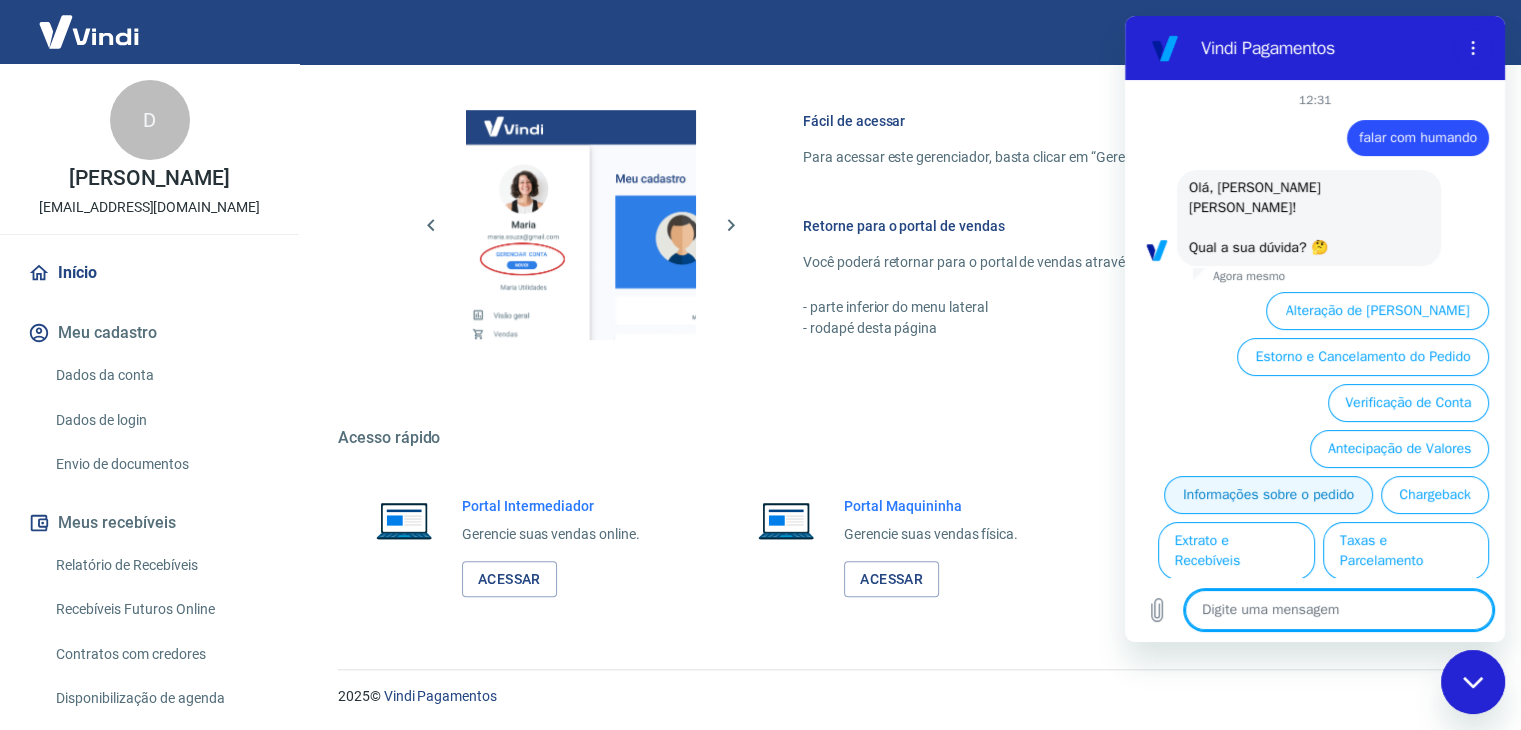 scroll, scrollTop: 56, scrollLeft: 0, axis: vertical 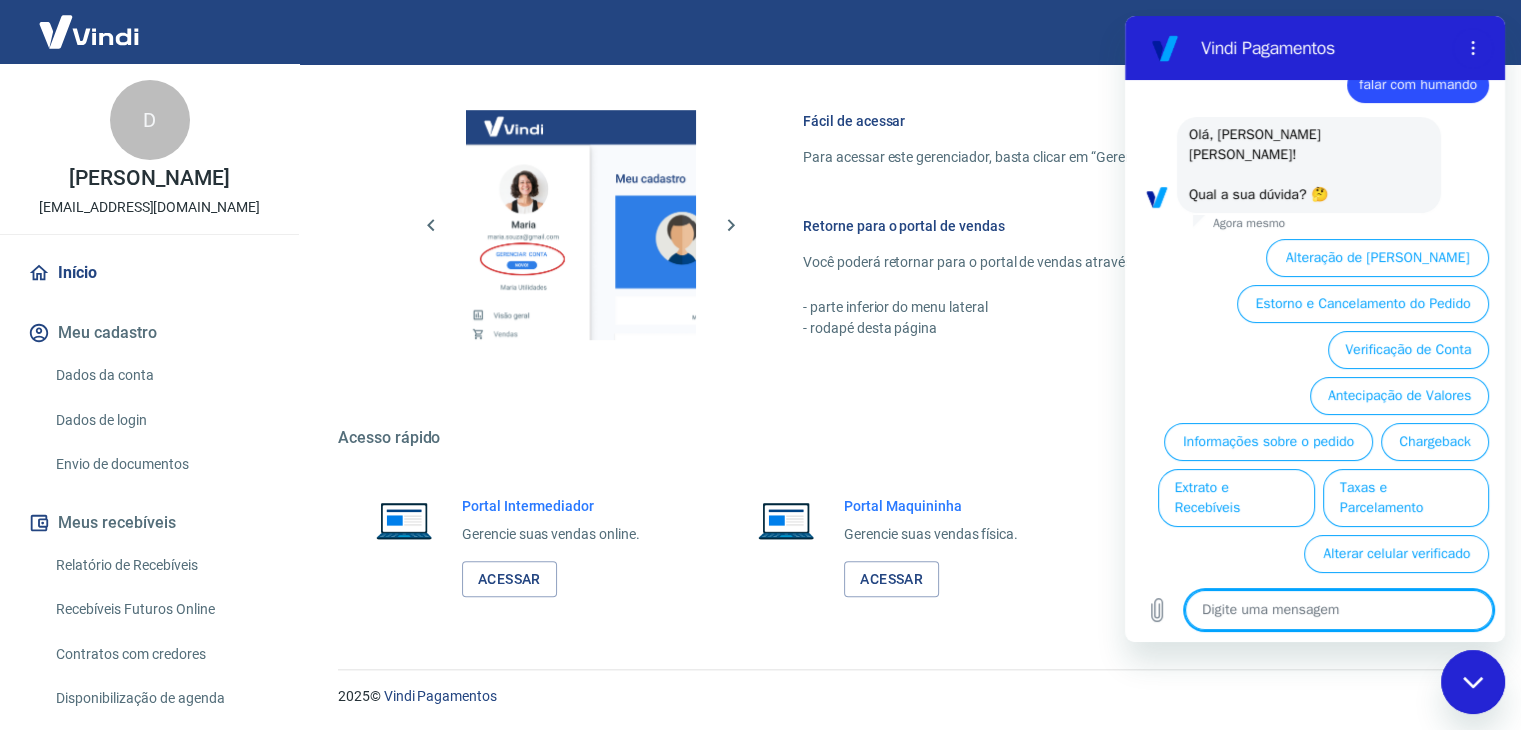 type on "g" 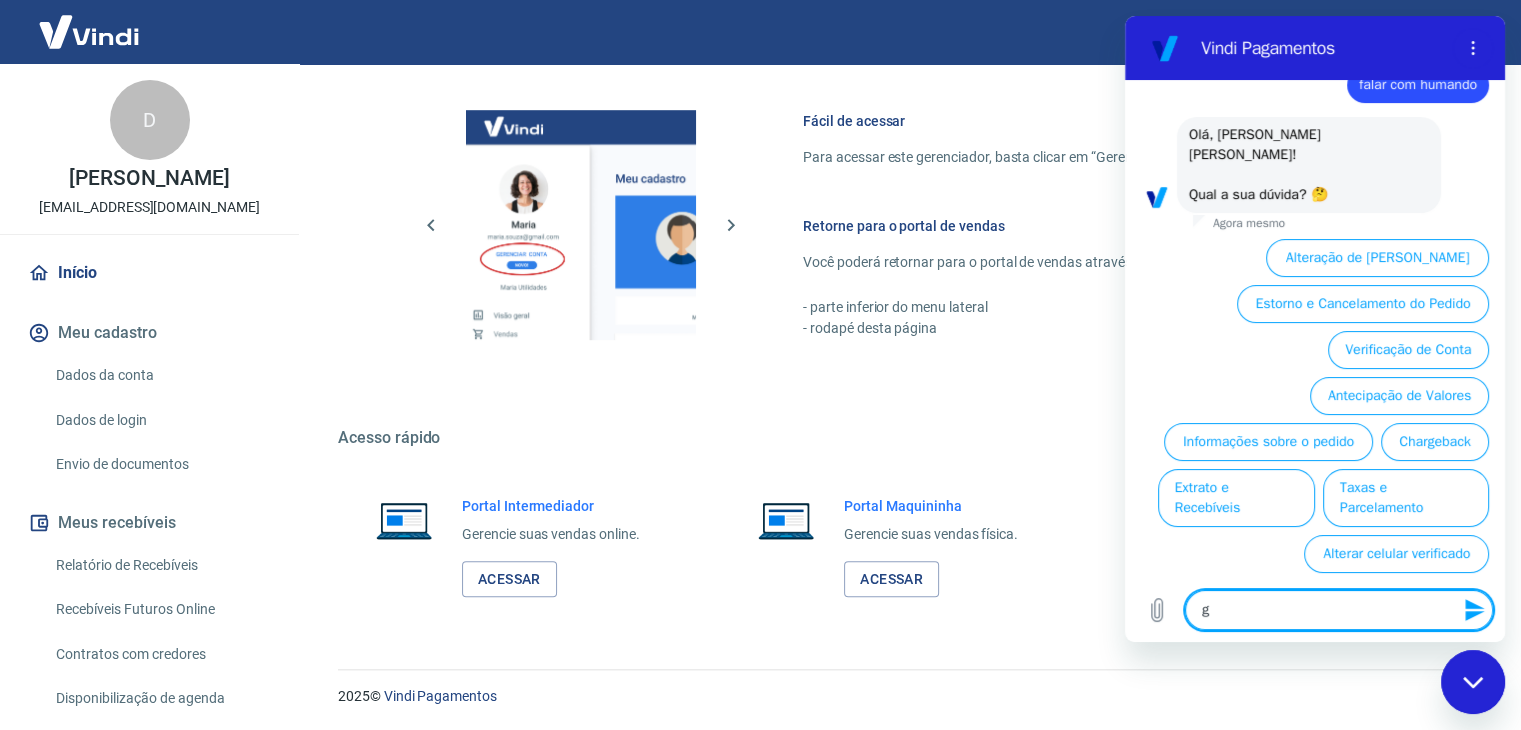 type 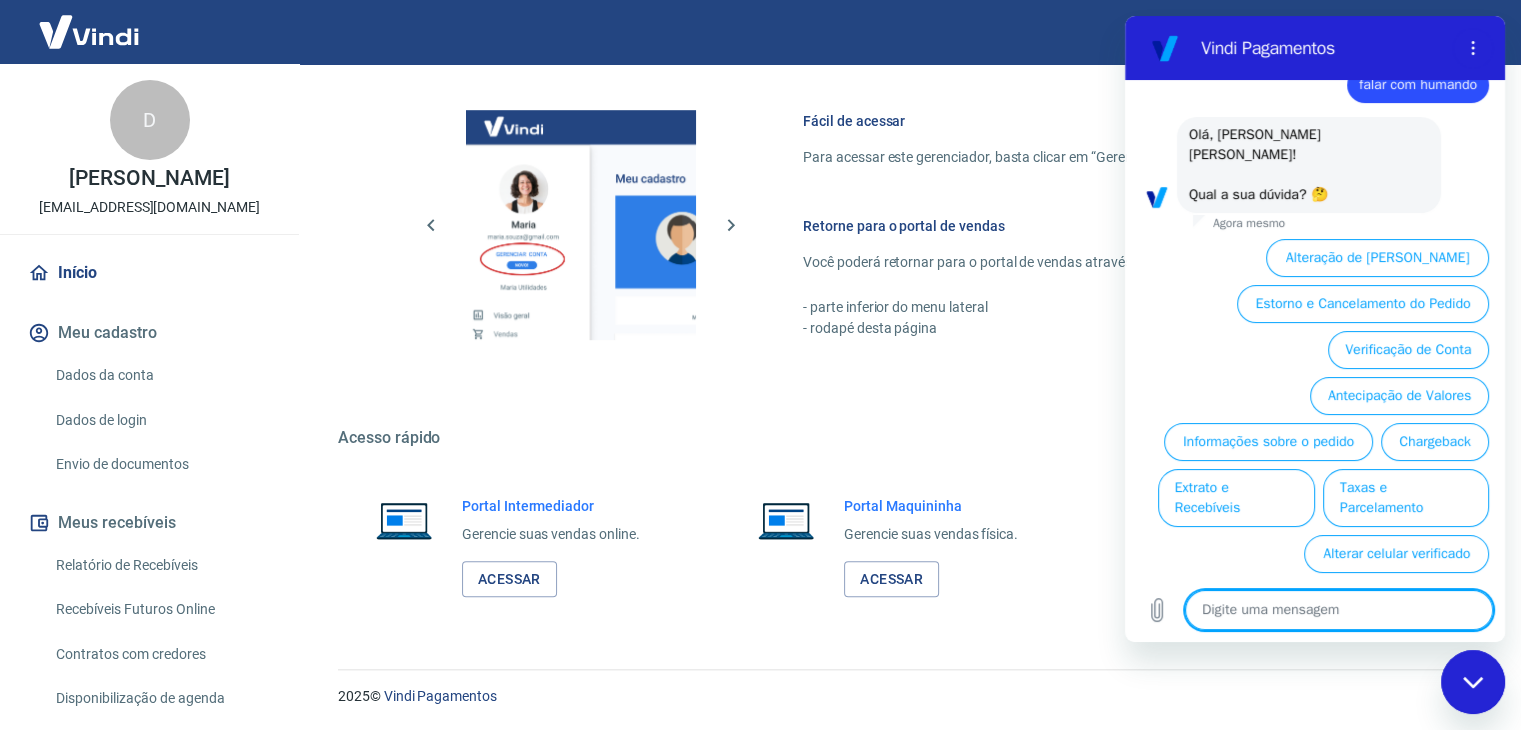 type on "f" 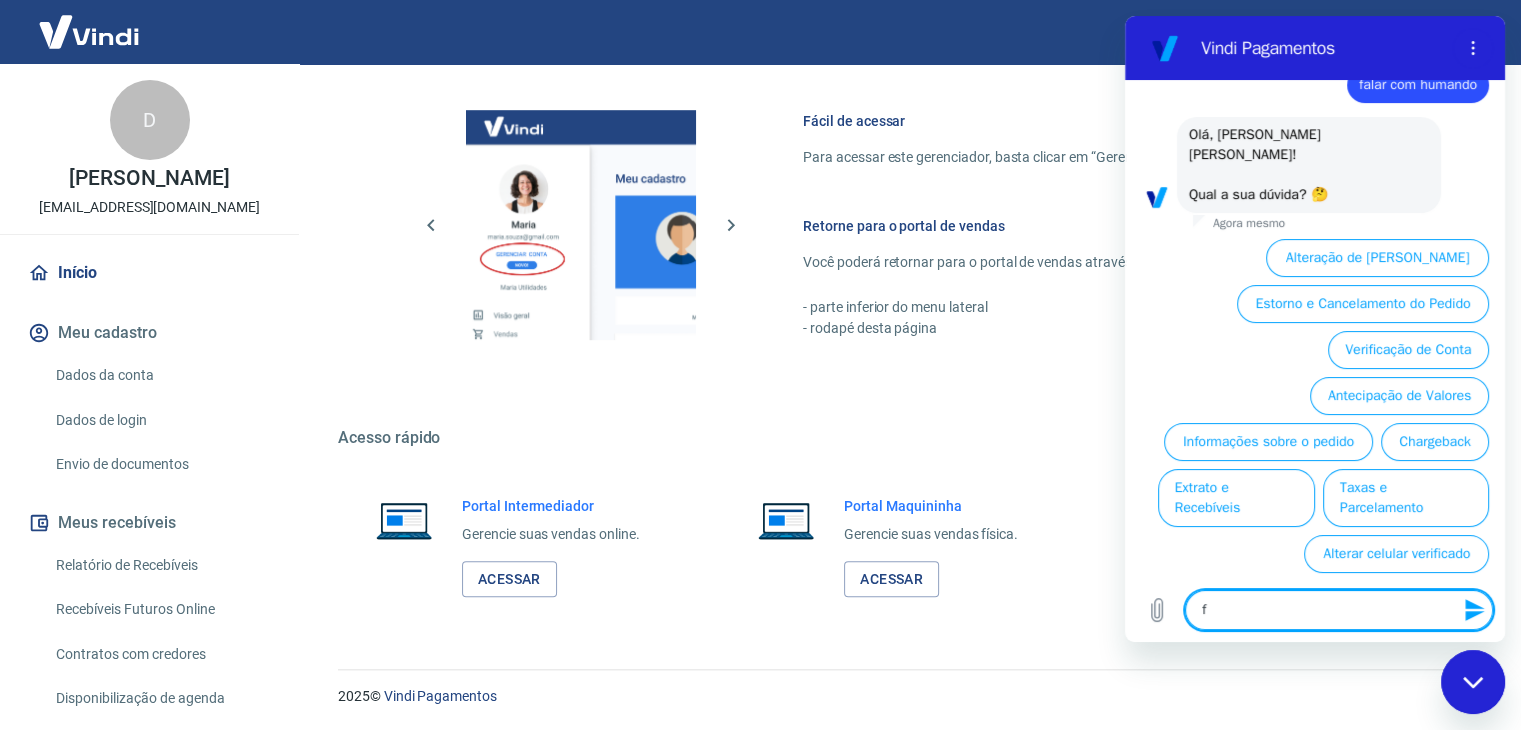 type on "fa" 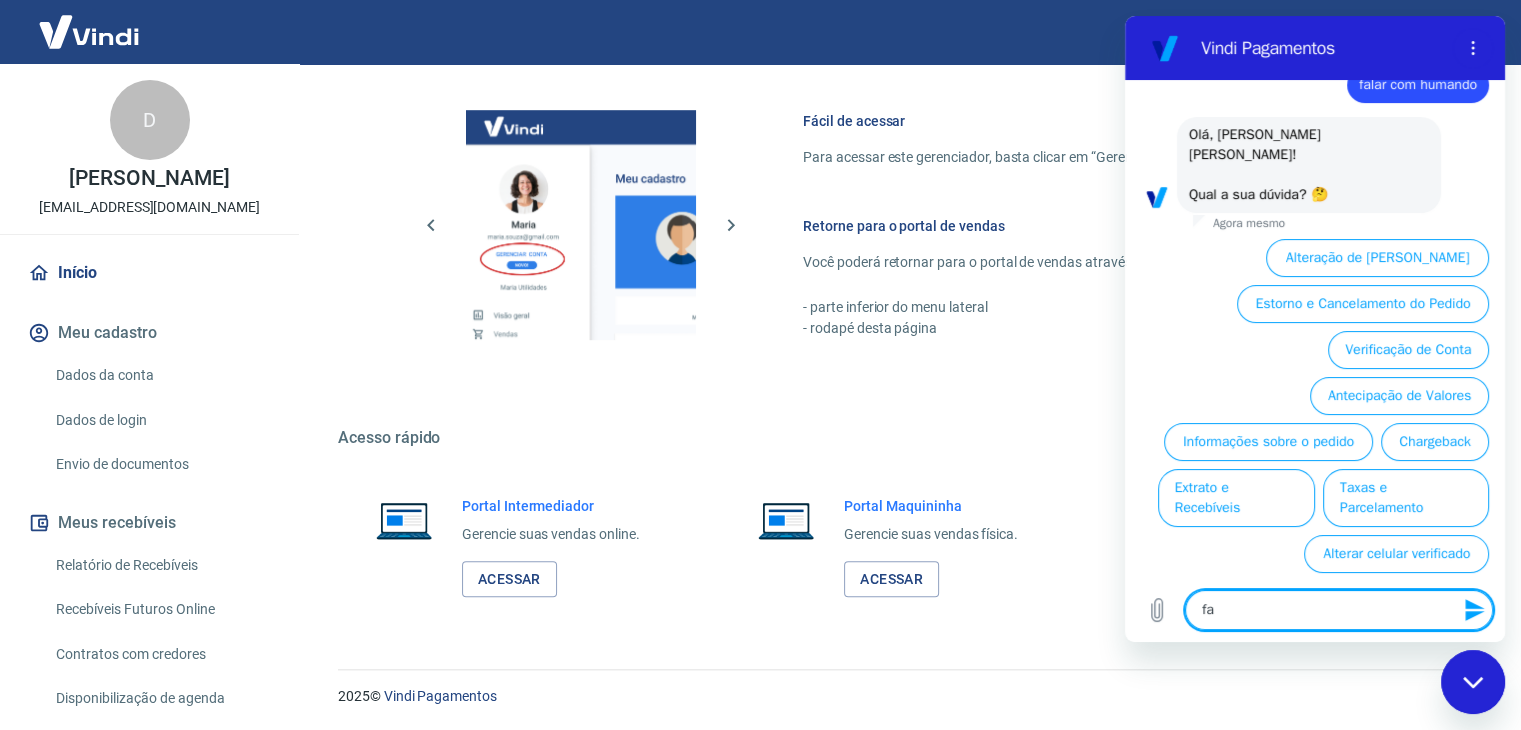 type on "fal" 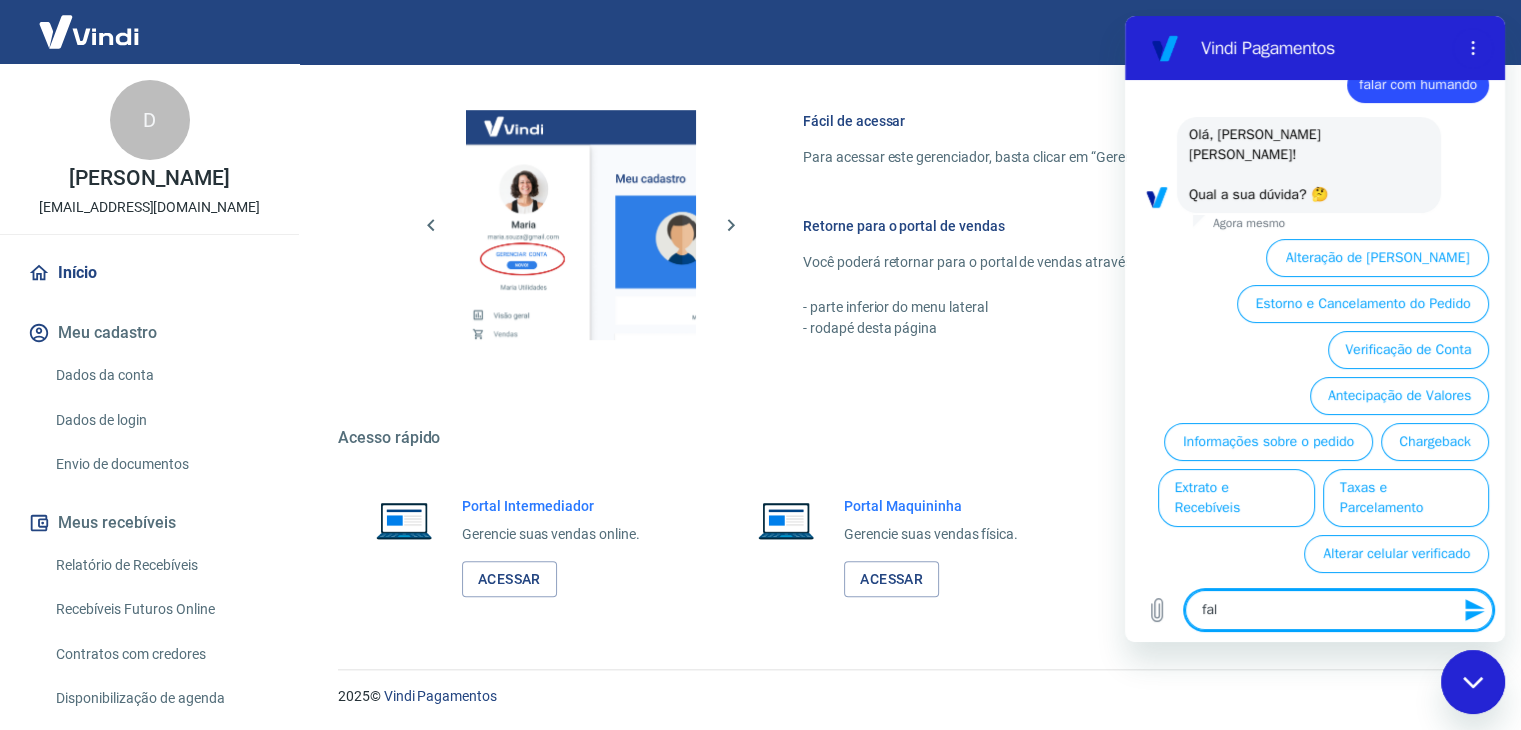 type on "fala" 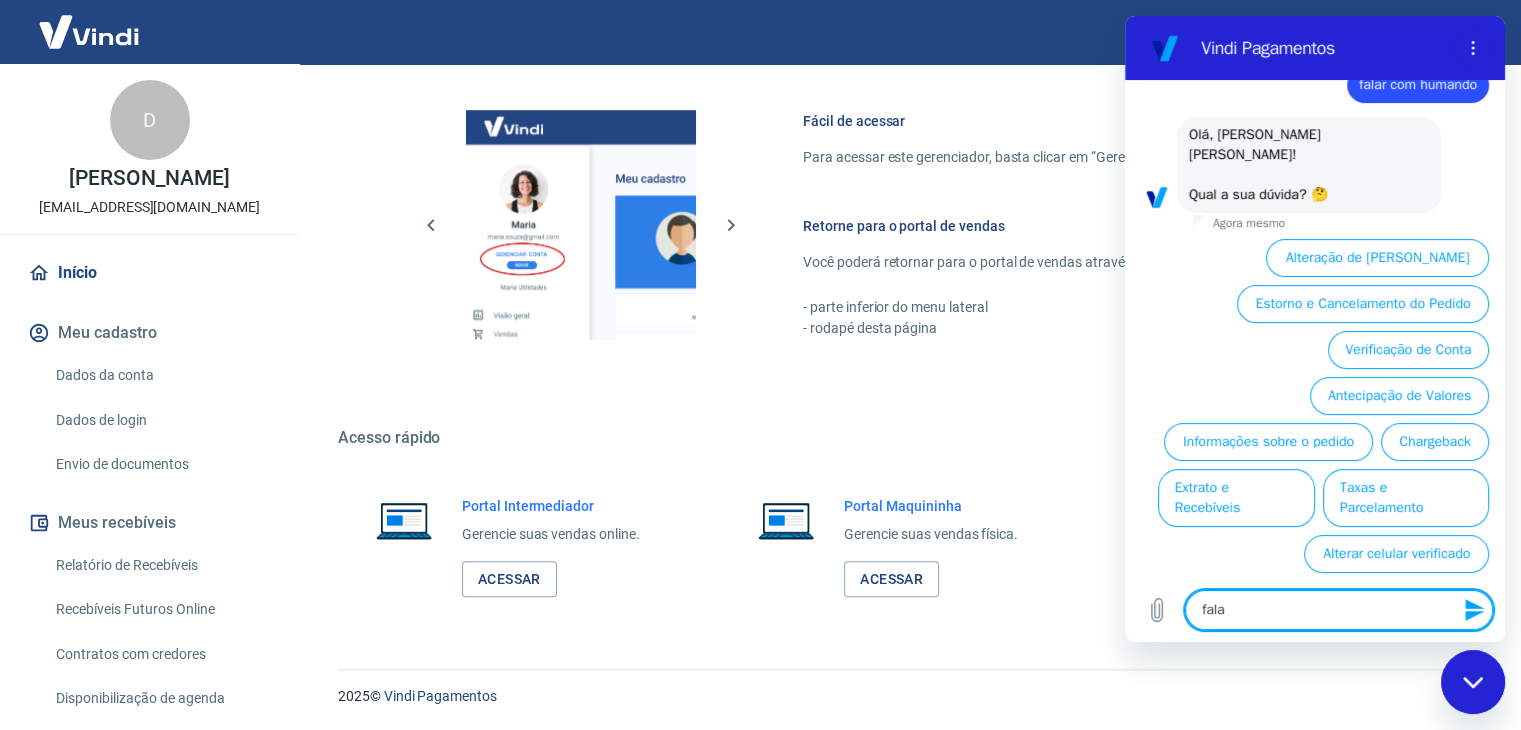 type on "falar" 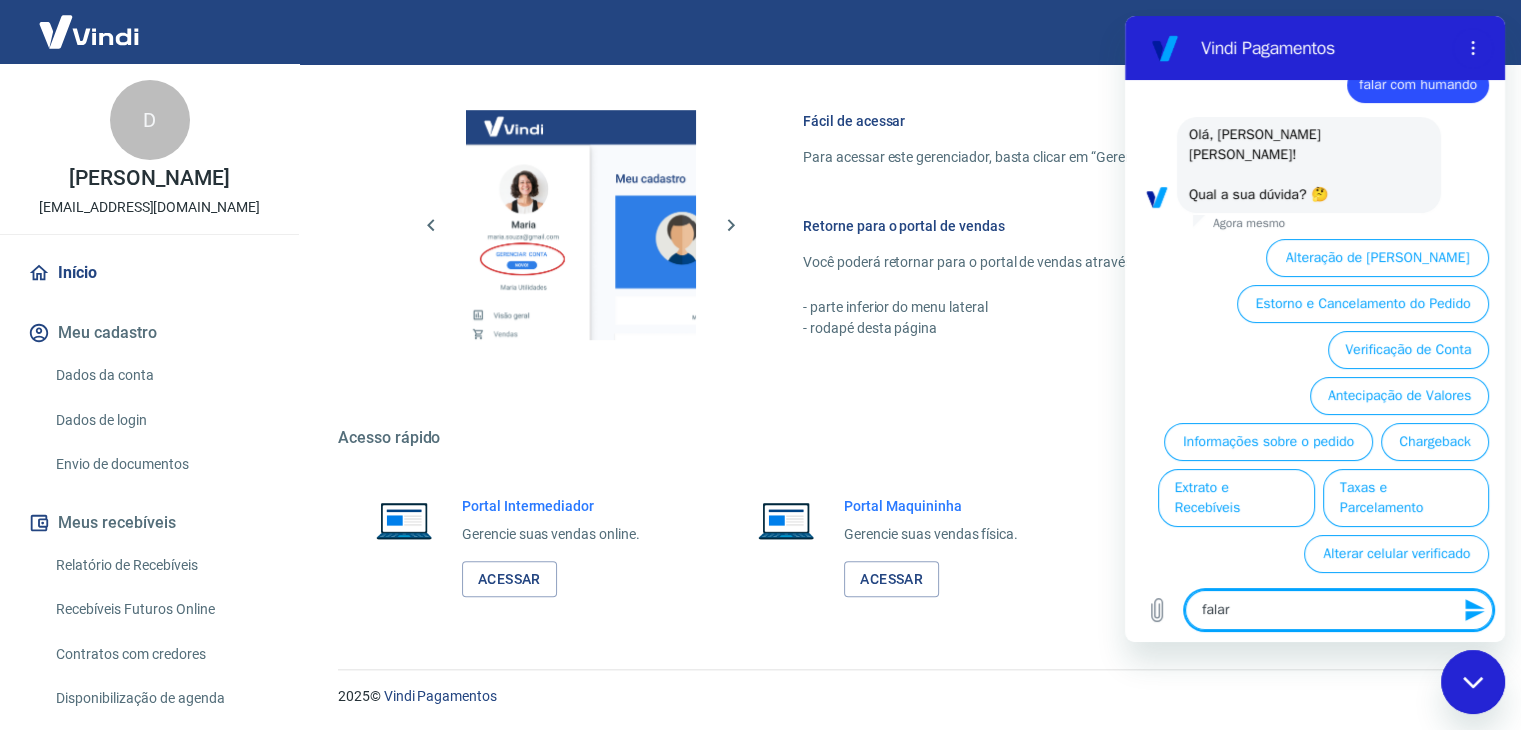 type on "falar" 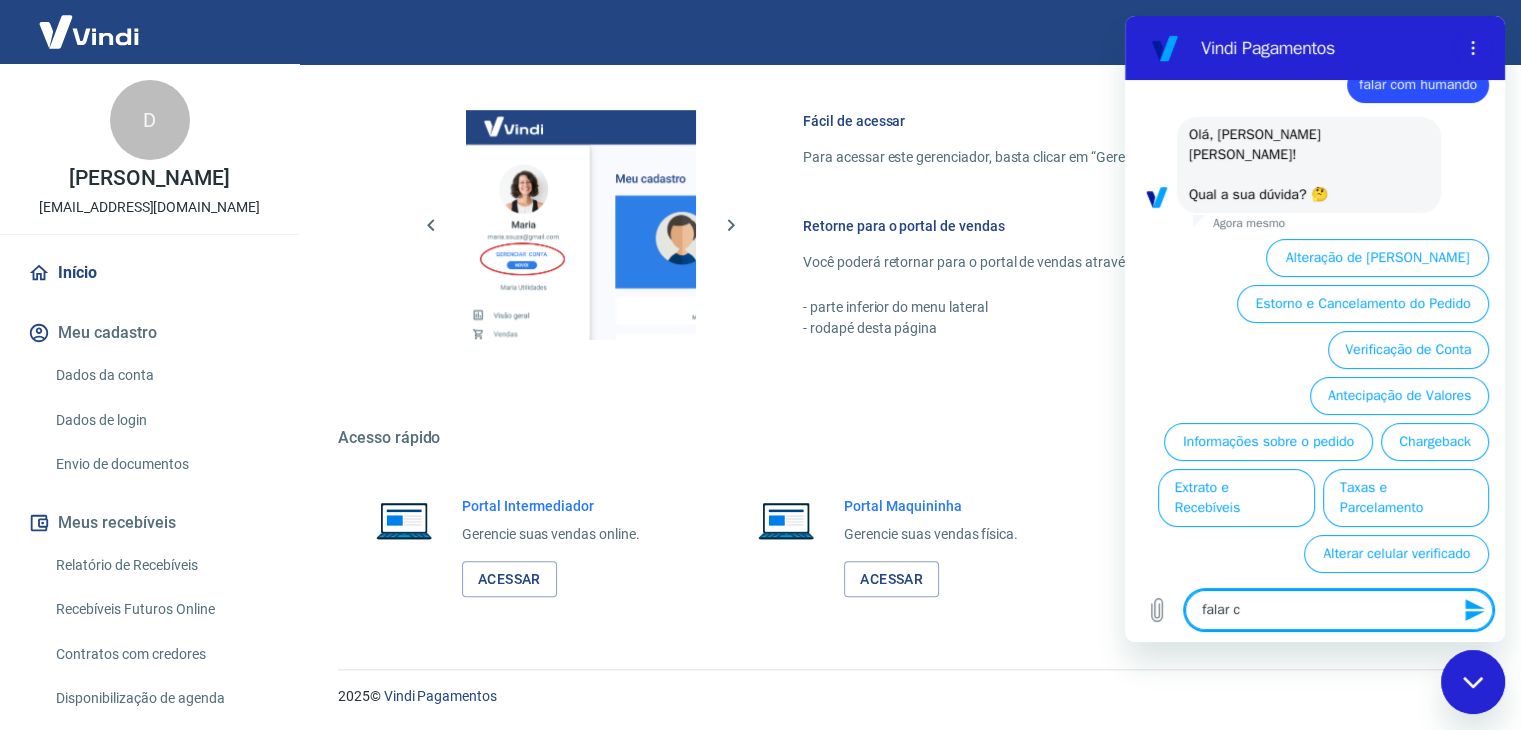 type on "falar co" 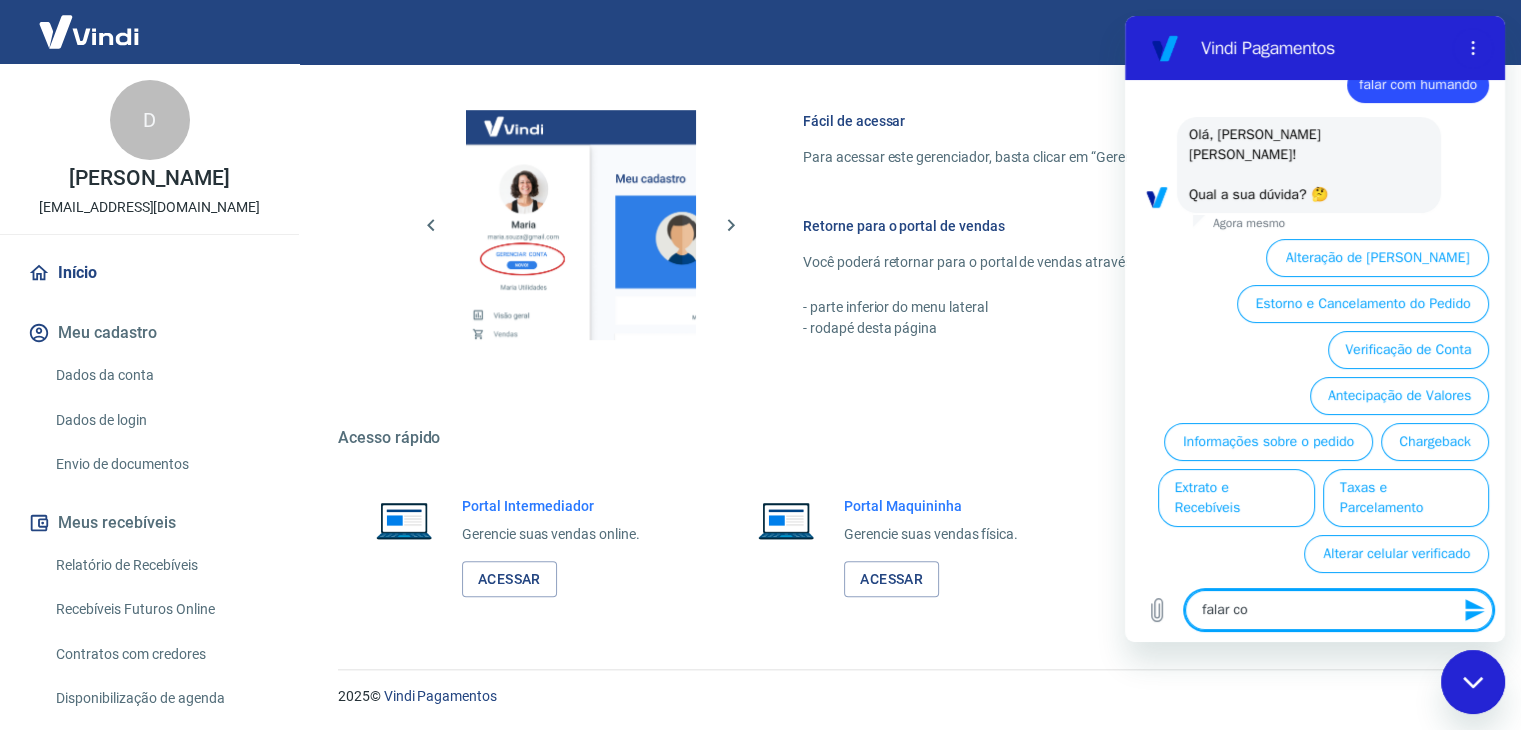 type on "x" 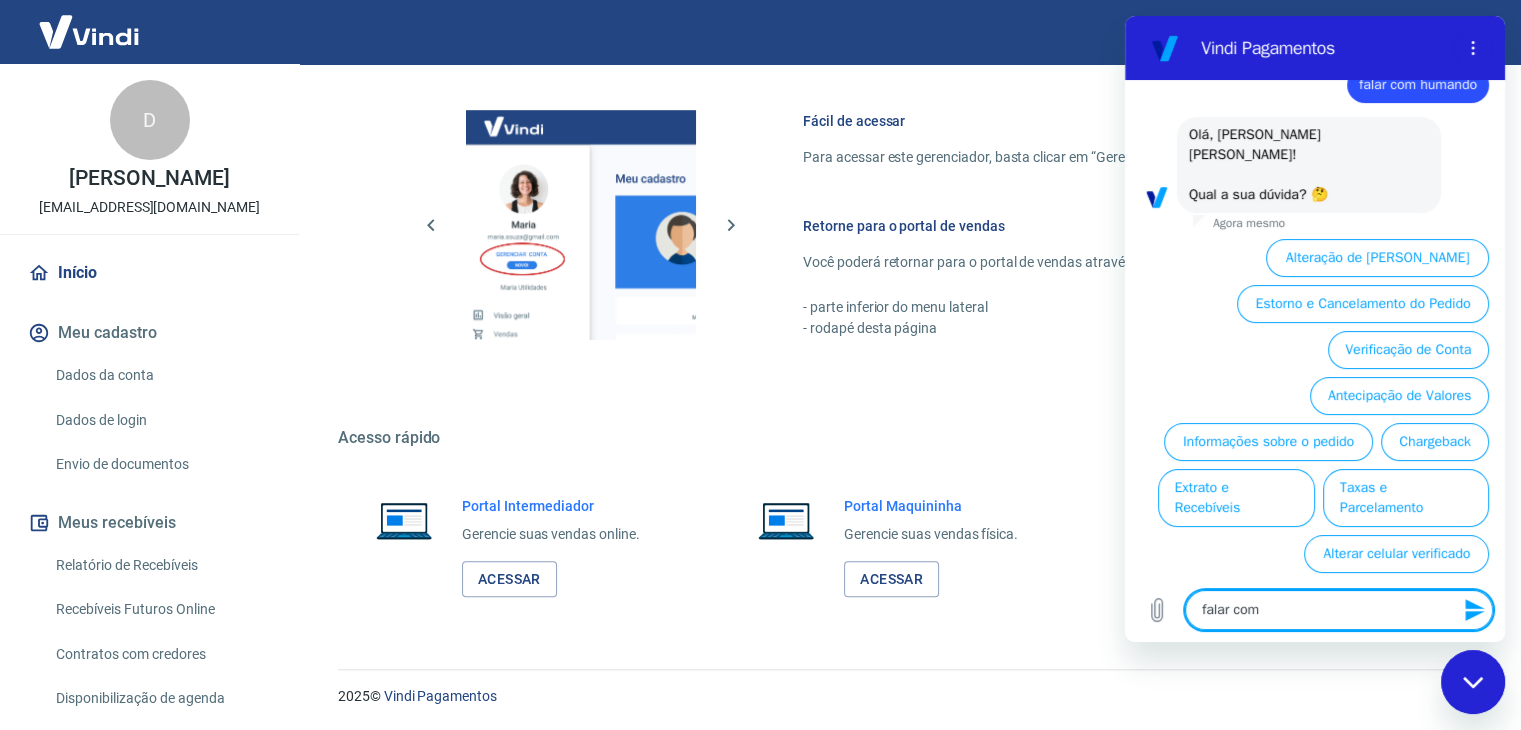 type on "falar com" 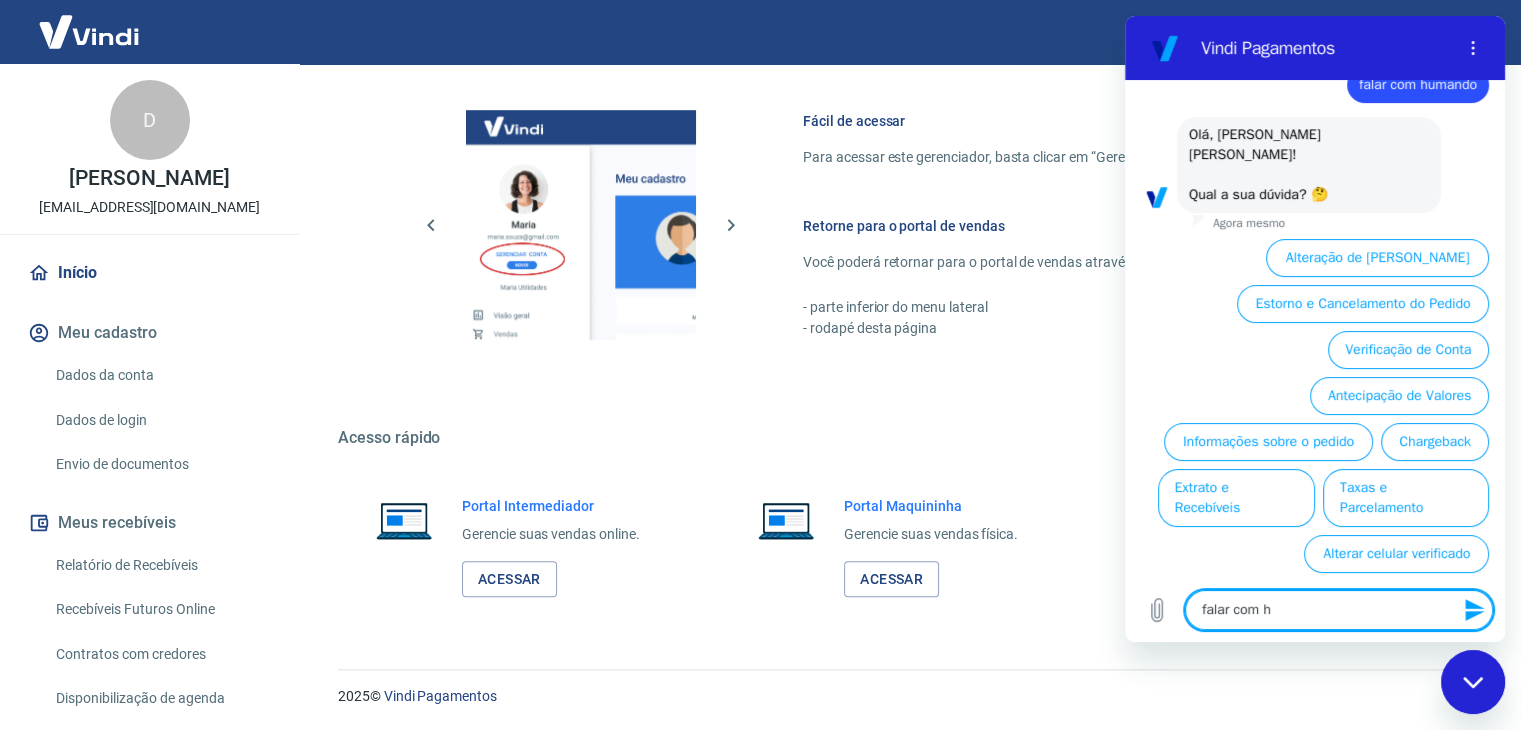 type on "falar com hu" 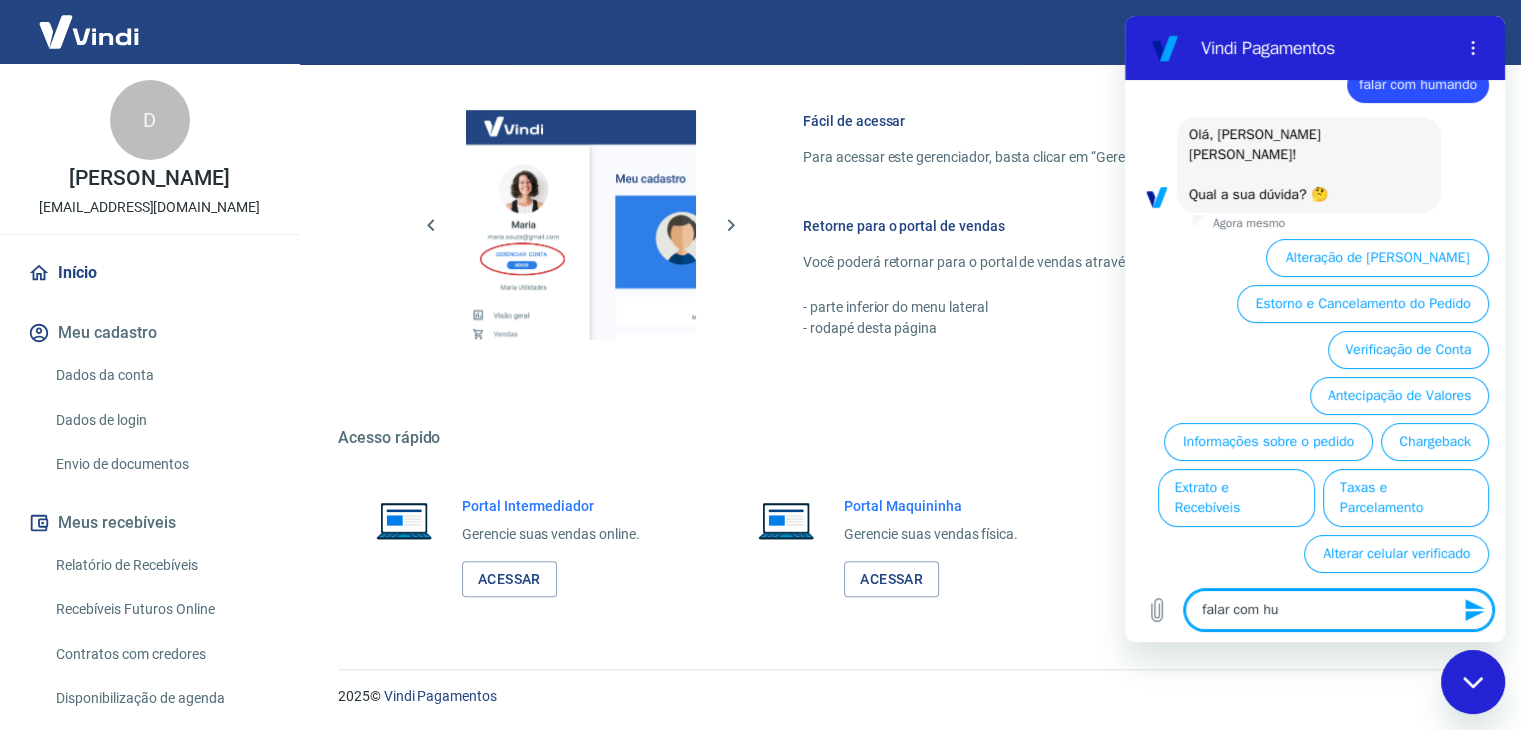 type on "falar com hum" 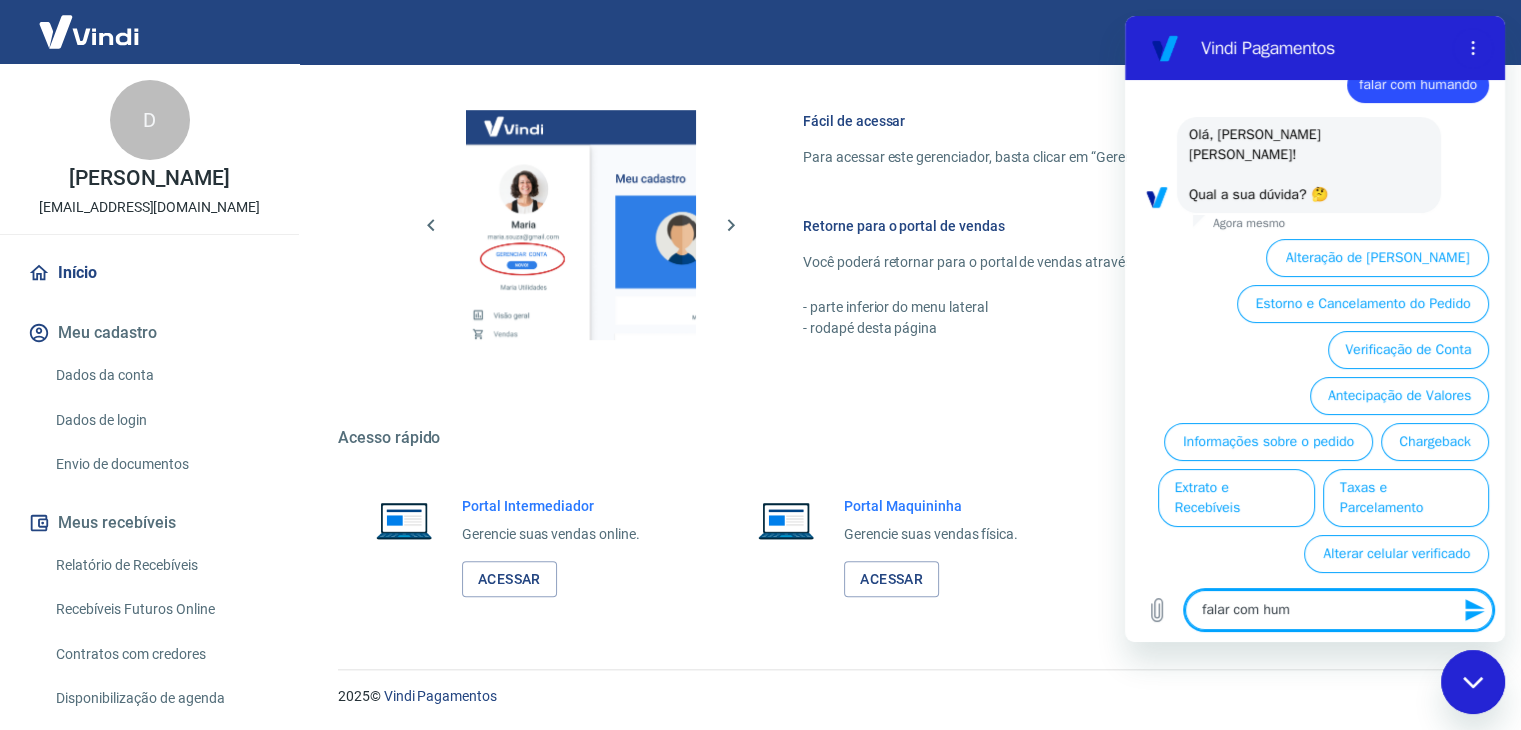 type on "falar com huma" 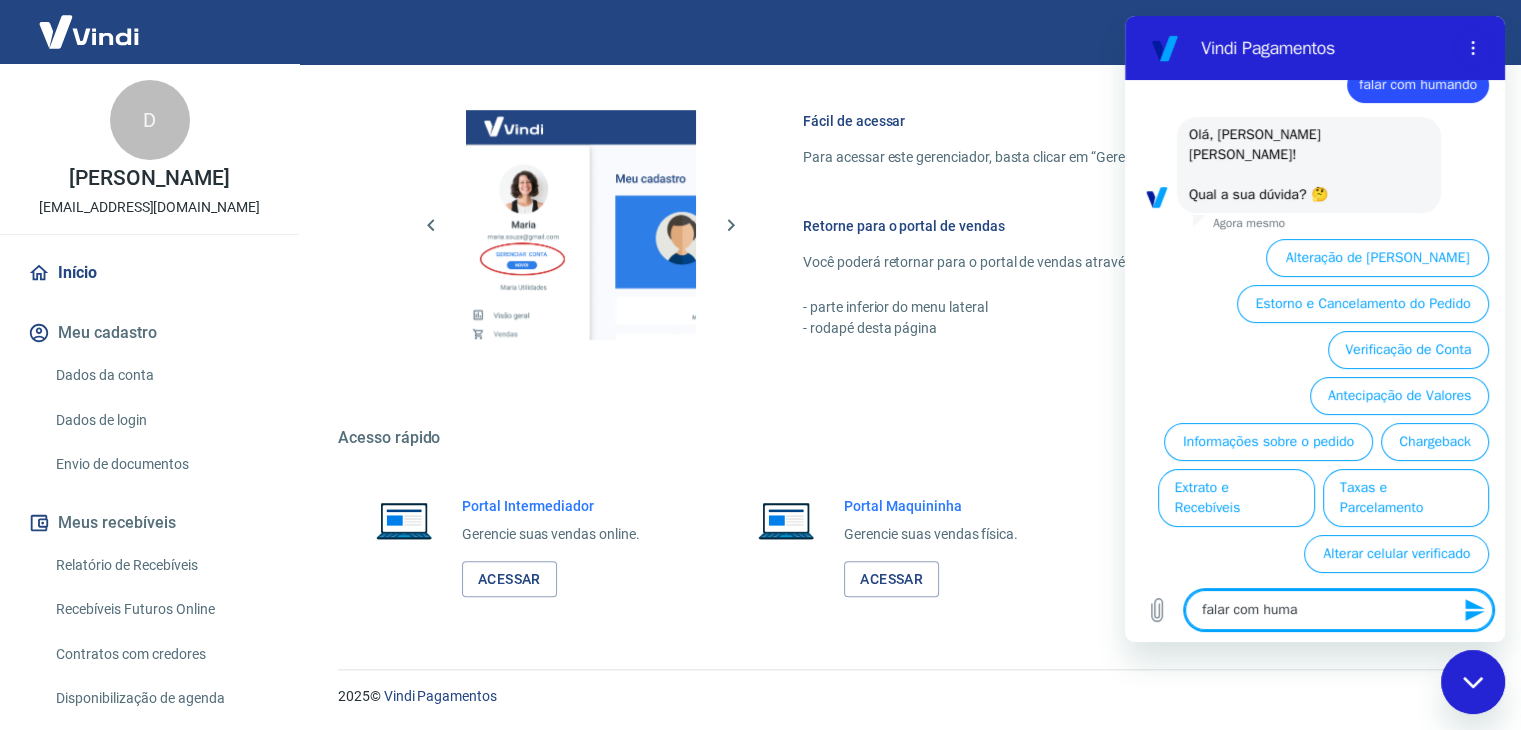 type on "falar com human" 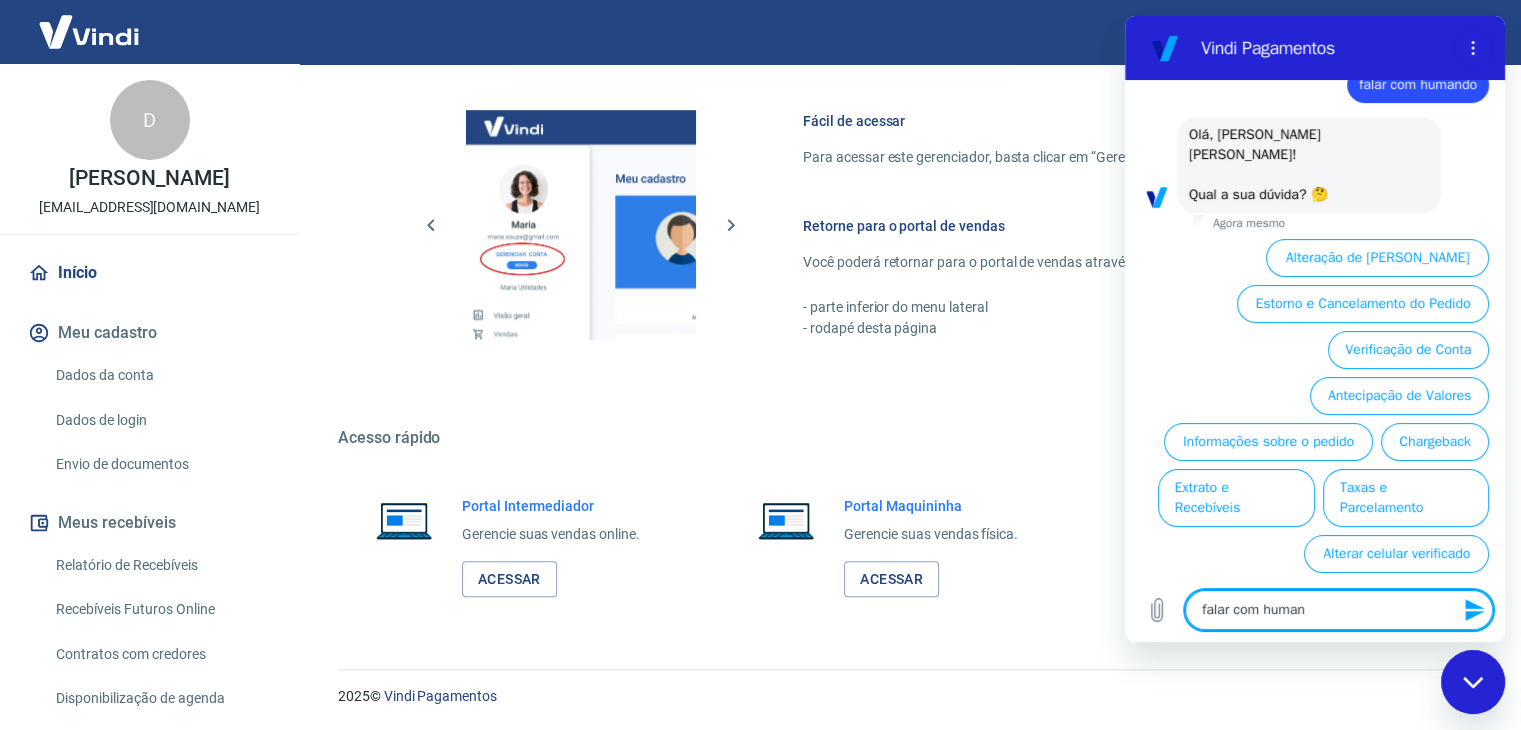 type on "falar com humano" 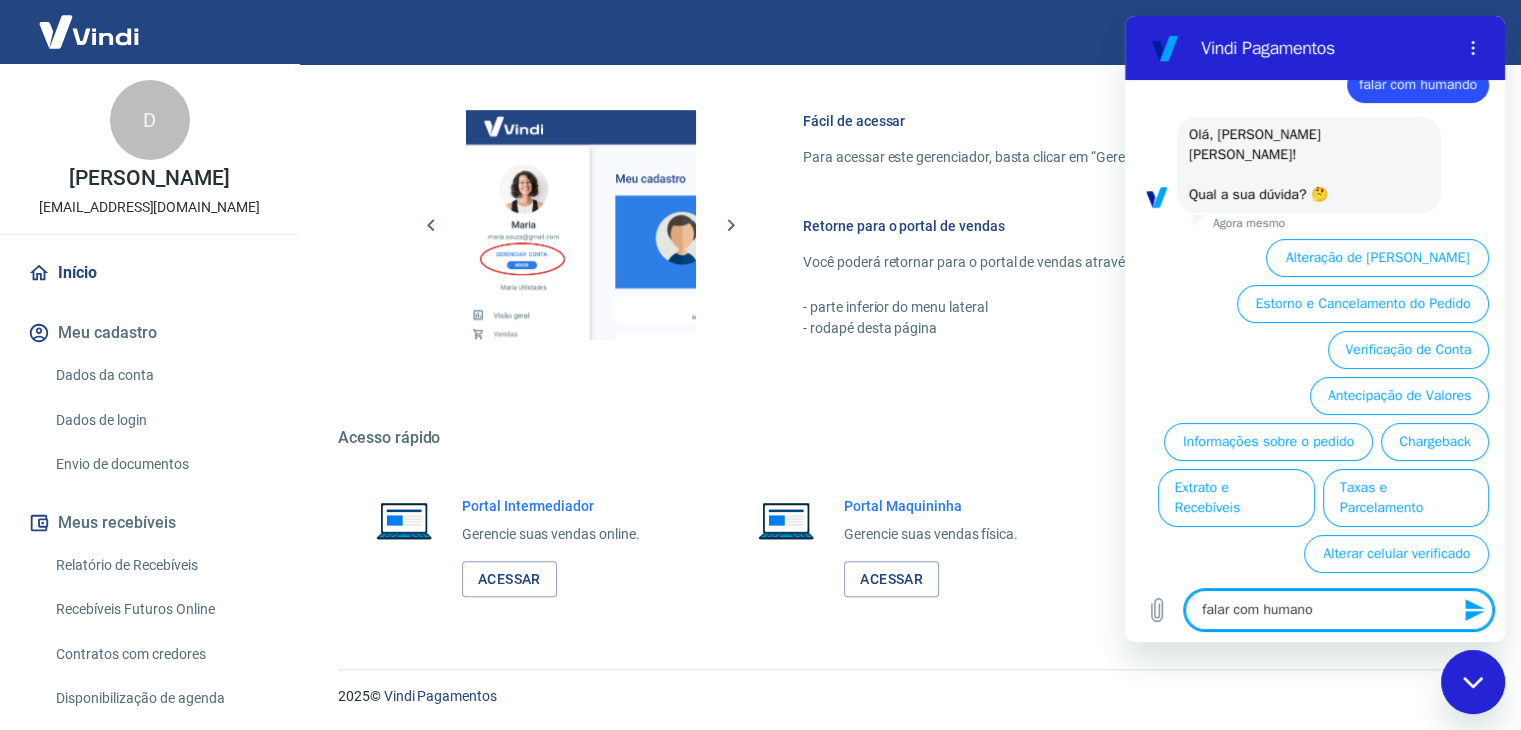 type on "falar com humano" 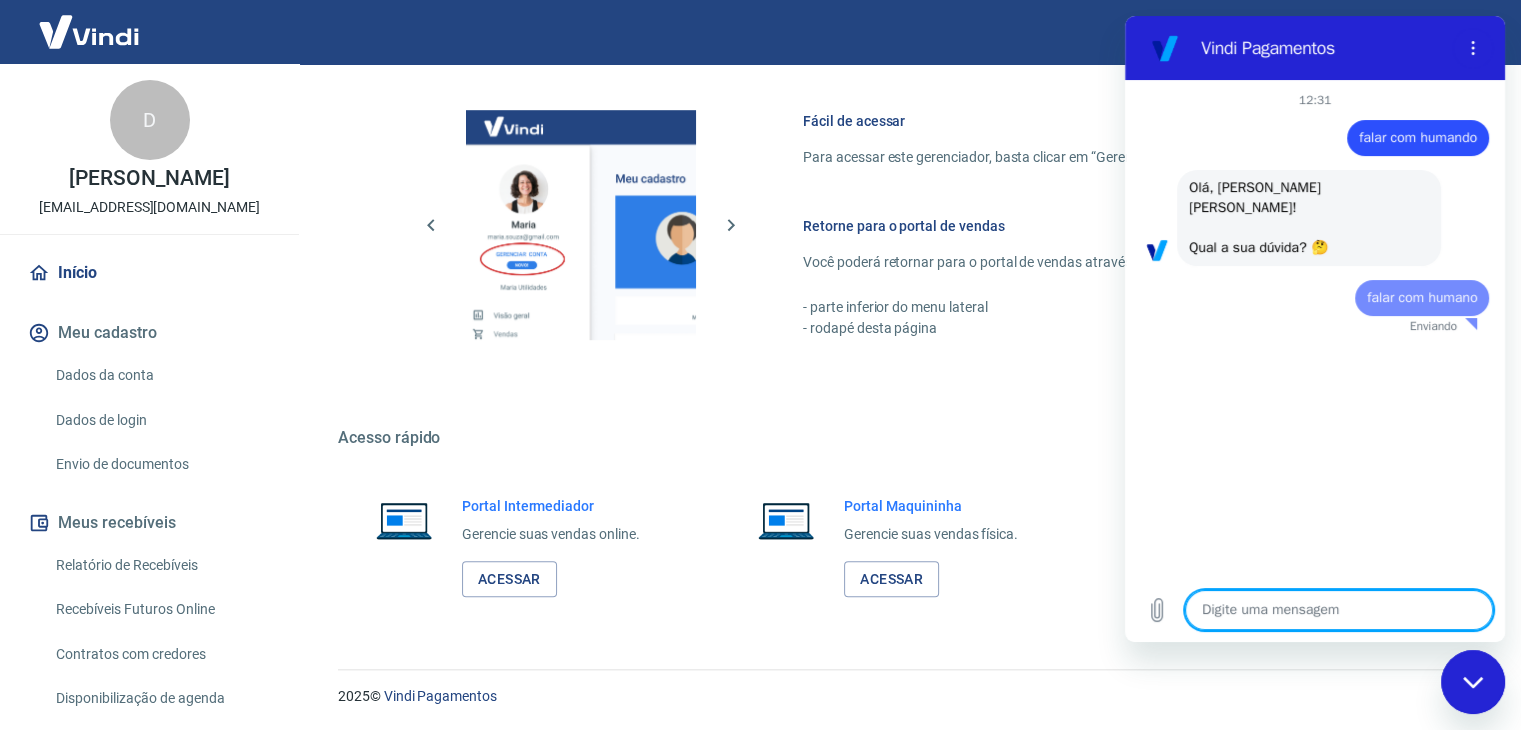 scroll, scrollTop: 0, scrollLeft: 0, axis: both 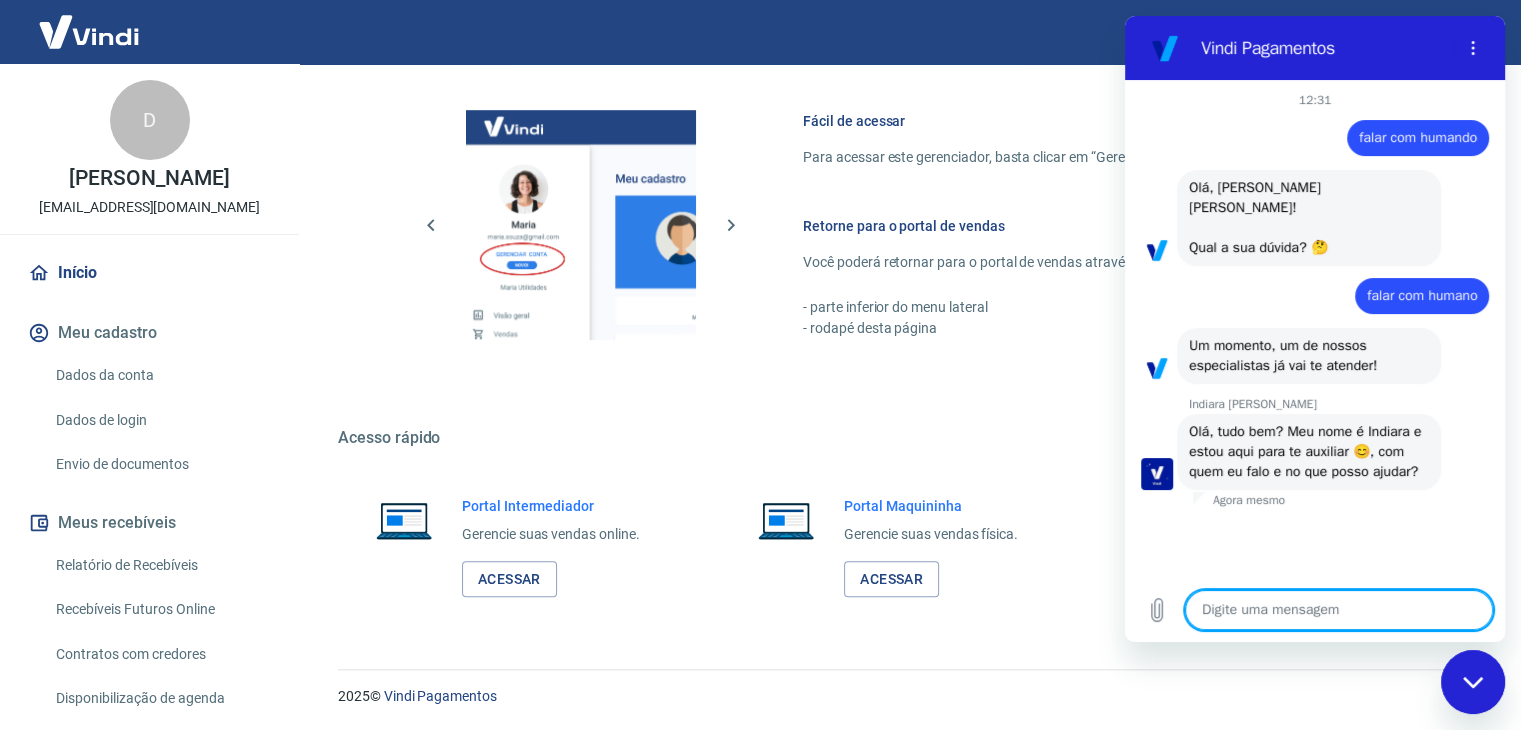 type on "x" 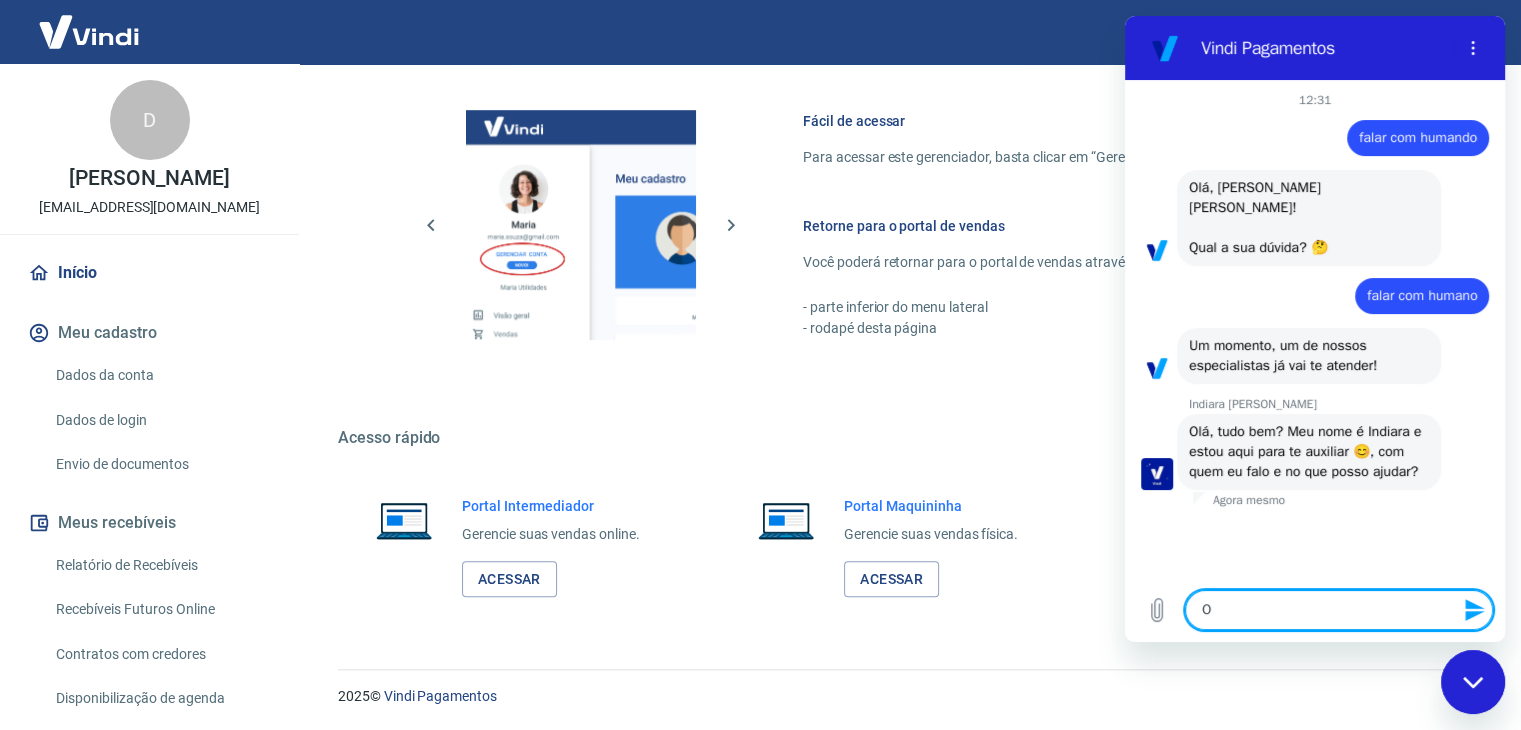 type on "Ol" 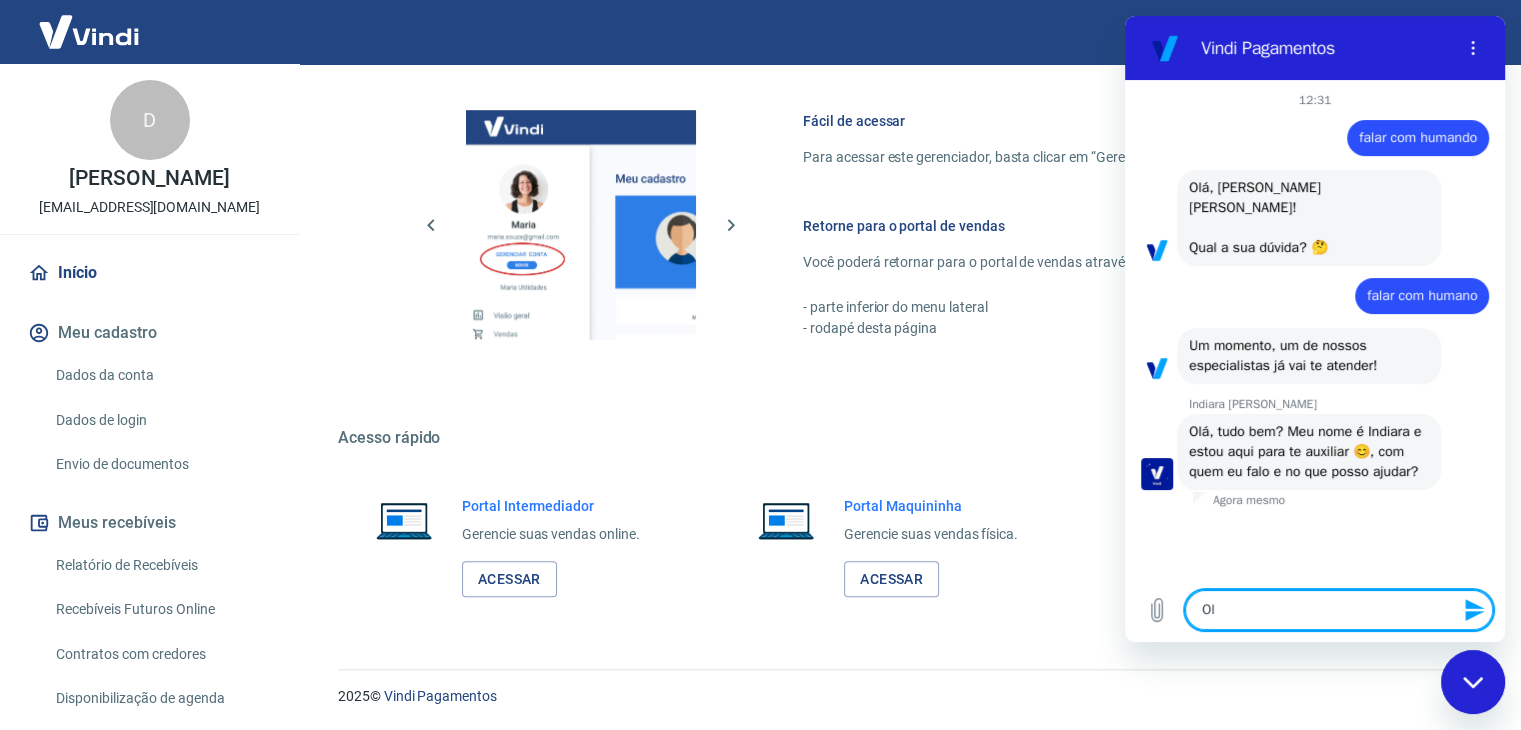 type on "Olá" 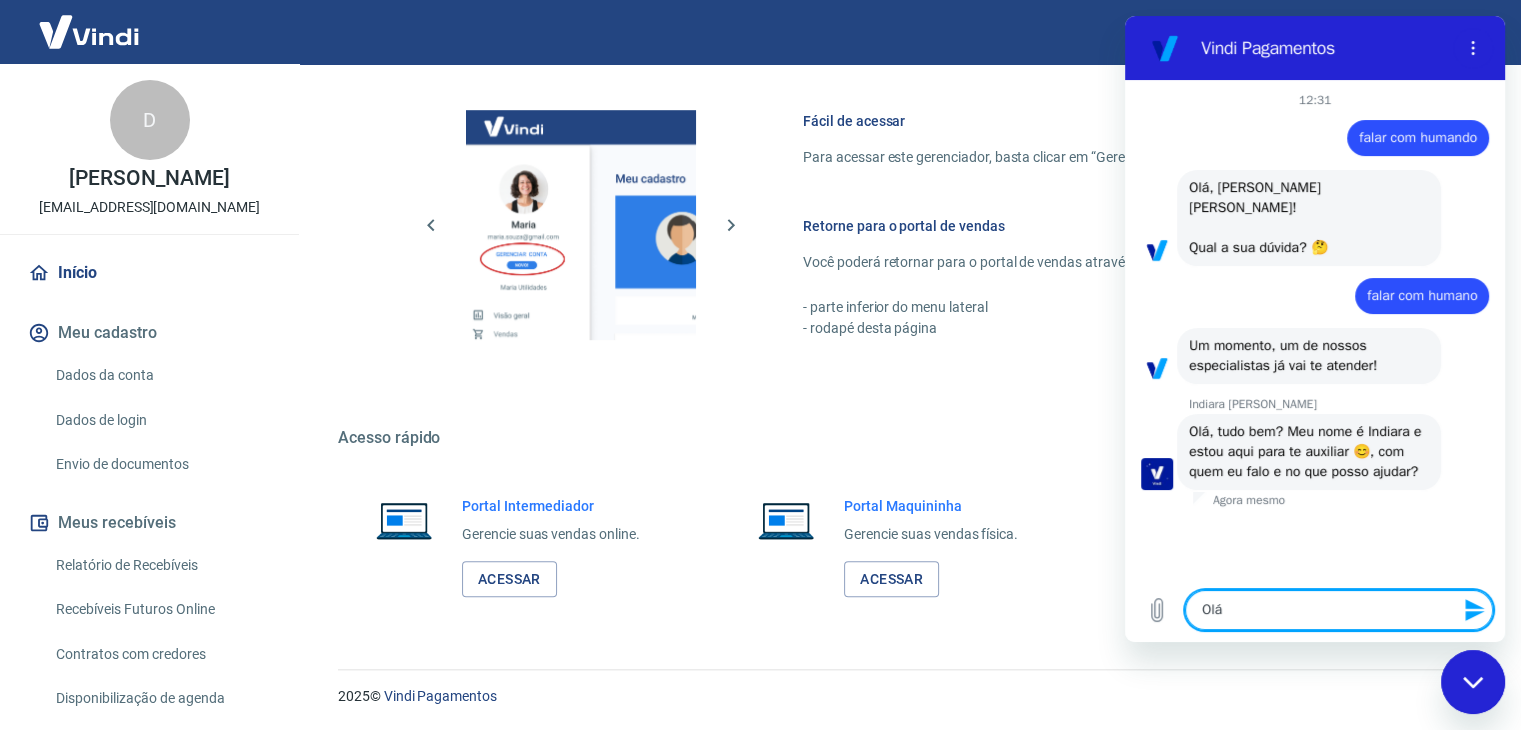 type on "Olá" 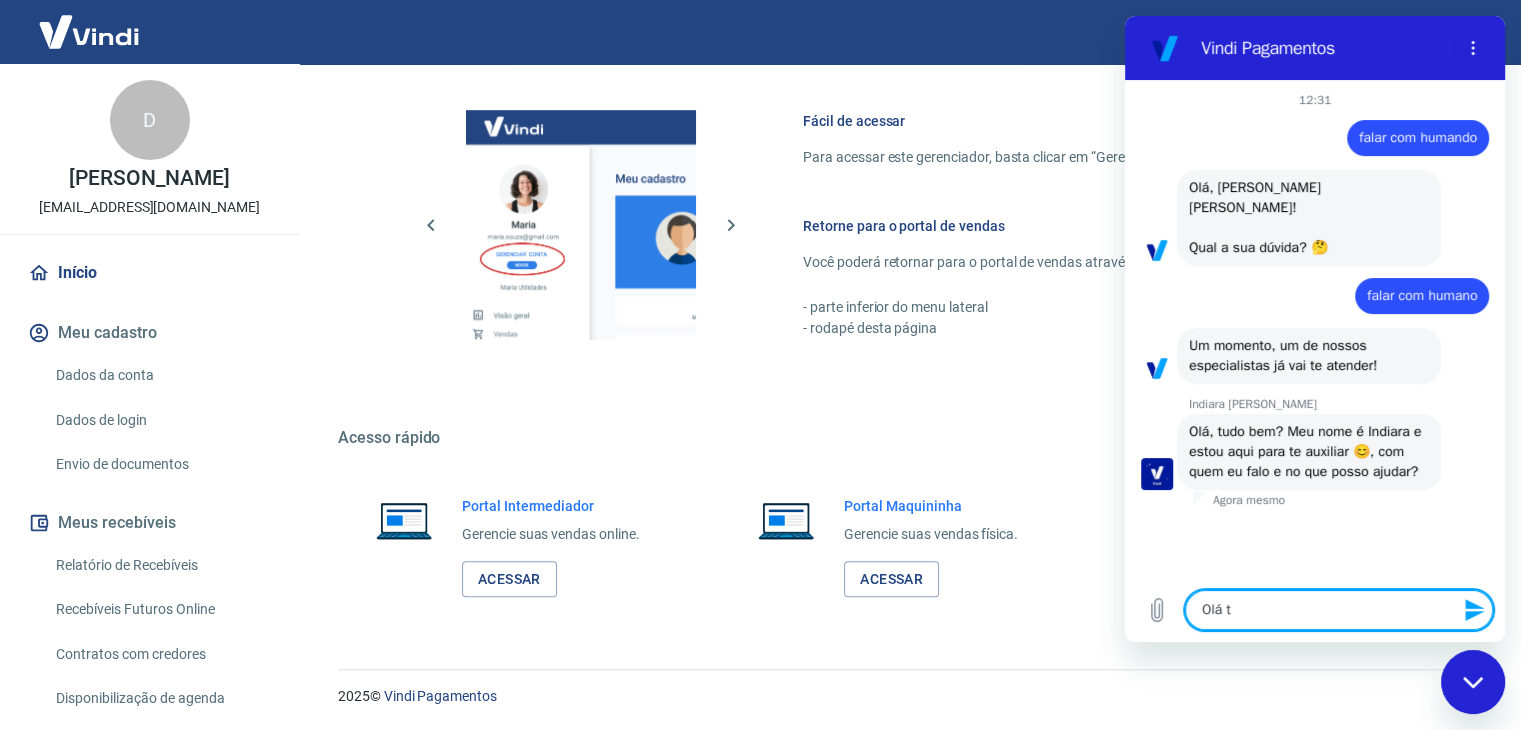 type on "Olá tu" 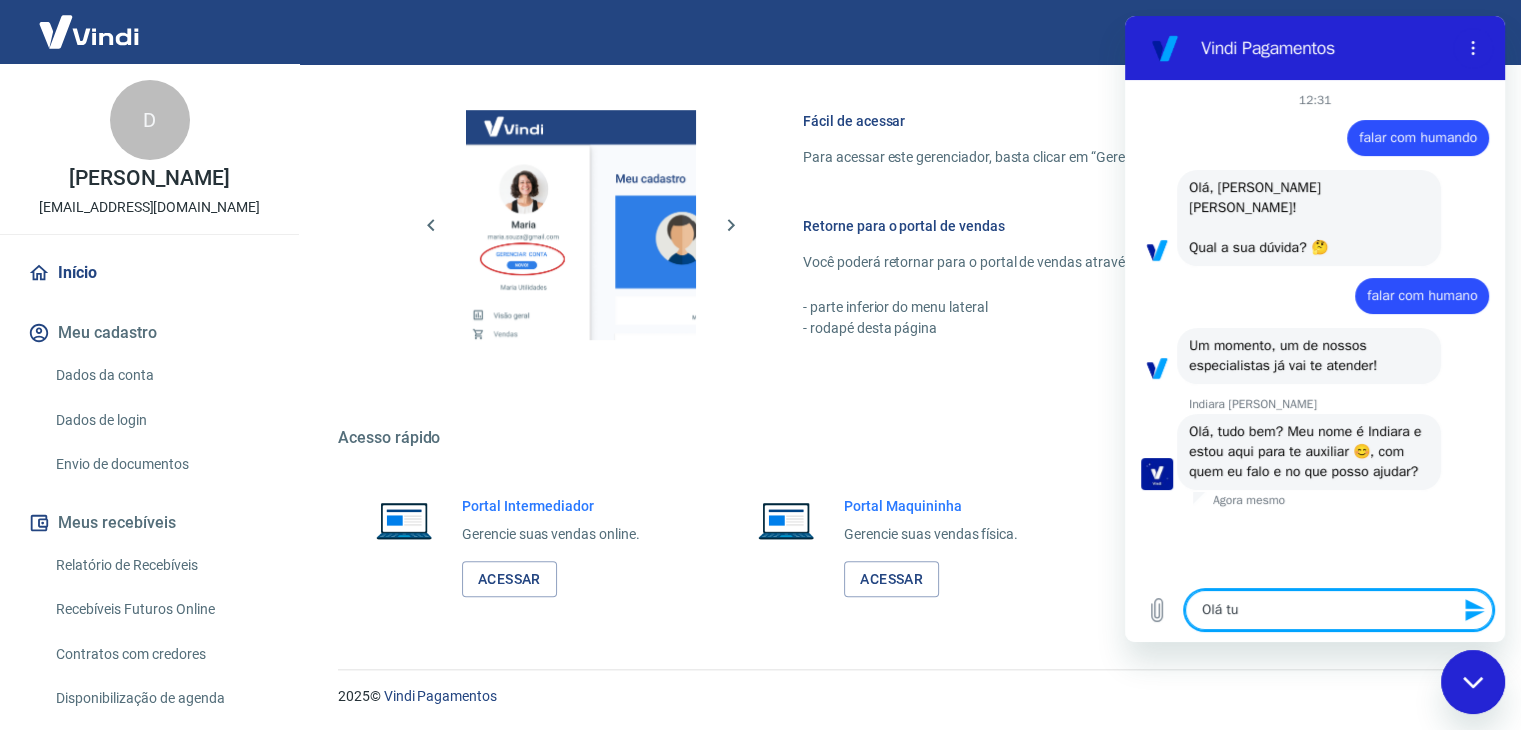 type on "Olá tud" 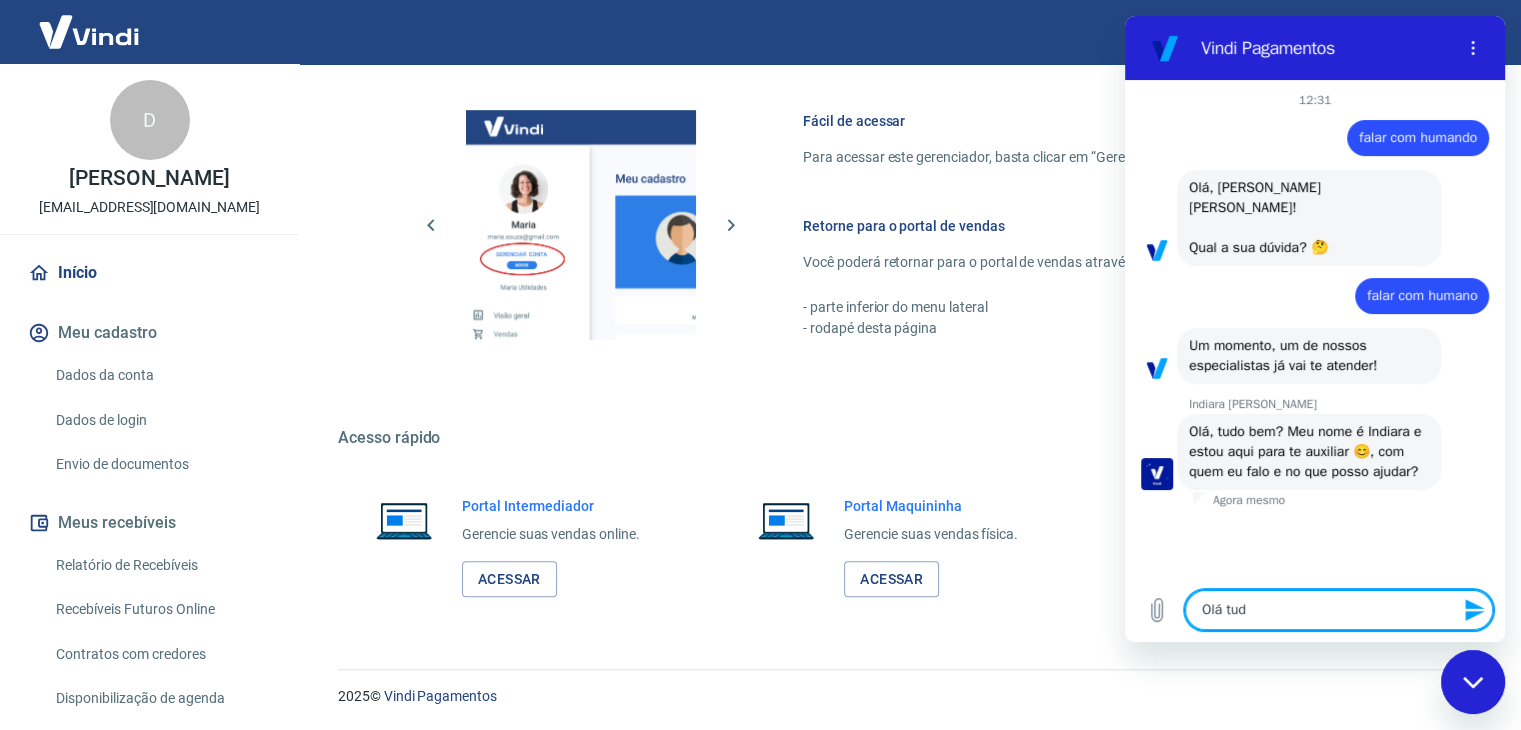 type on "Olá tudo" 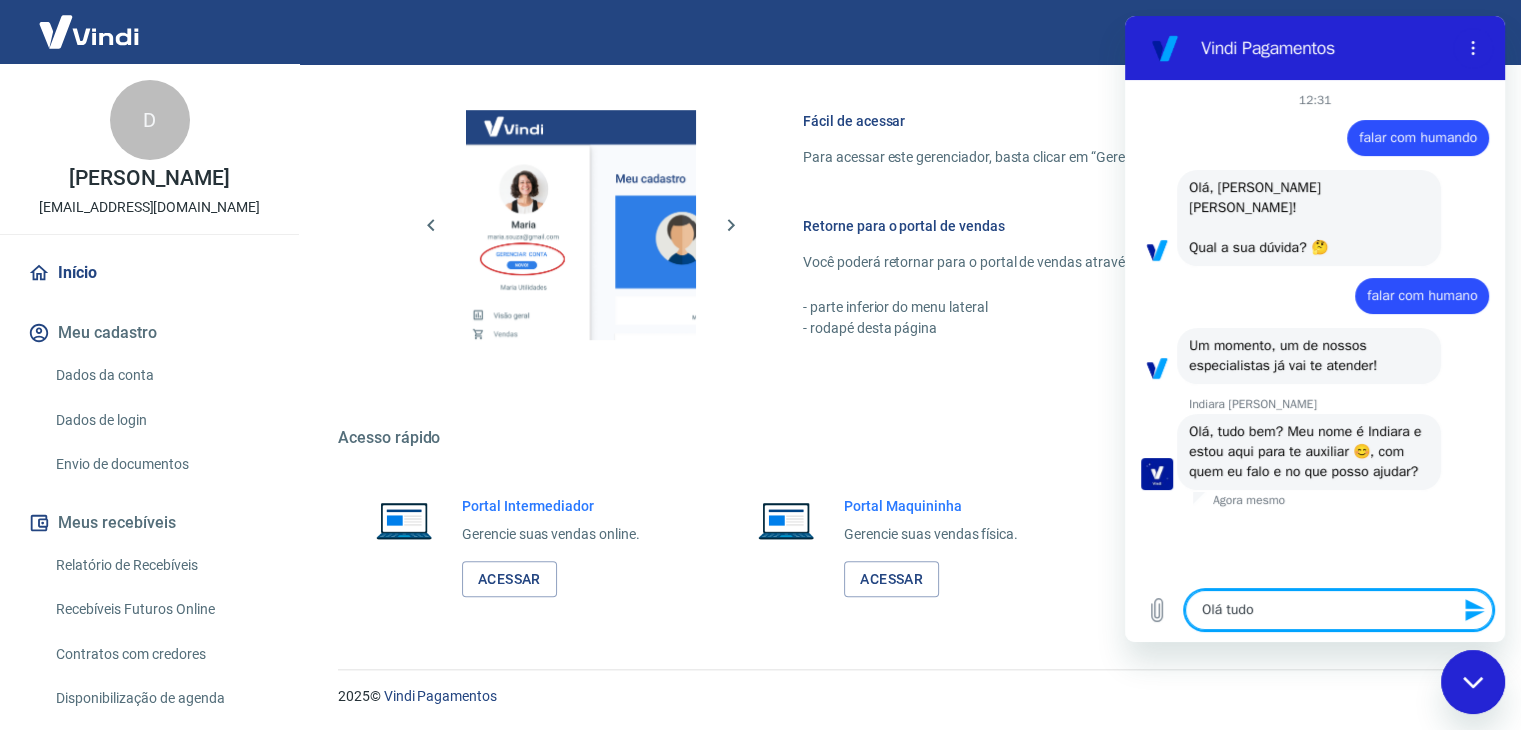 type on "Olá tudo" 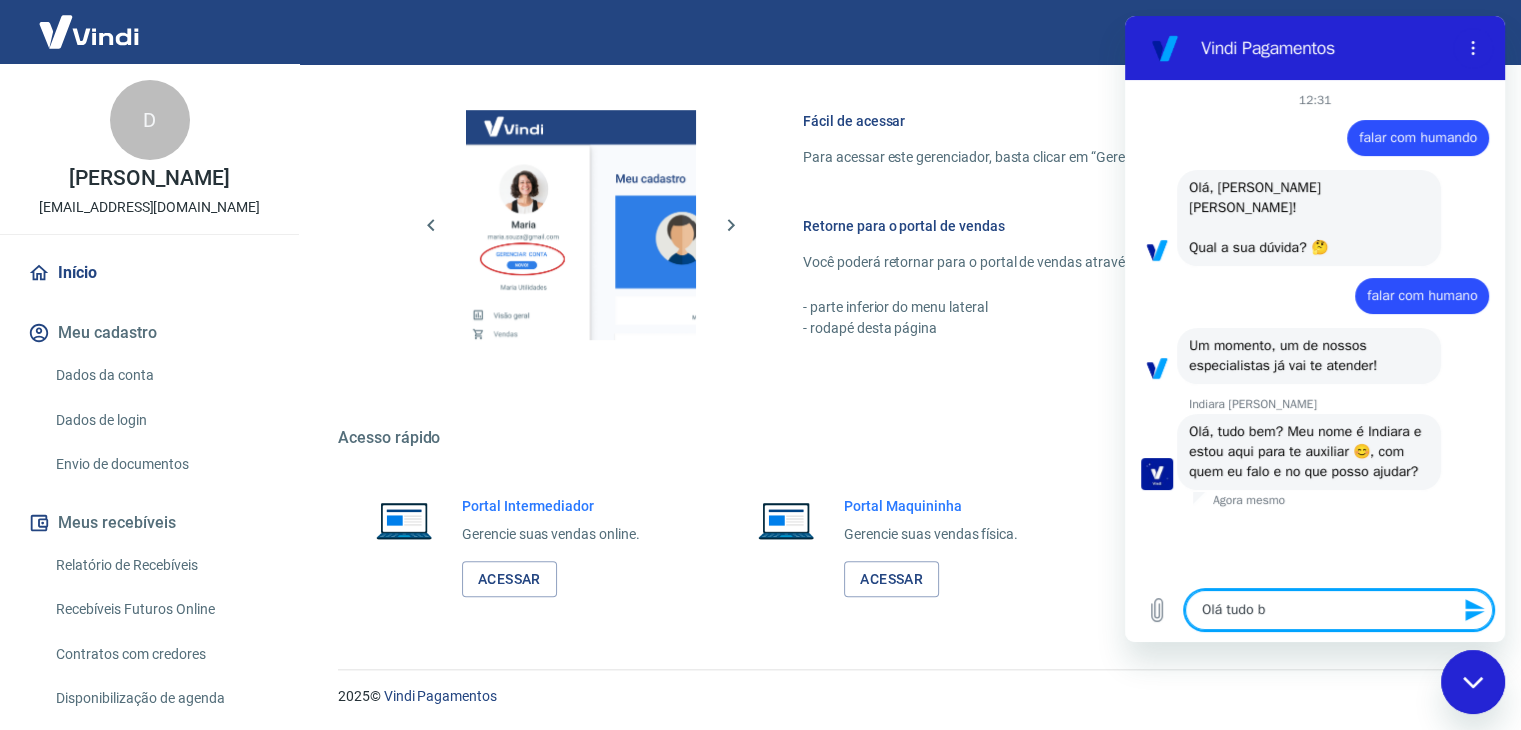 type on "Olá tudo be" 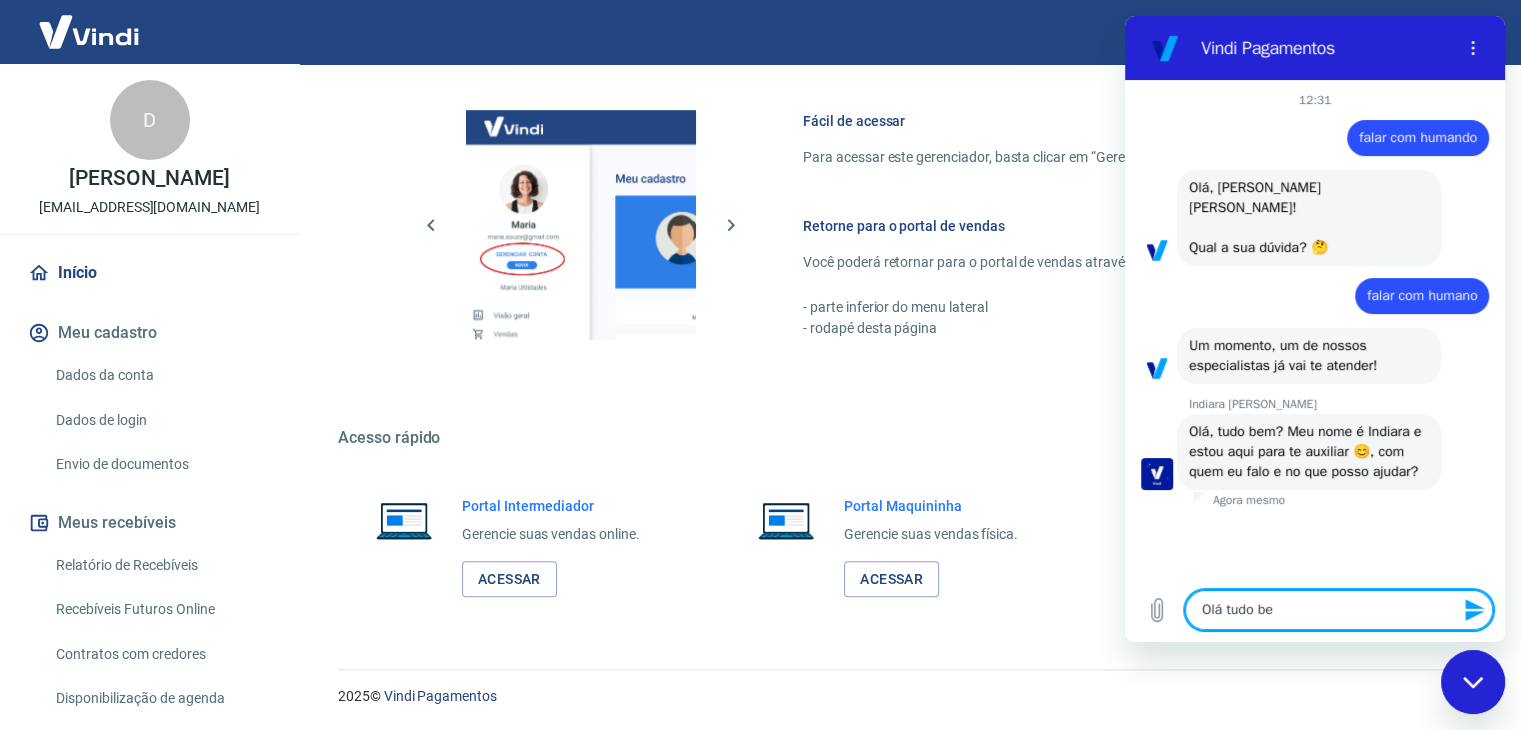 type on "Olá tudo bem" 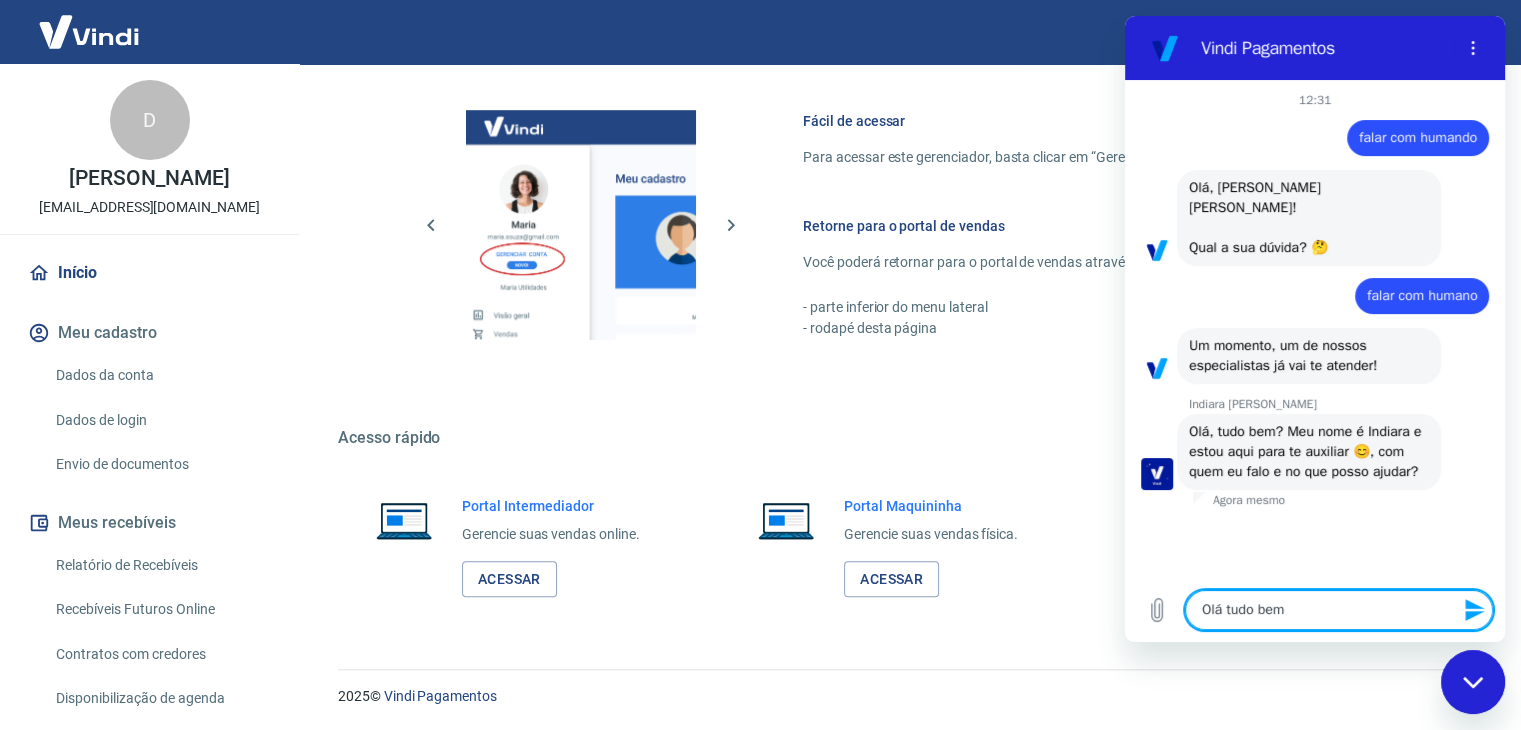 type on "Olá tudo bem?" 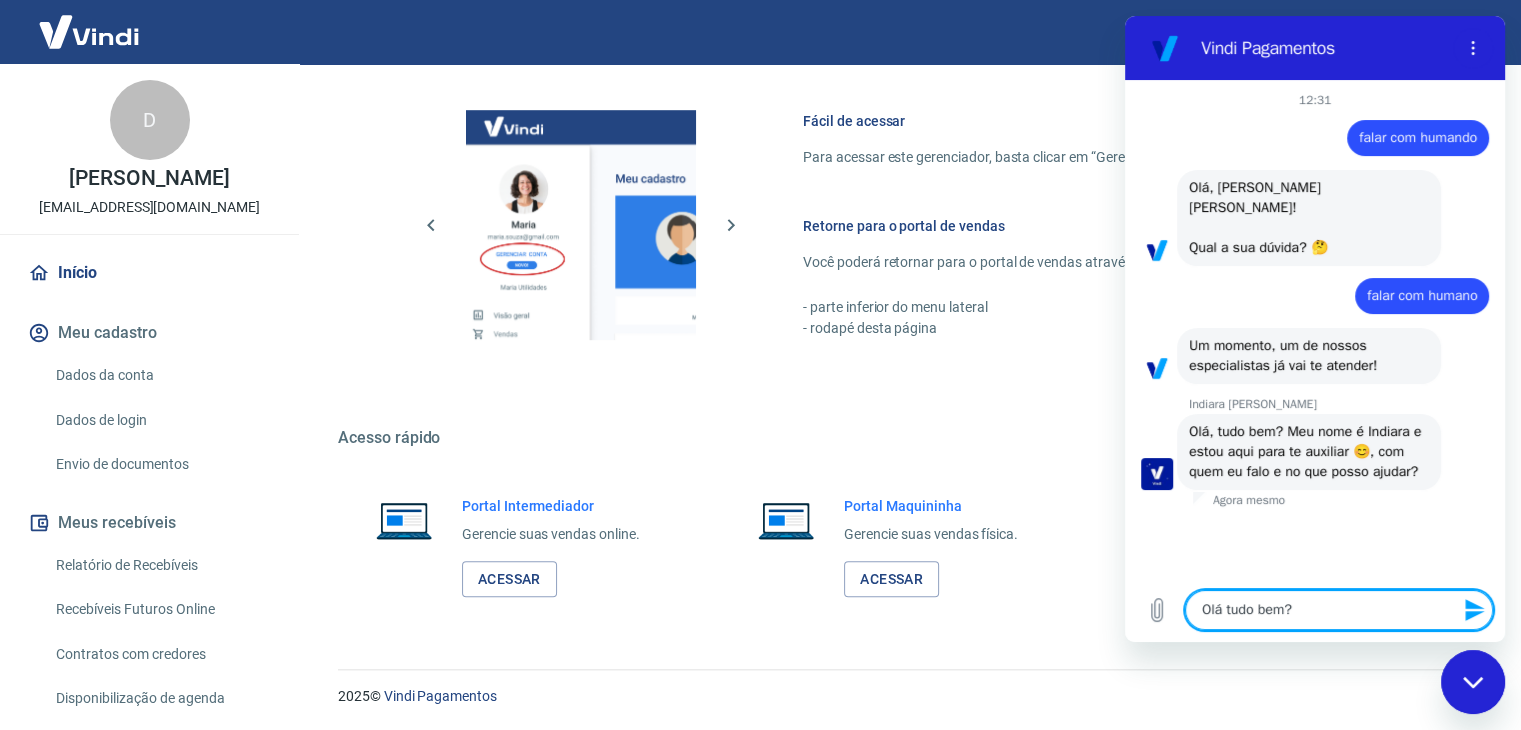 type on "Olá tudo bem" 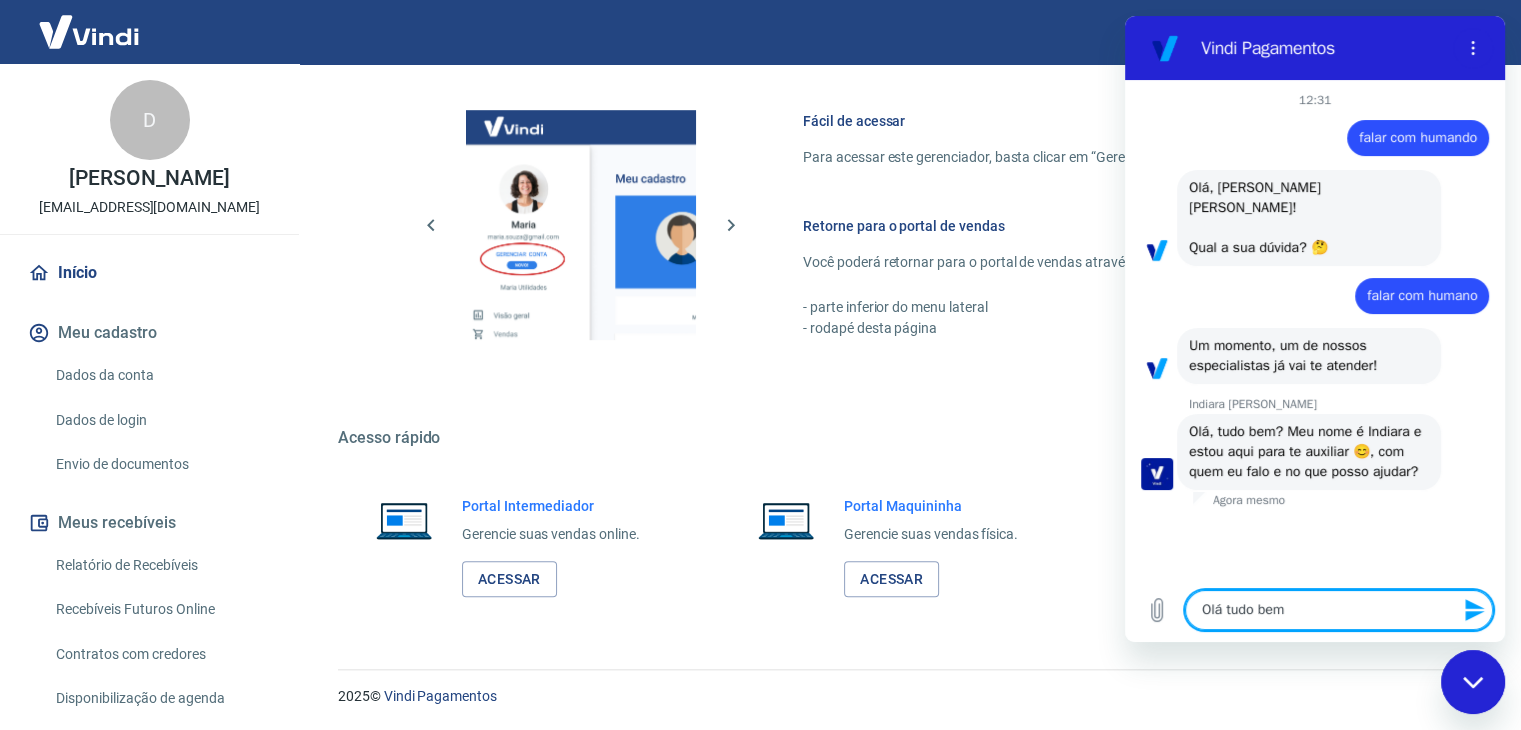 type on "Olá tudo bem" 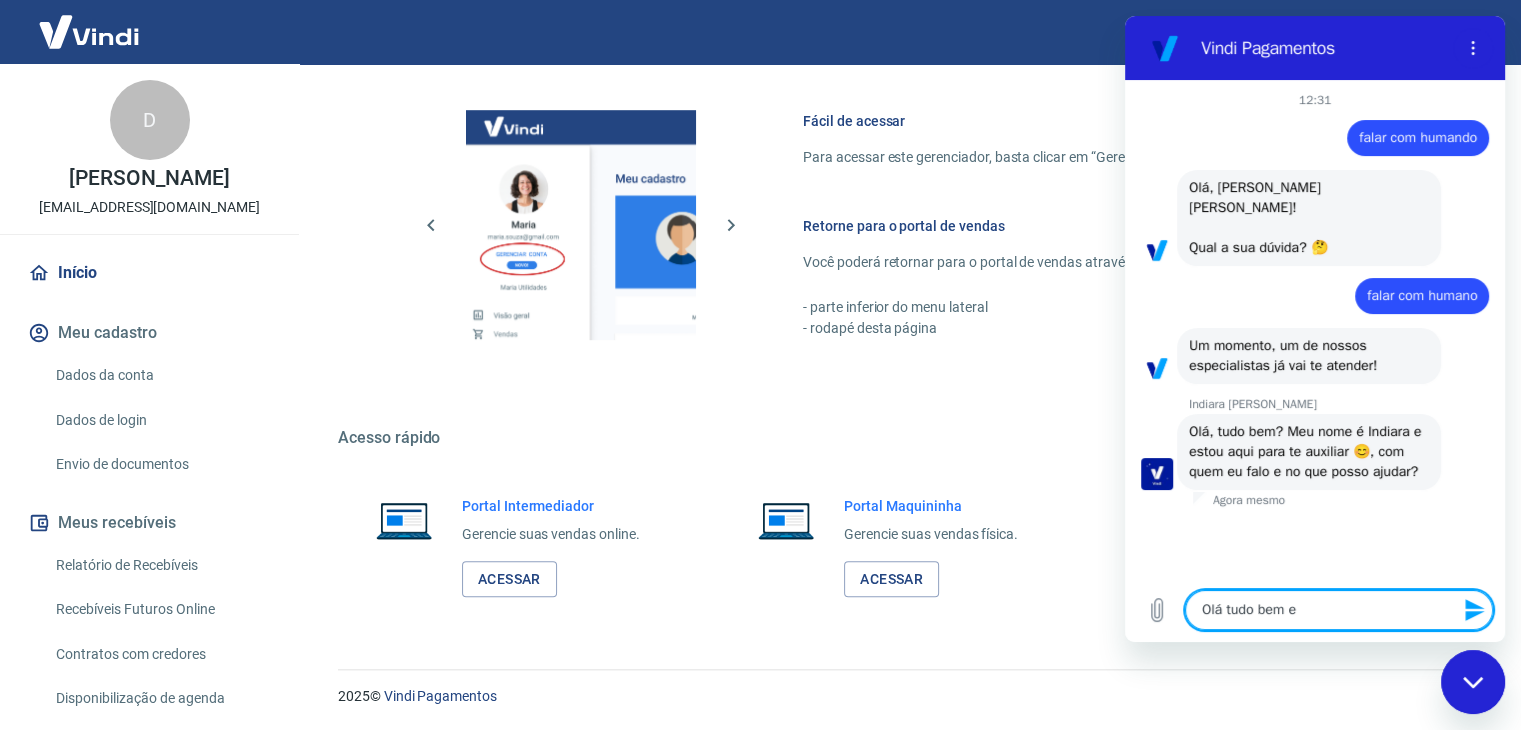 type on "Olá tudo bem e" 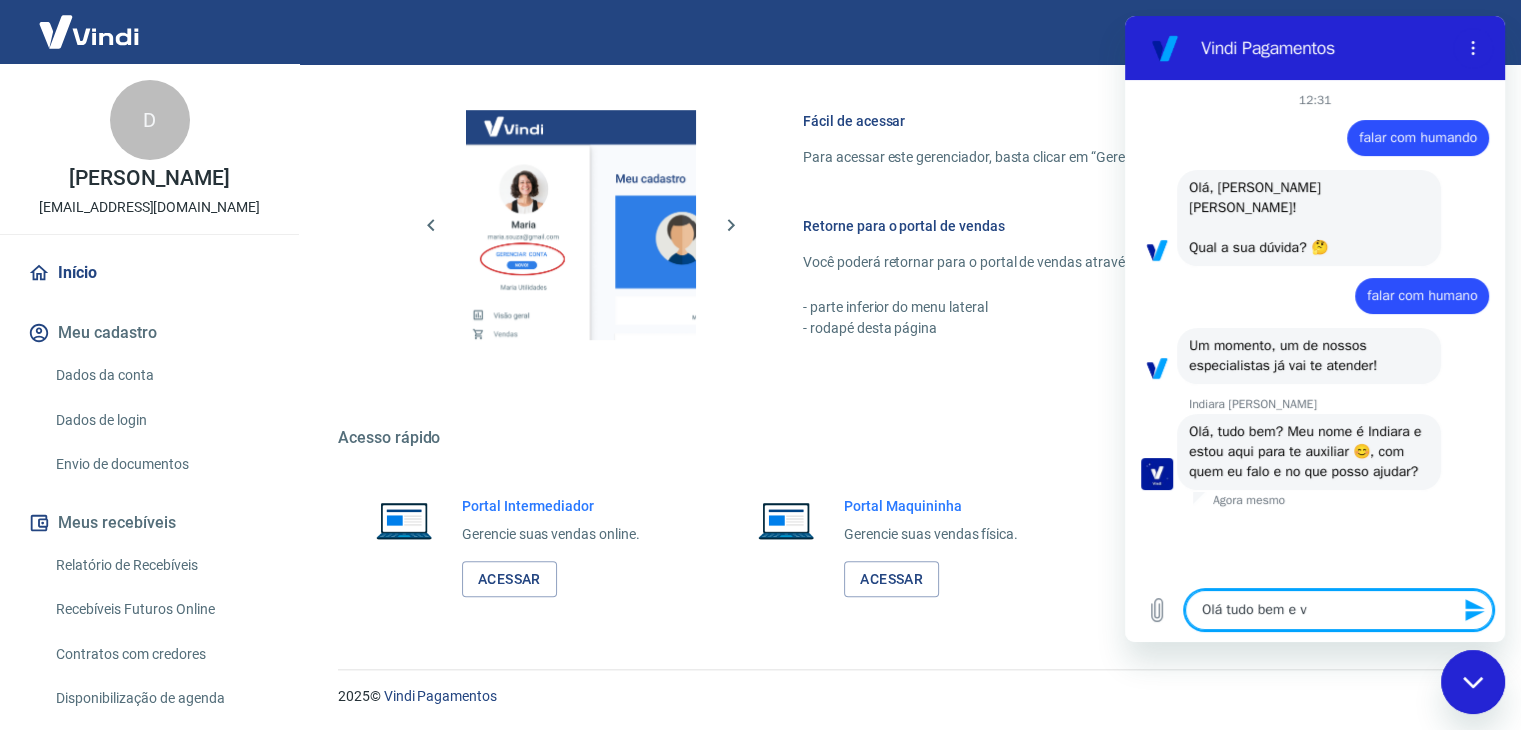 type on "Olá tudo bem e vo" 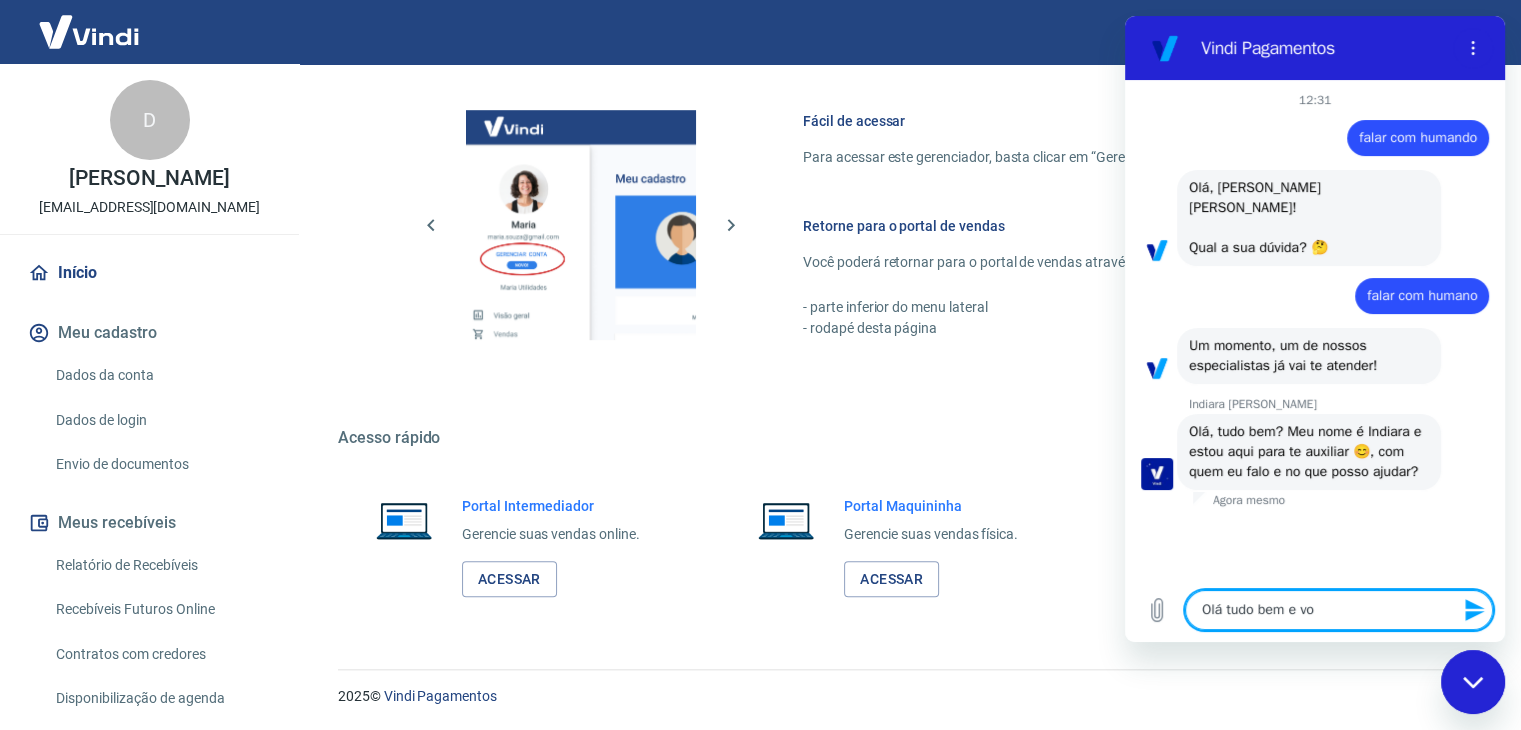 type on "Olá tudo bem e voc" 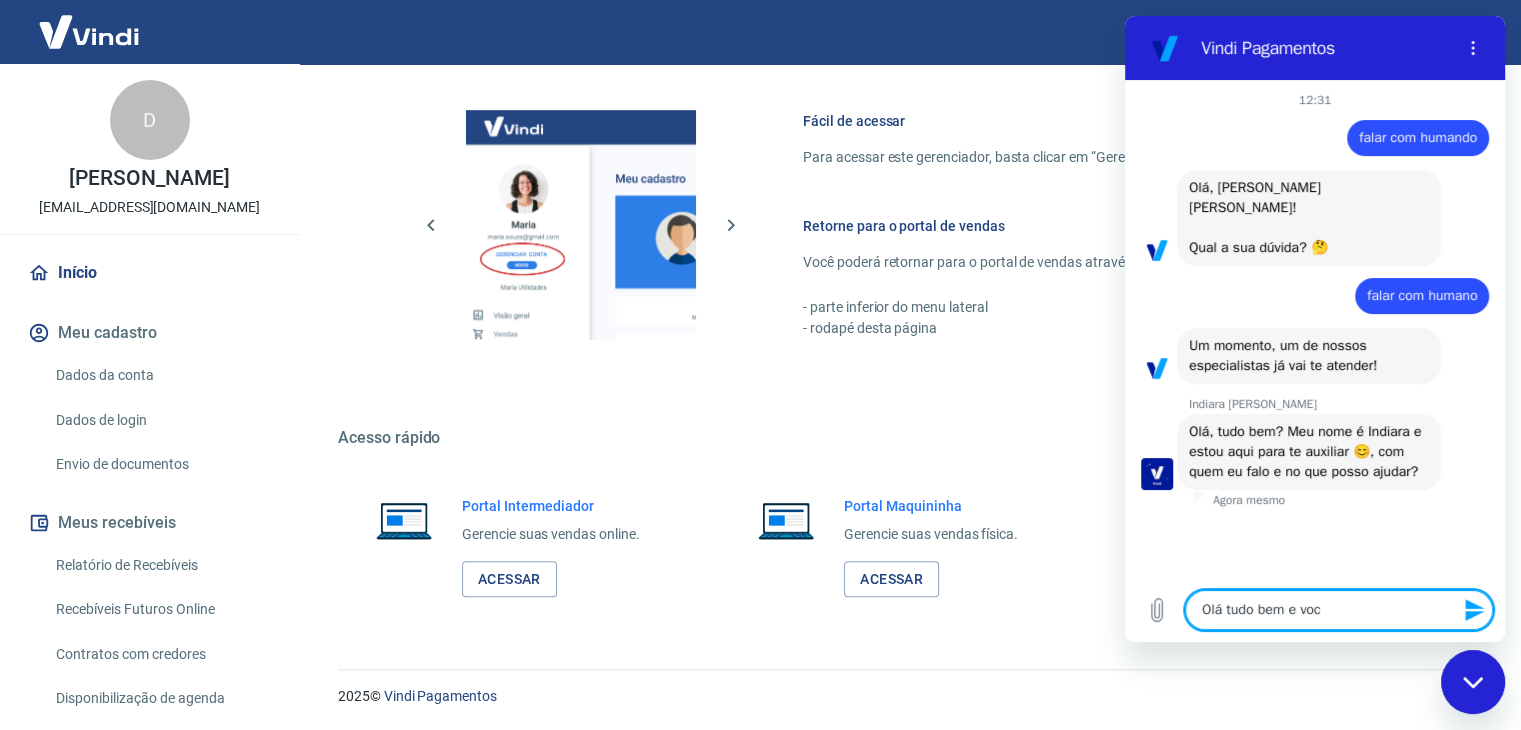 type on "Olá tudo bem e você" 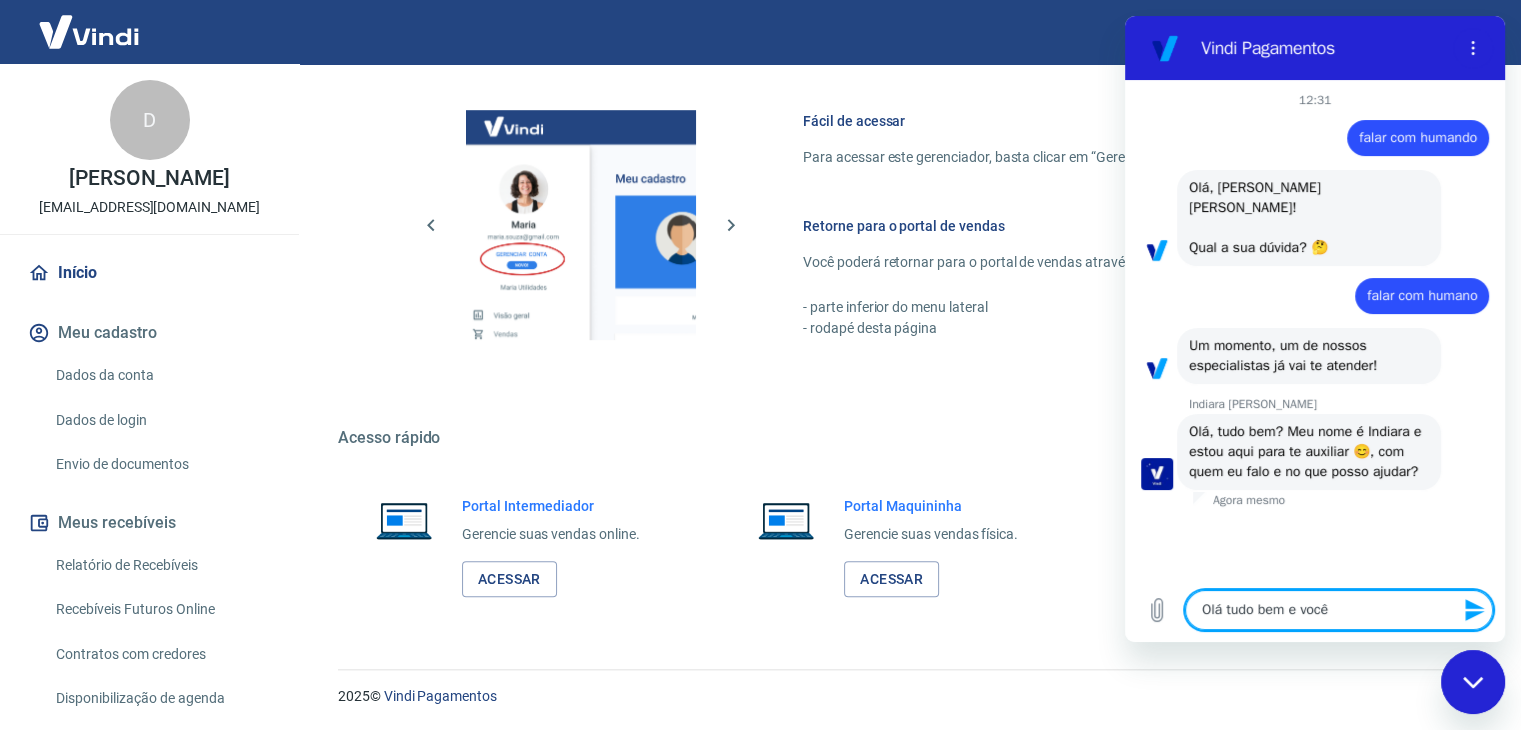 type on "Olá tudo bem e você?" 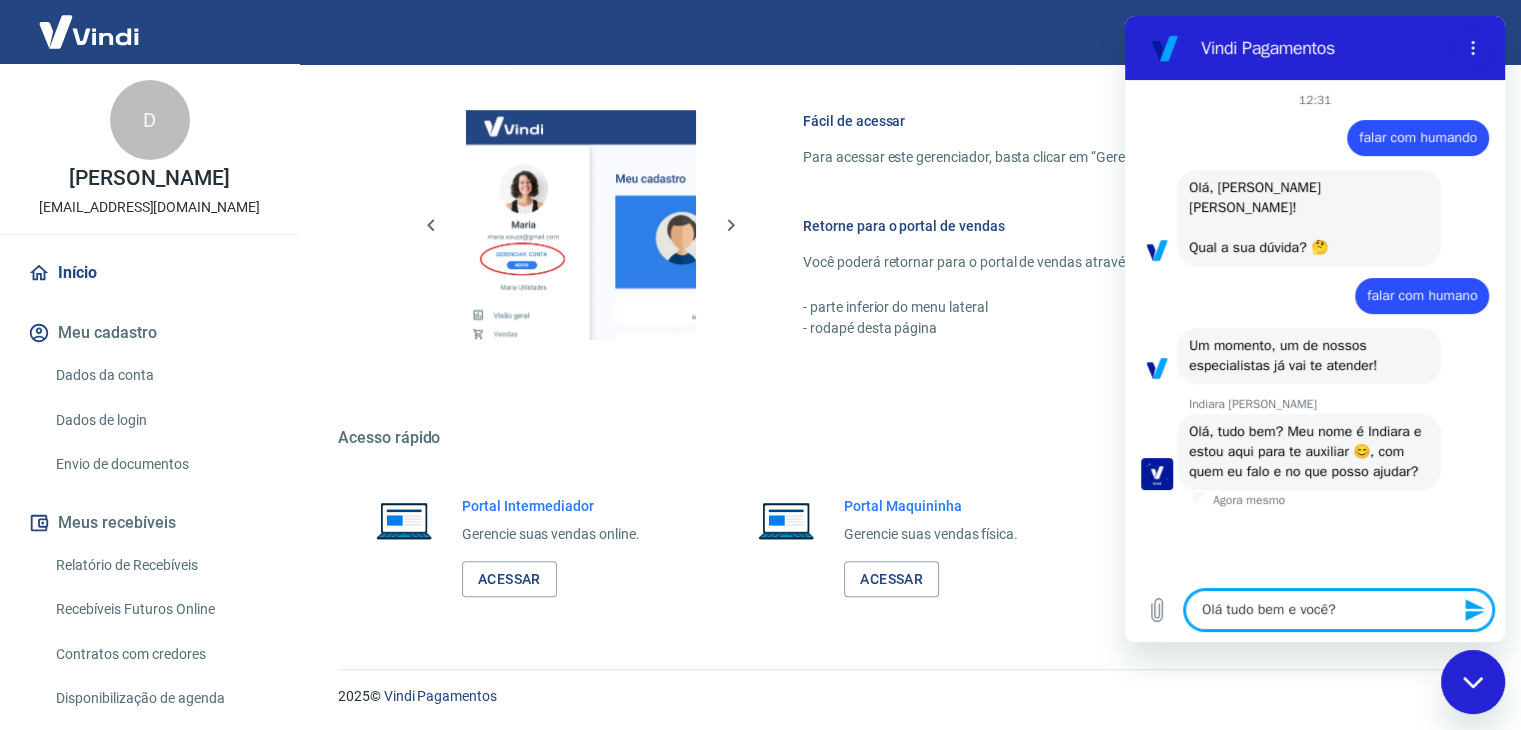 type 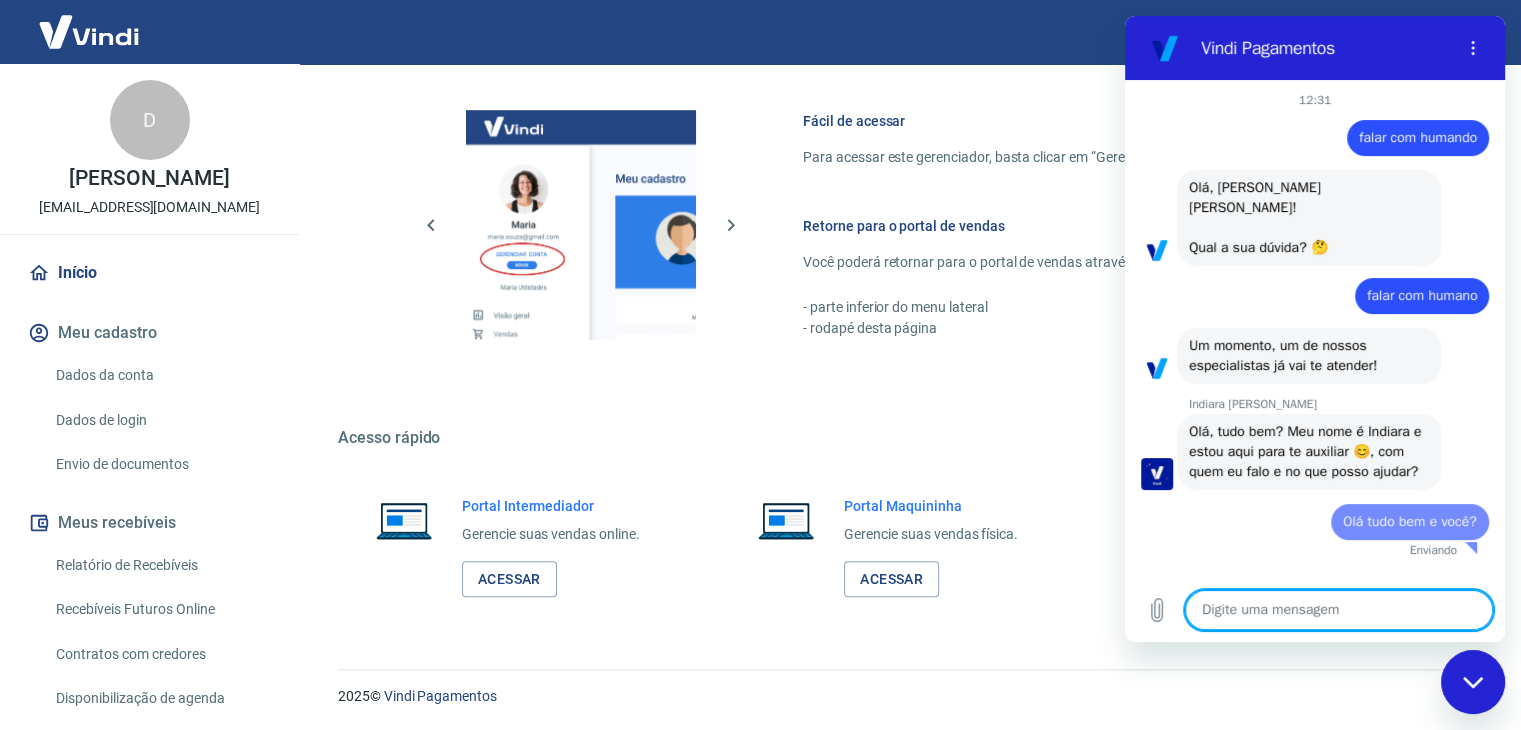 type on "x" 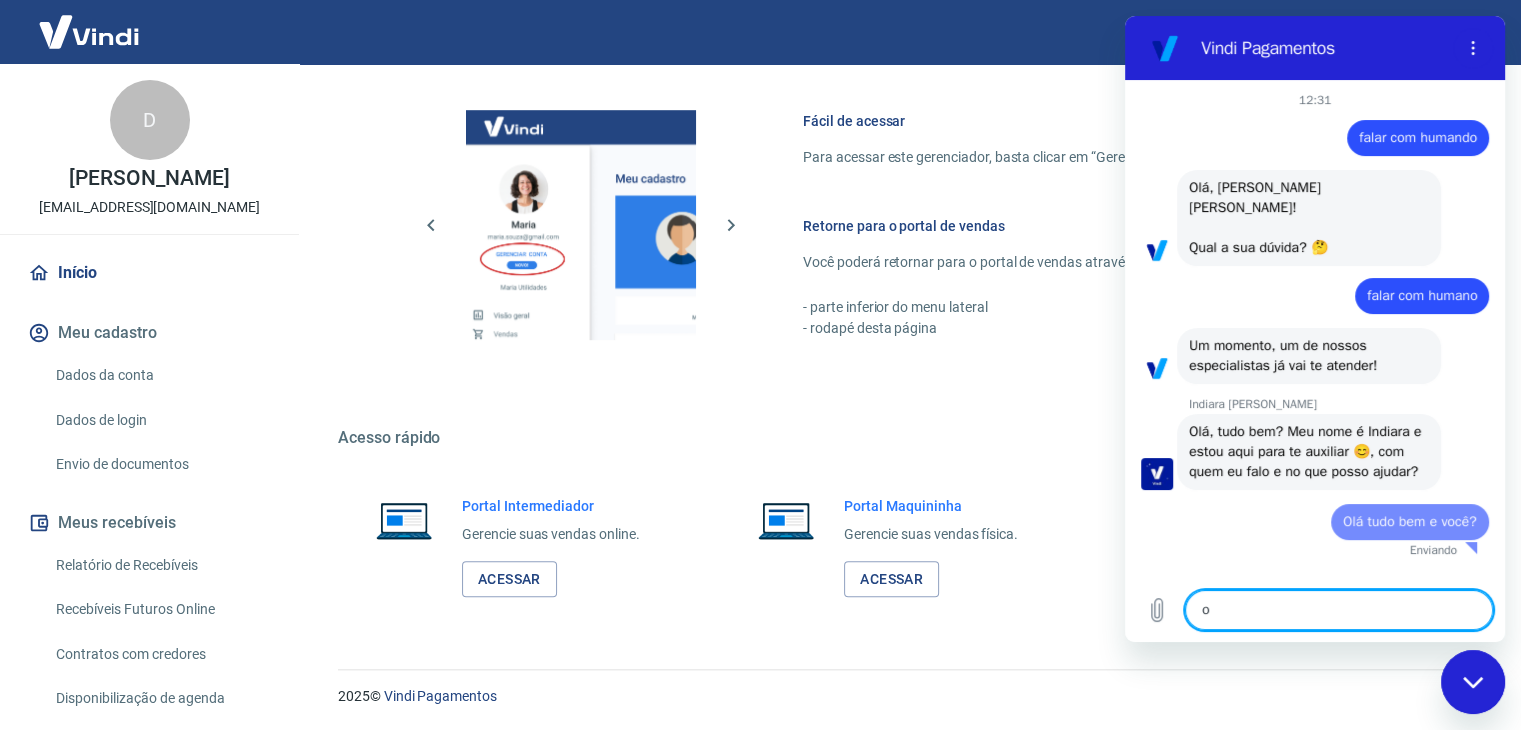 type on "on" 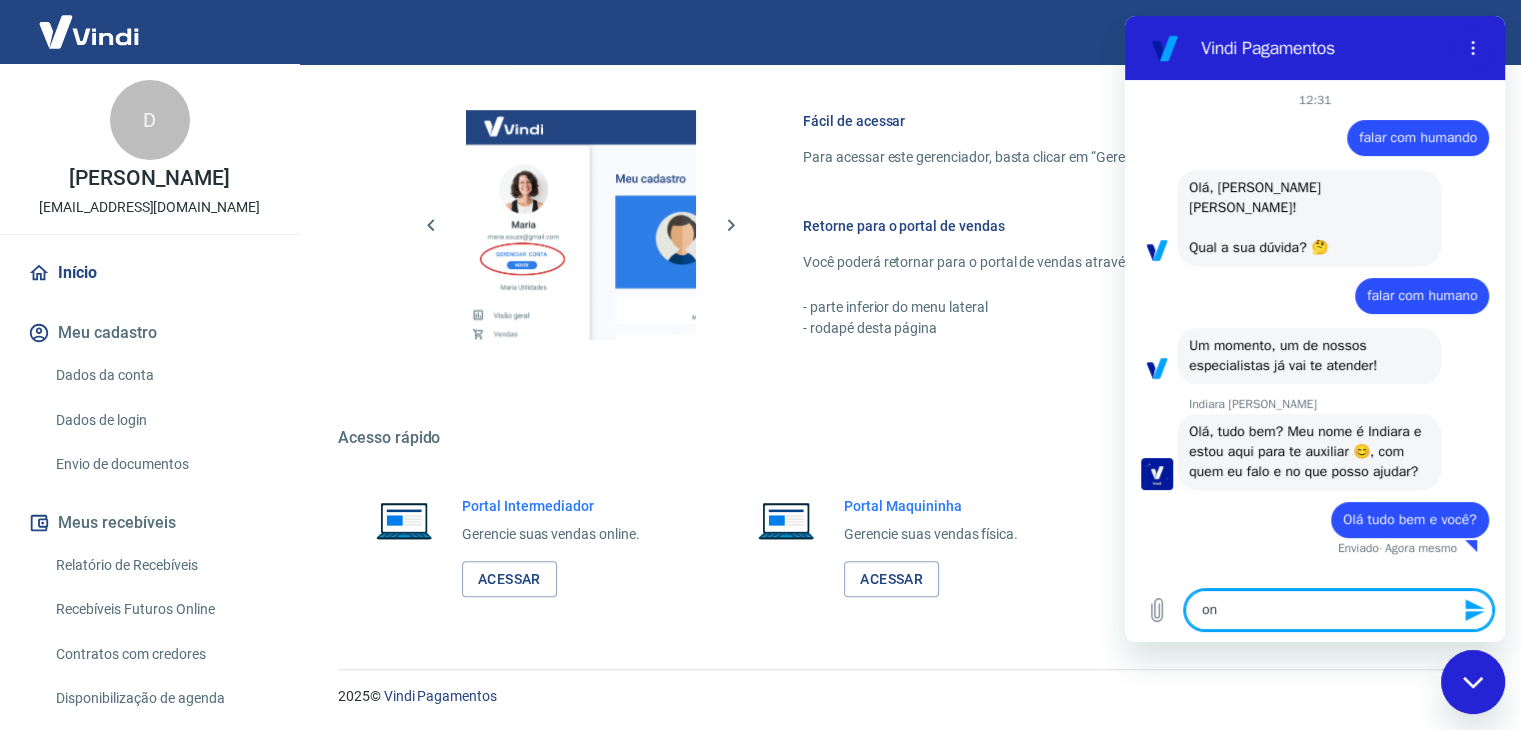 type on "ont" 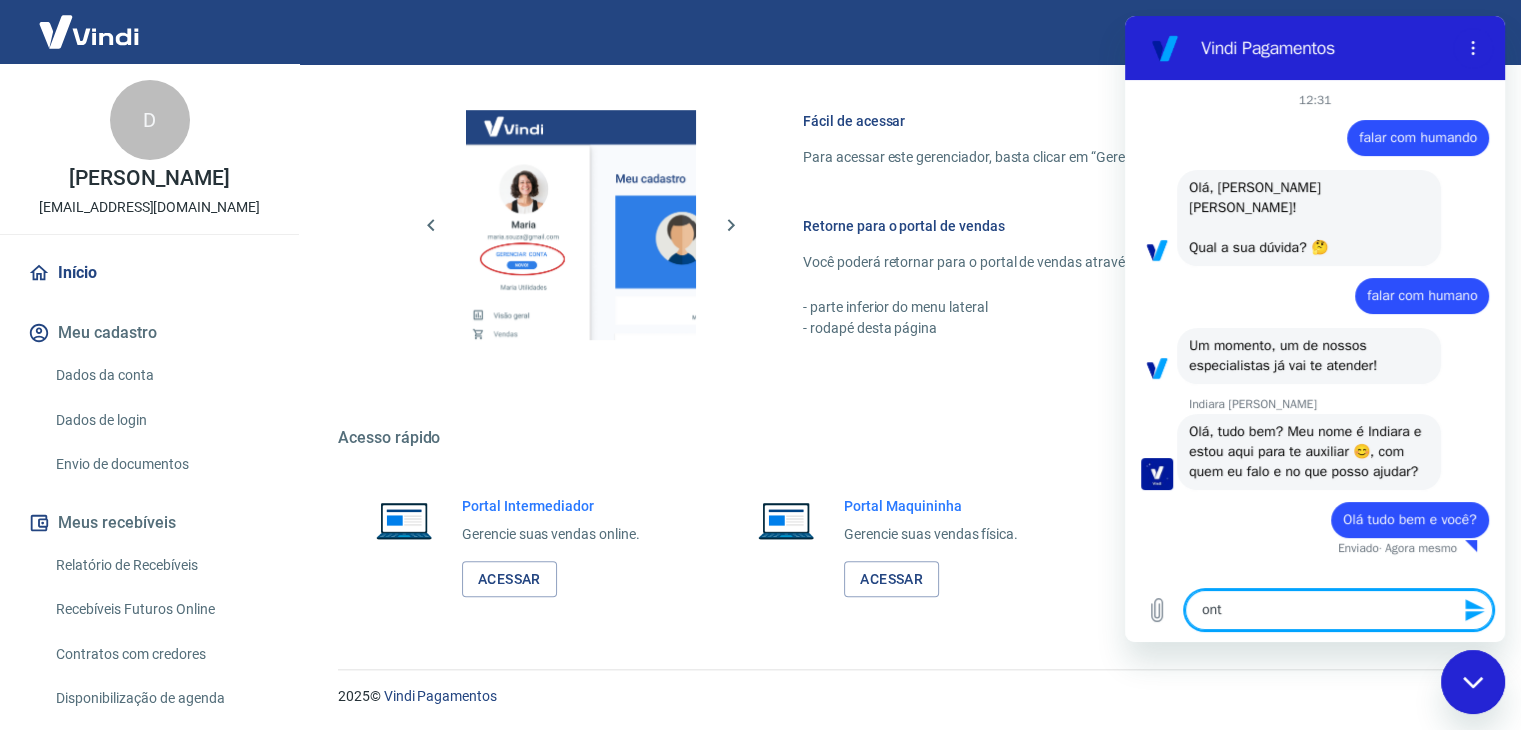 type on "onte" 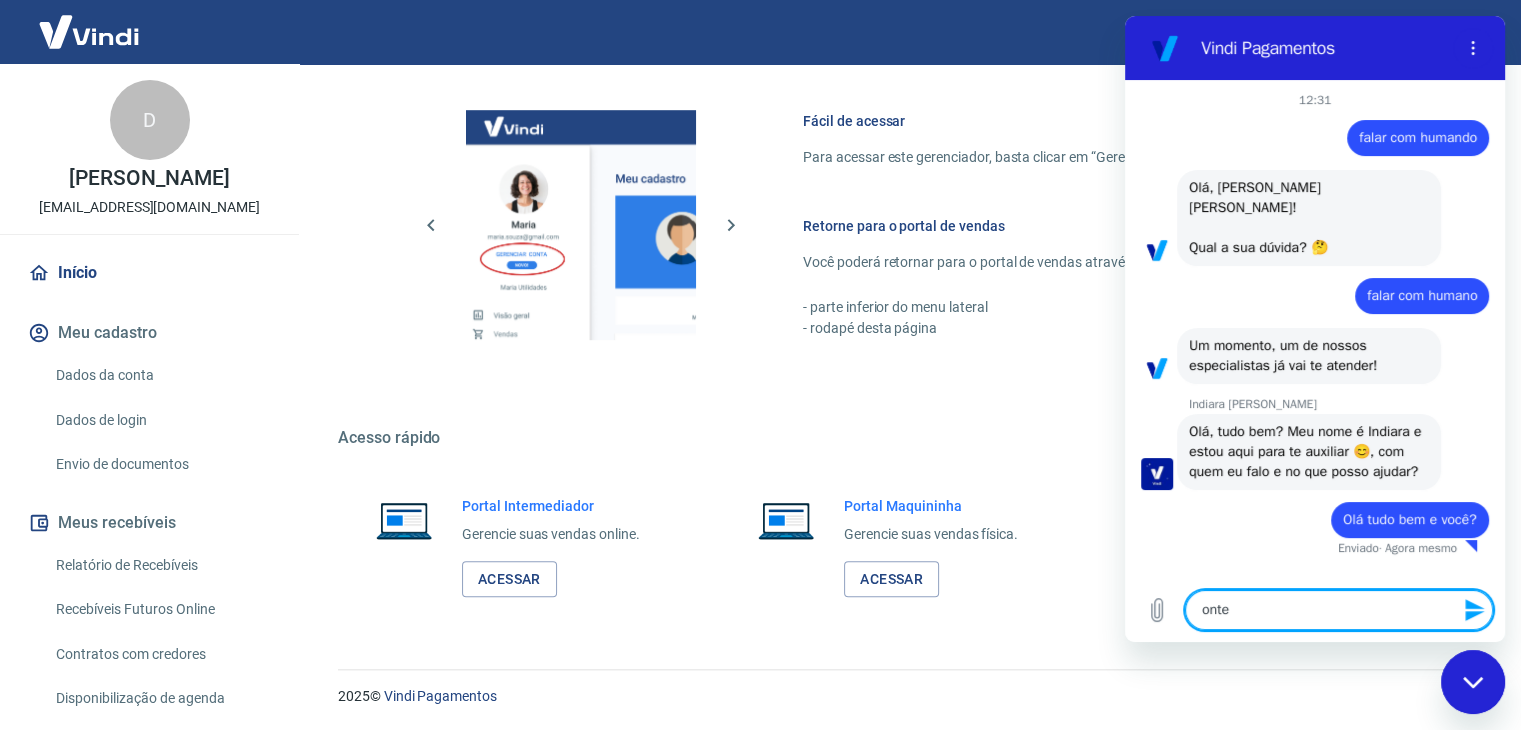 type on "x" 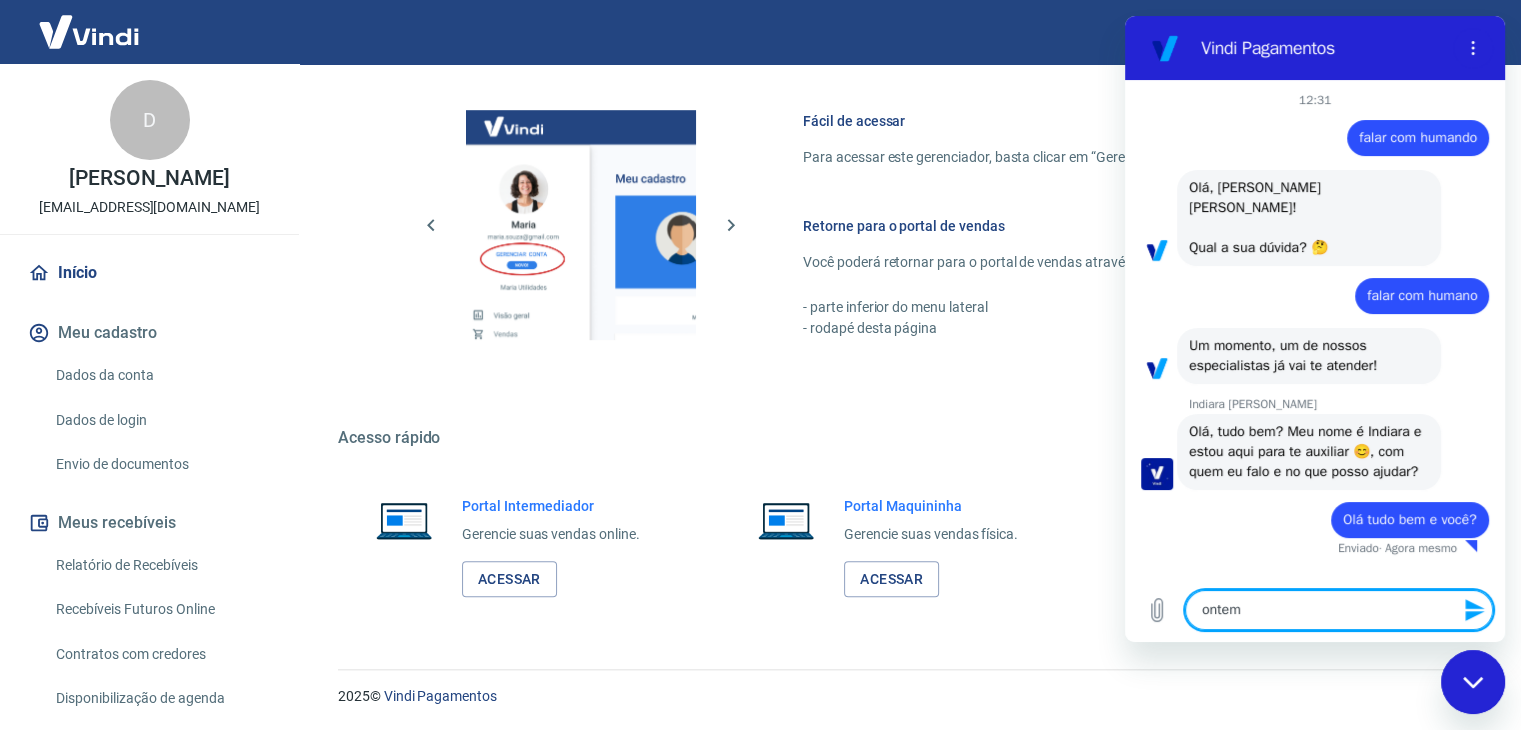 type on "x" 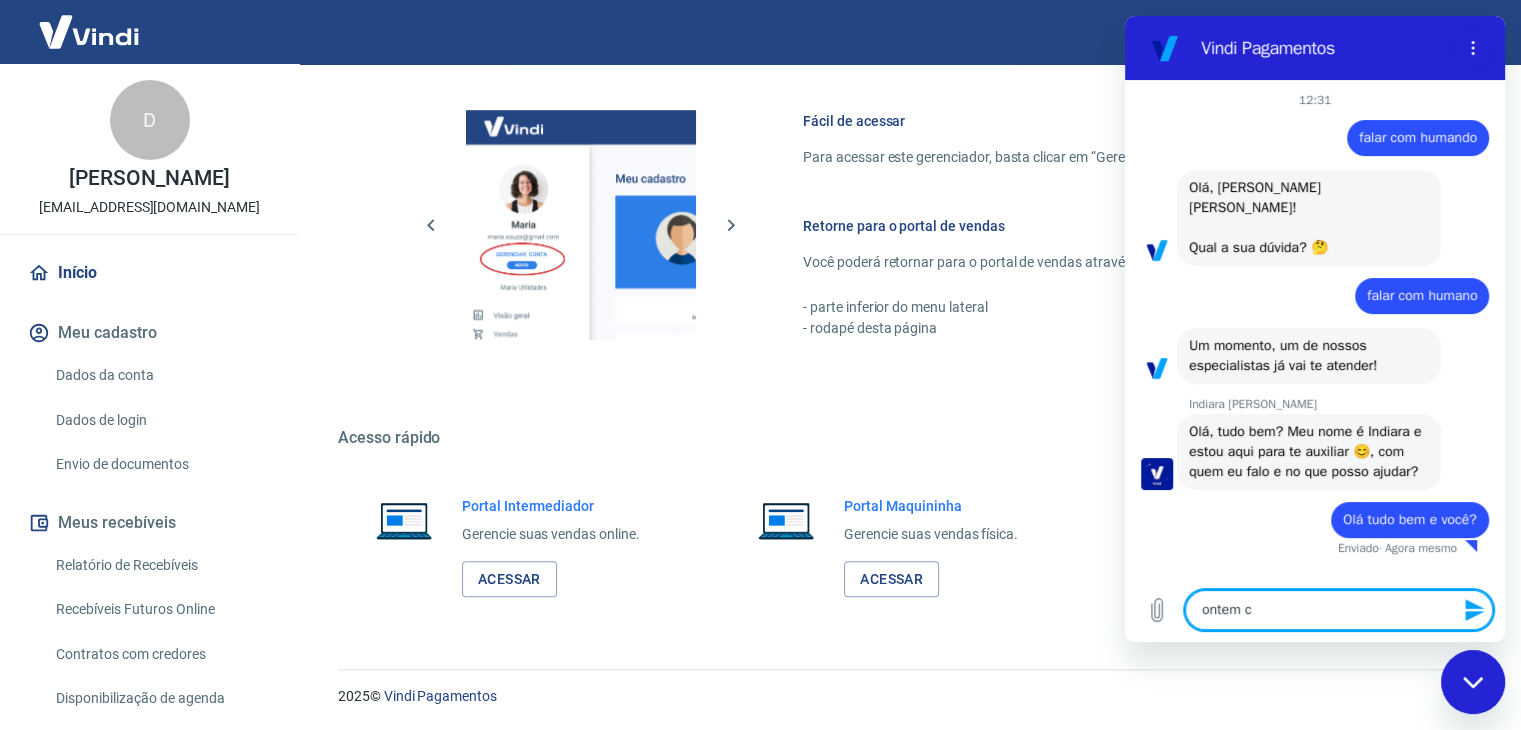 type on "ontem co" 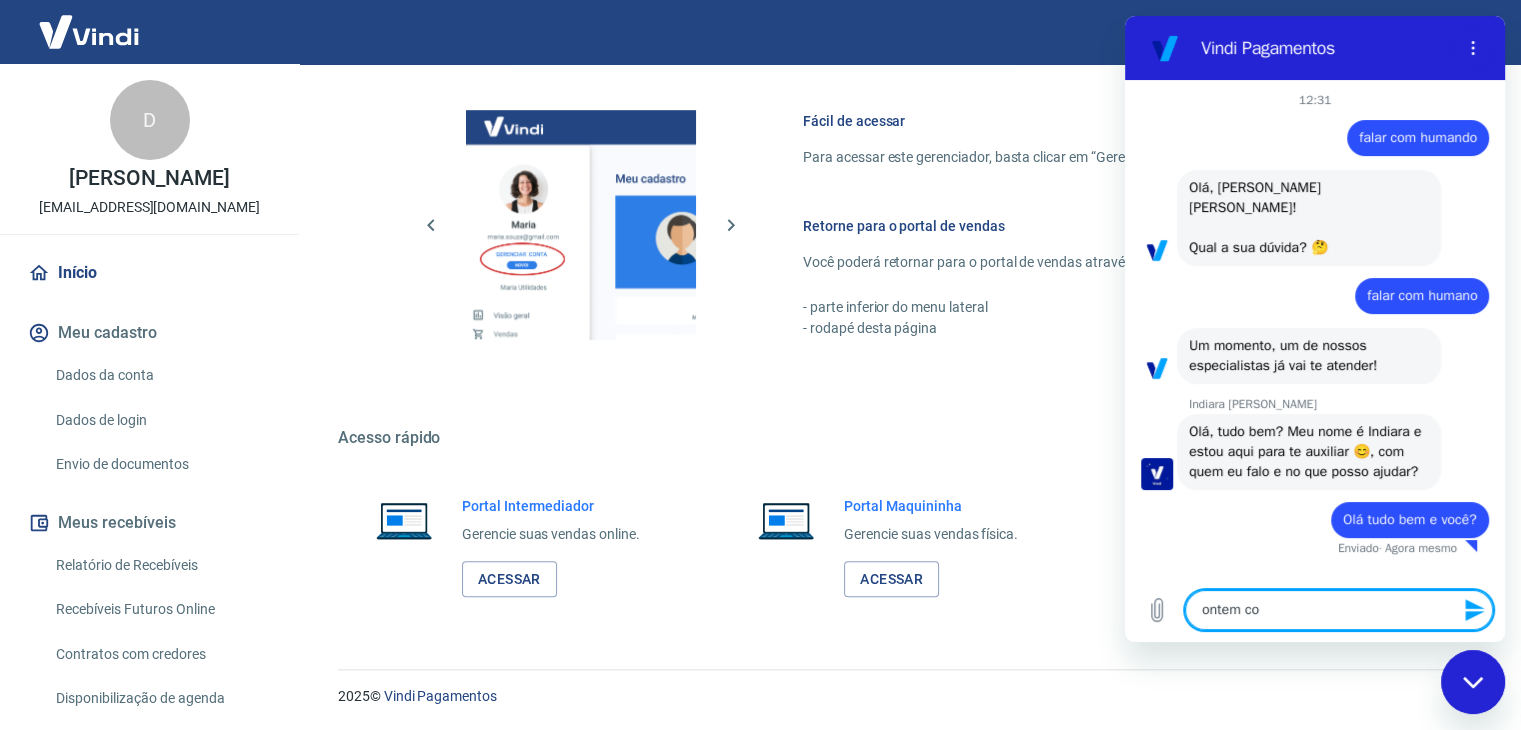 type on "ontem con" 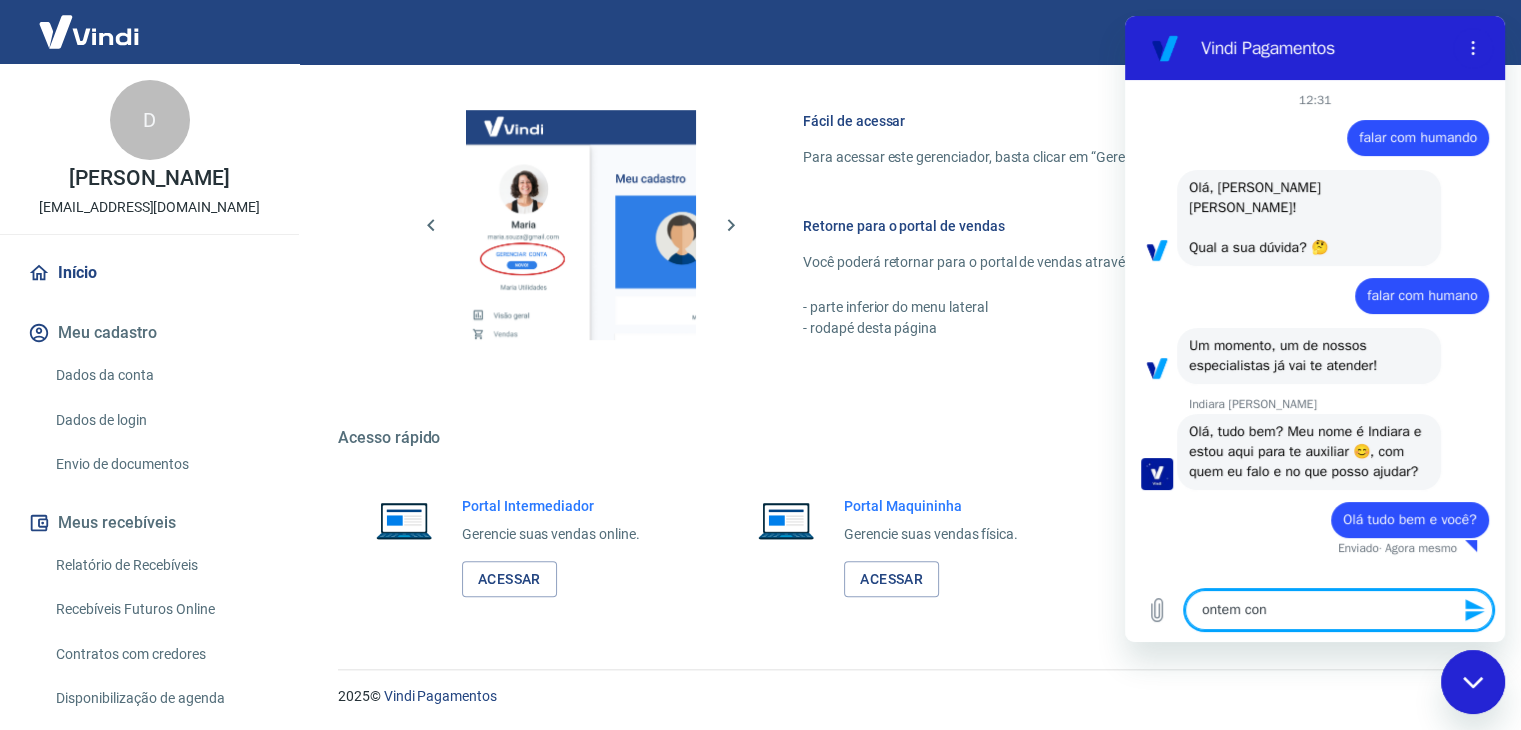 type on "x" 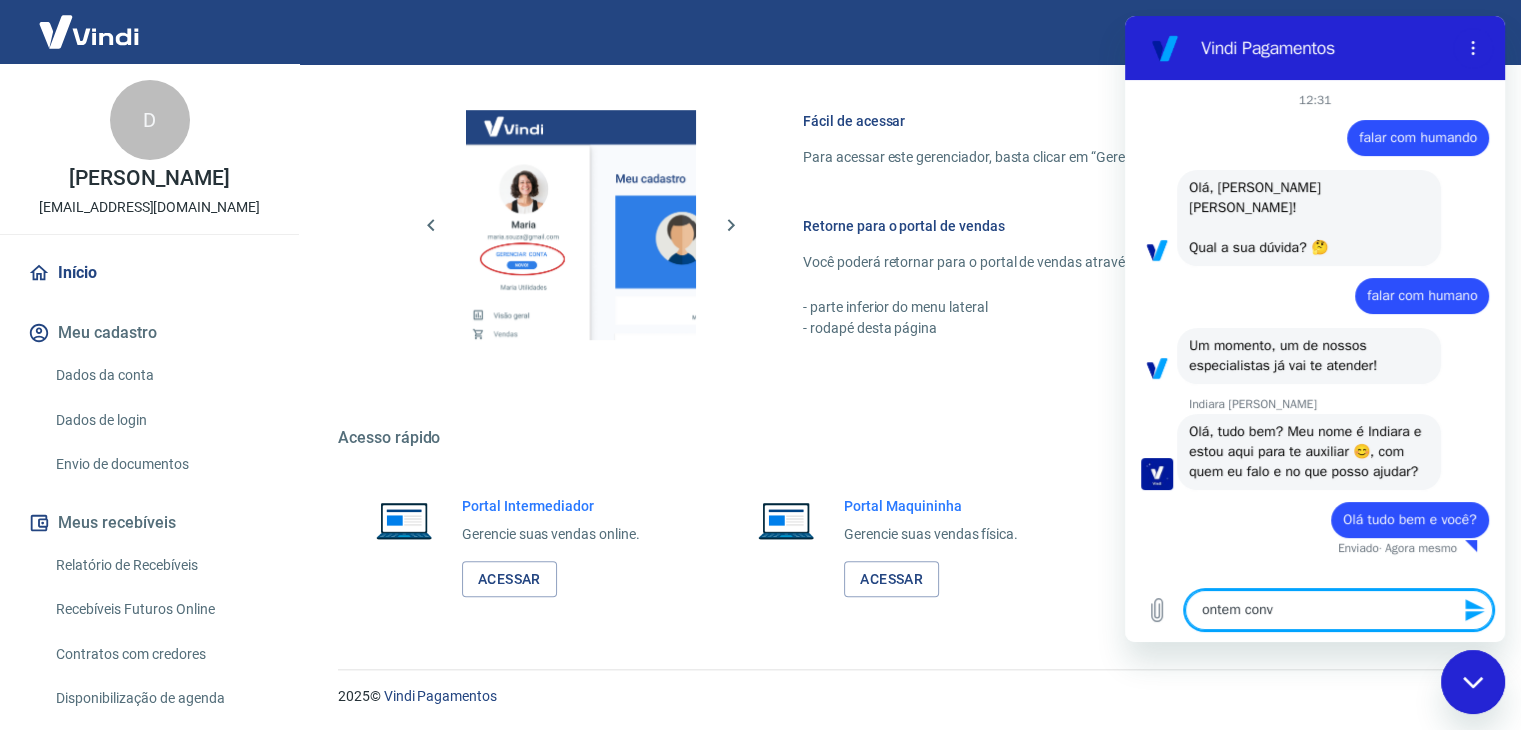 type on "ontem conve" 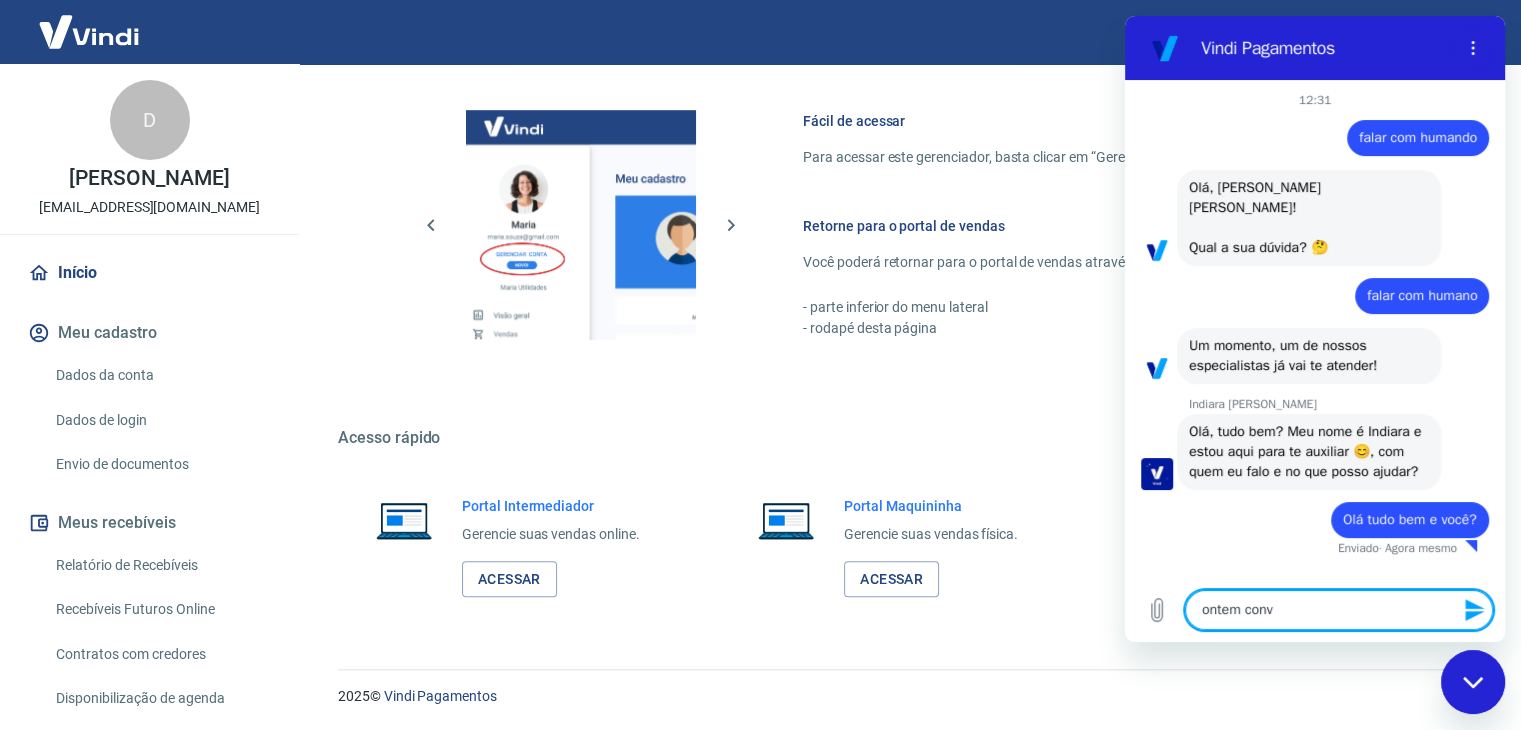 type on "x" 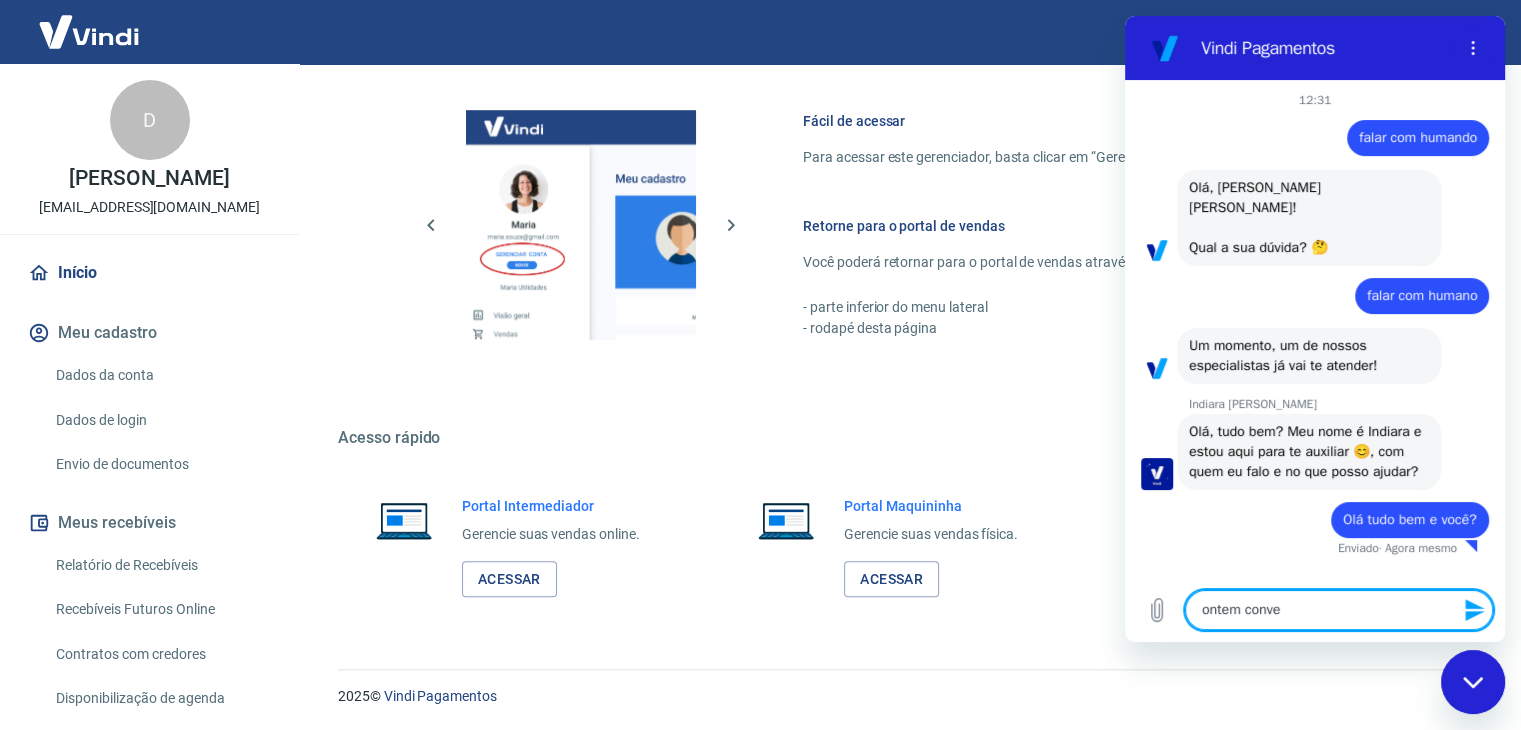 type on "ontem conver" 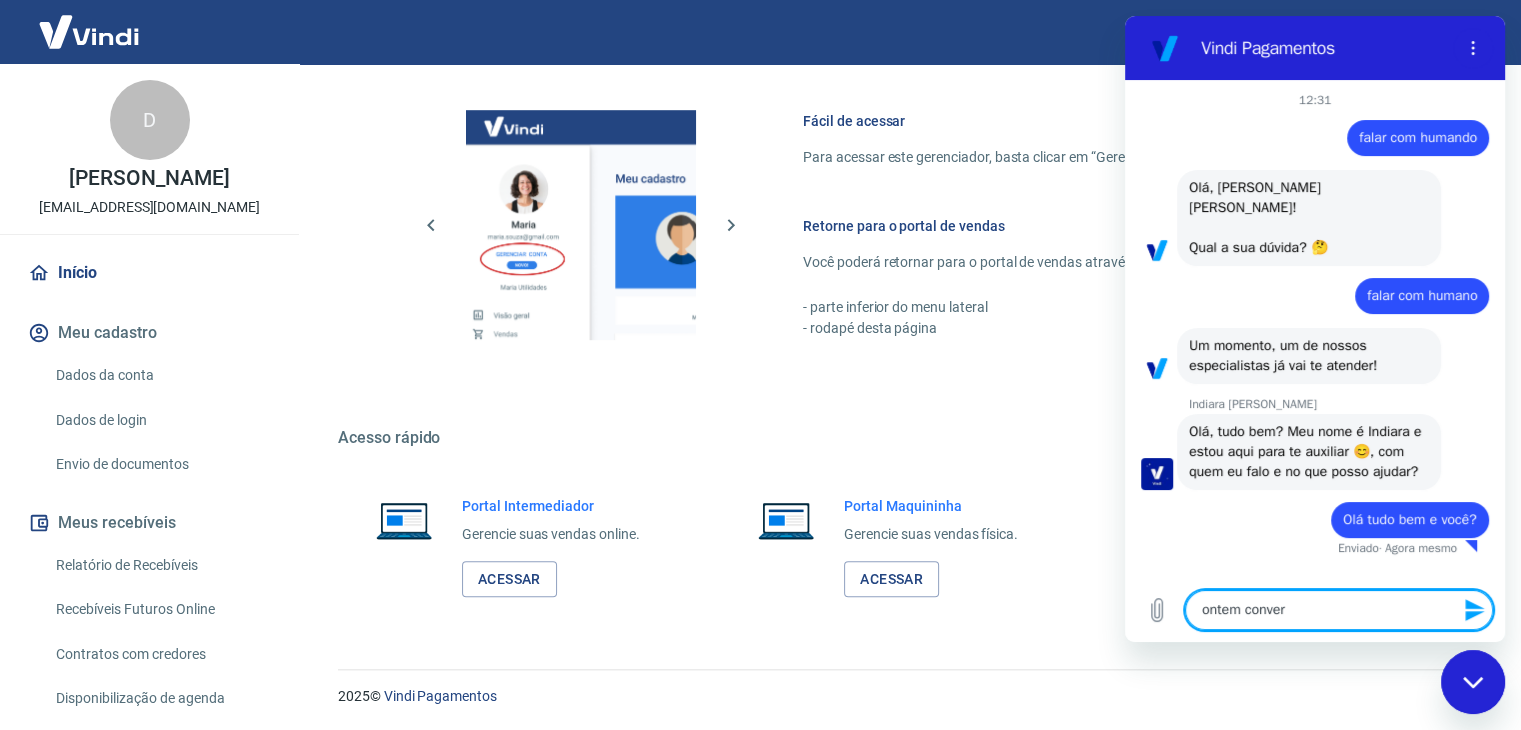 type on "x" 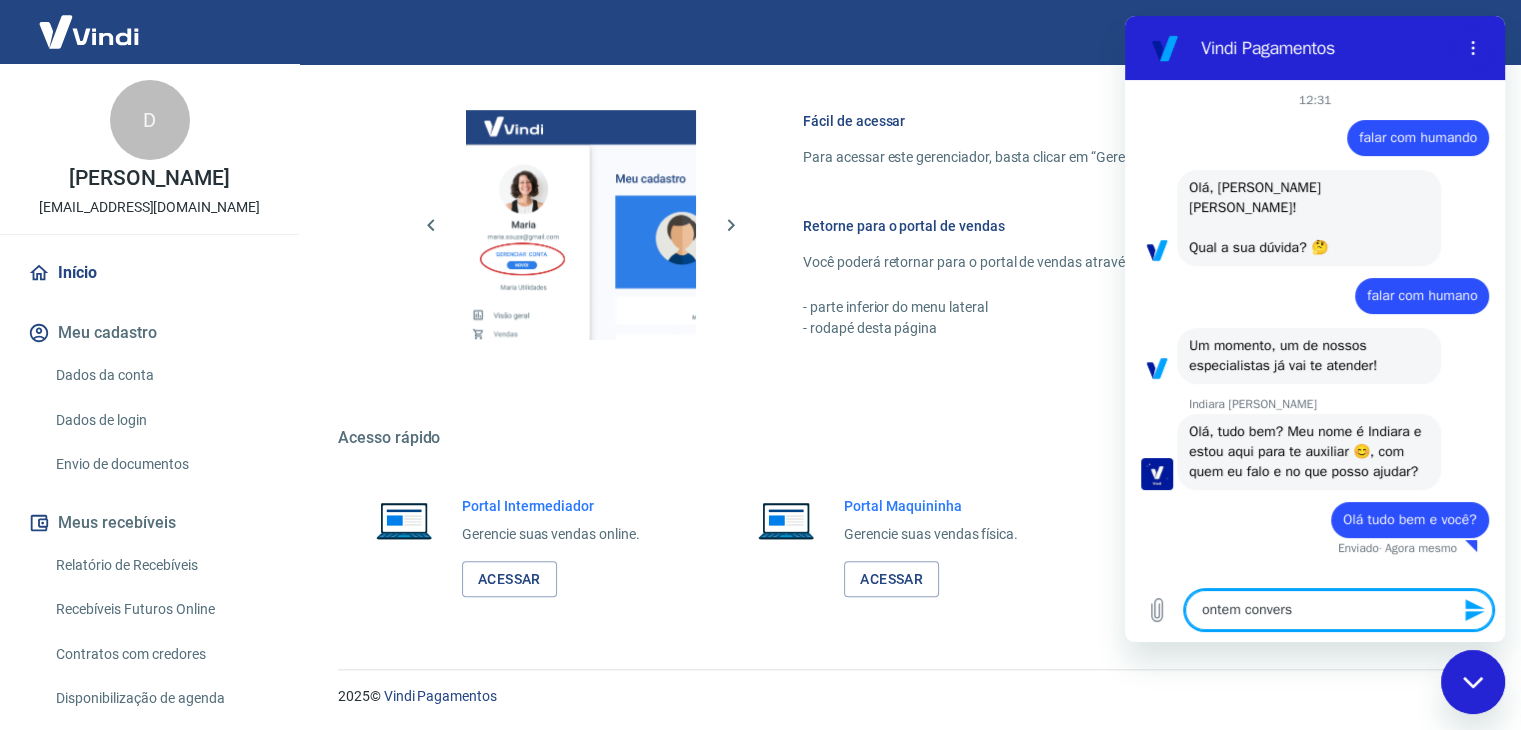 type on "ontem converse" 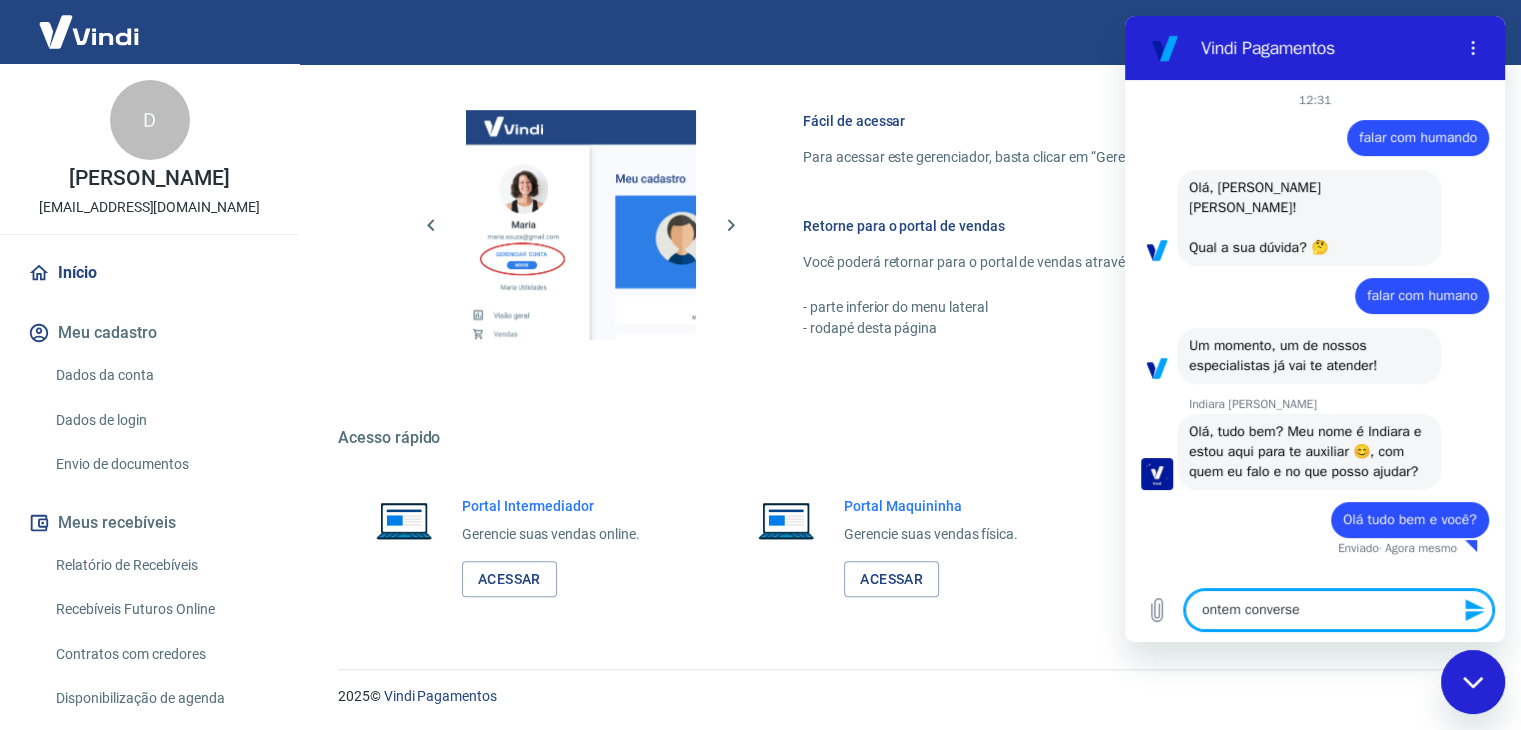 type on "ontem conversei" 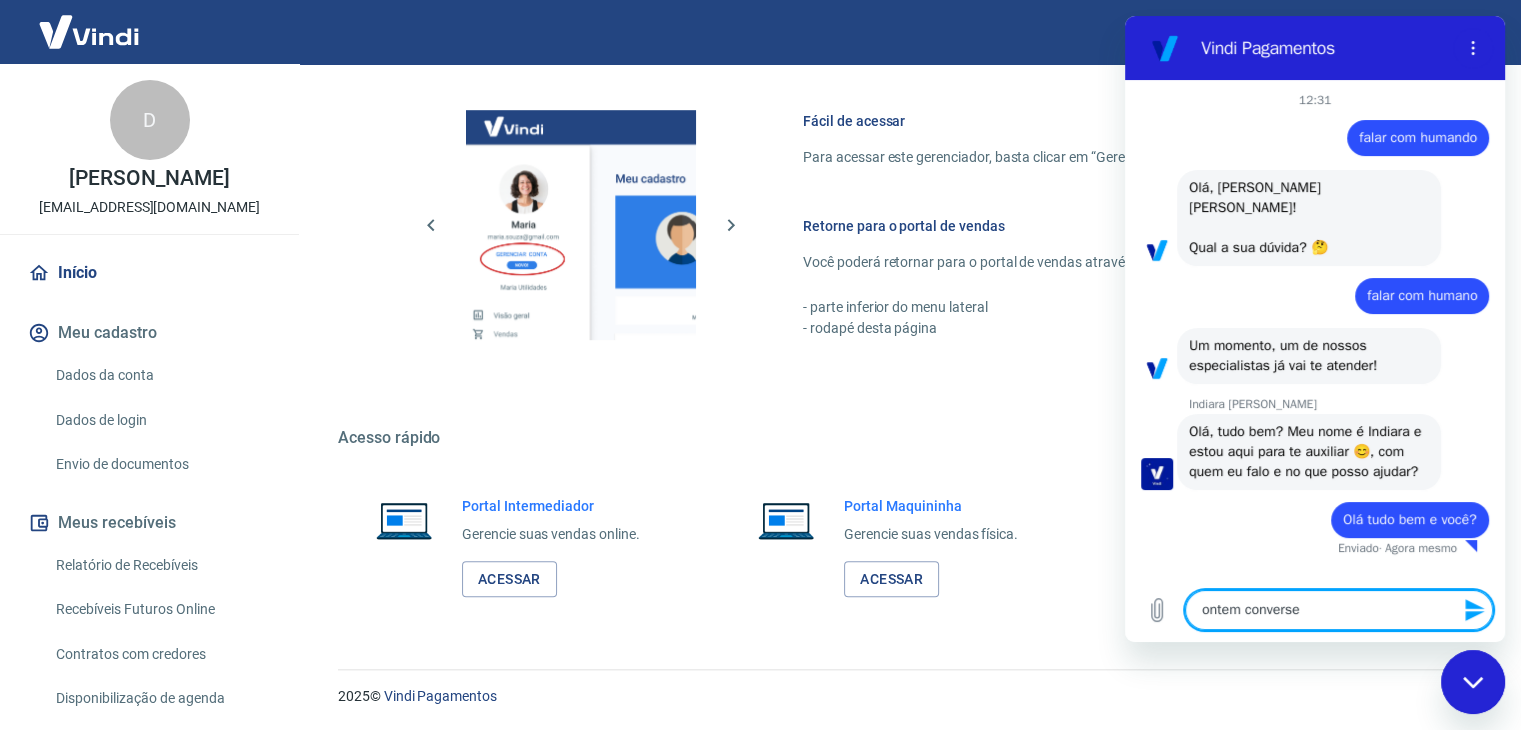 type on "x" 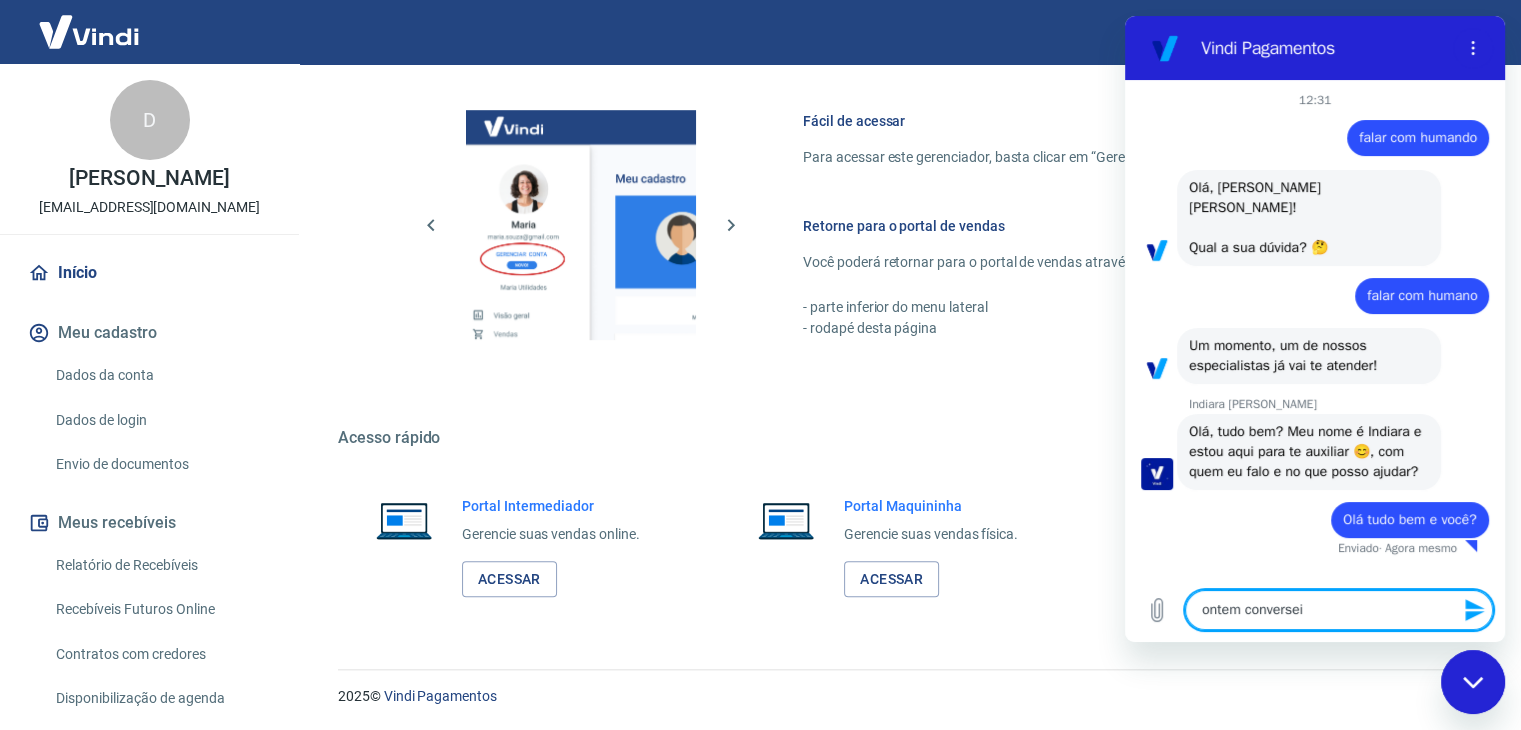 type on "ontem conversei" 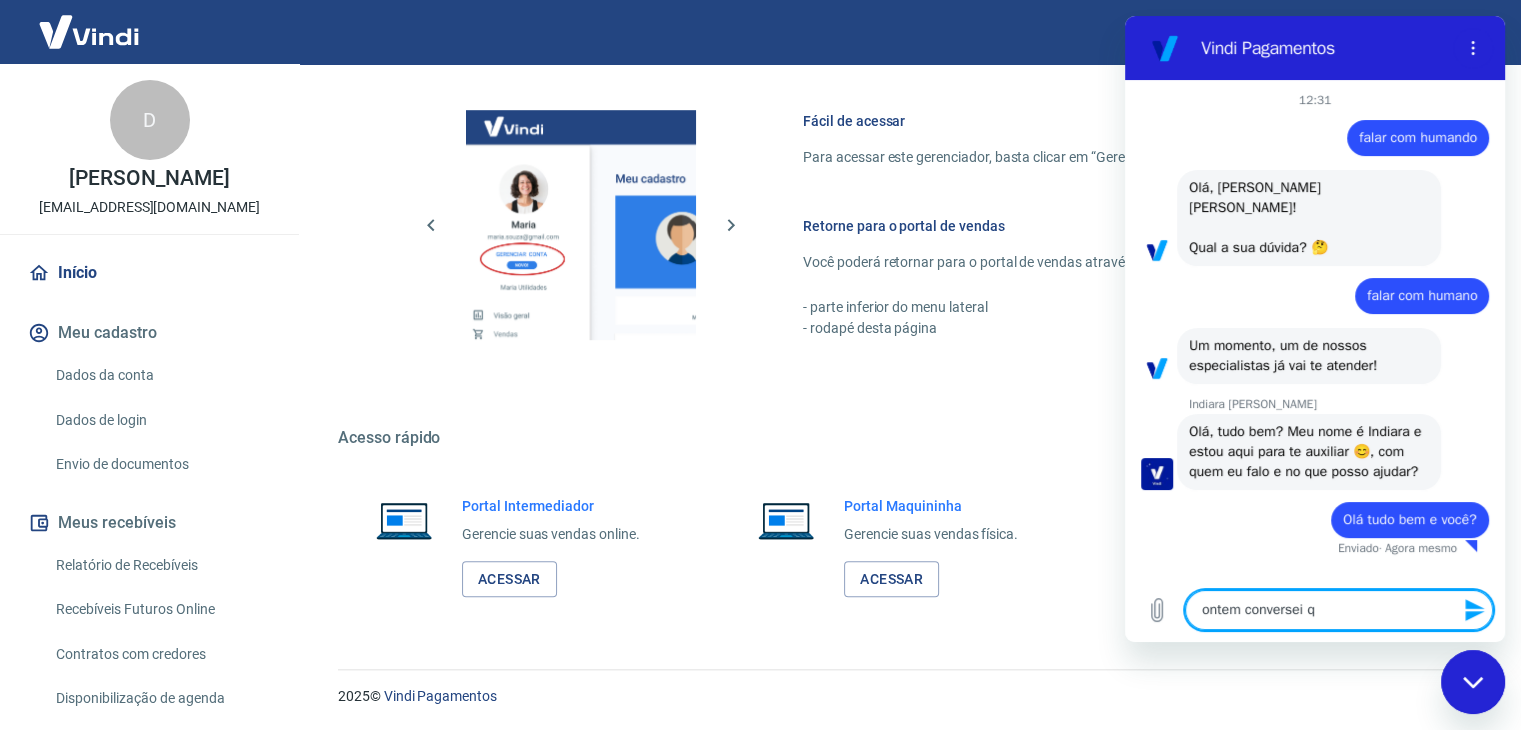type on "ontem conversei" 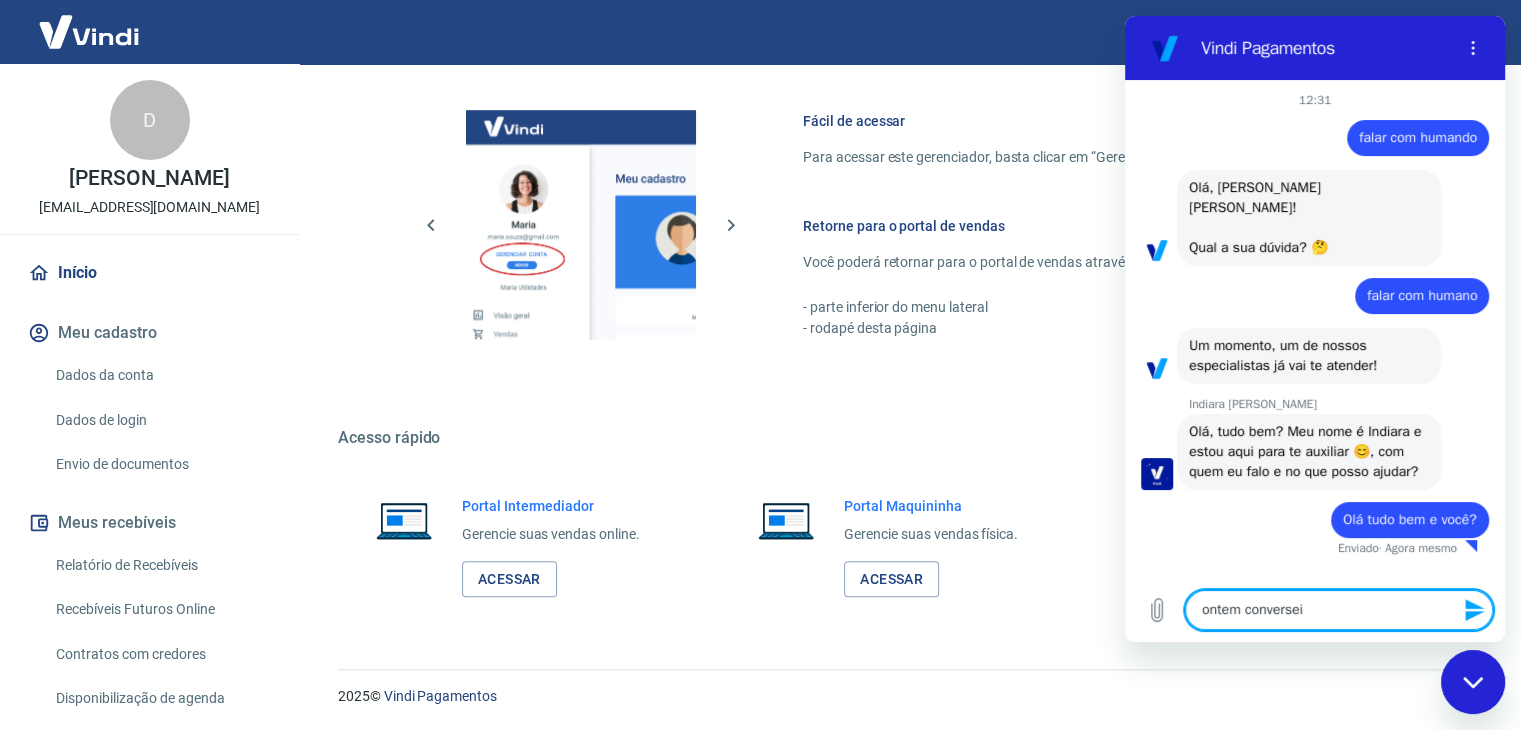 type on "ontem conversei a" 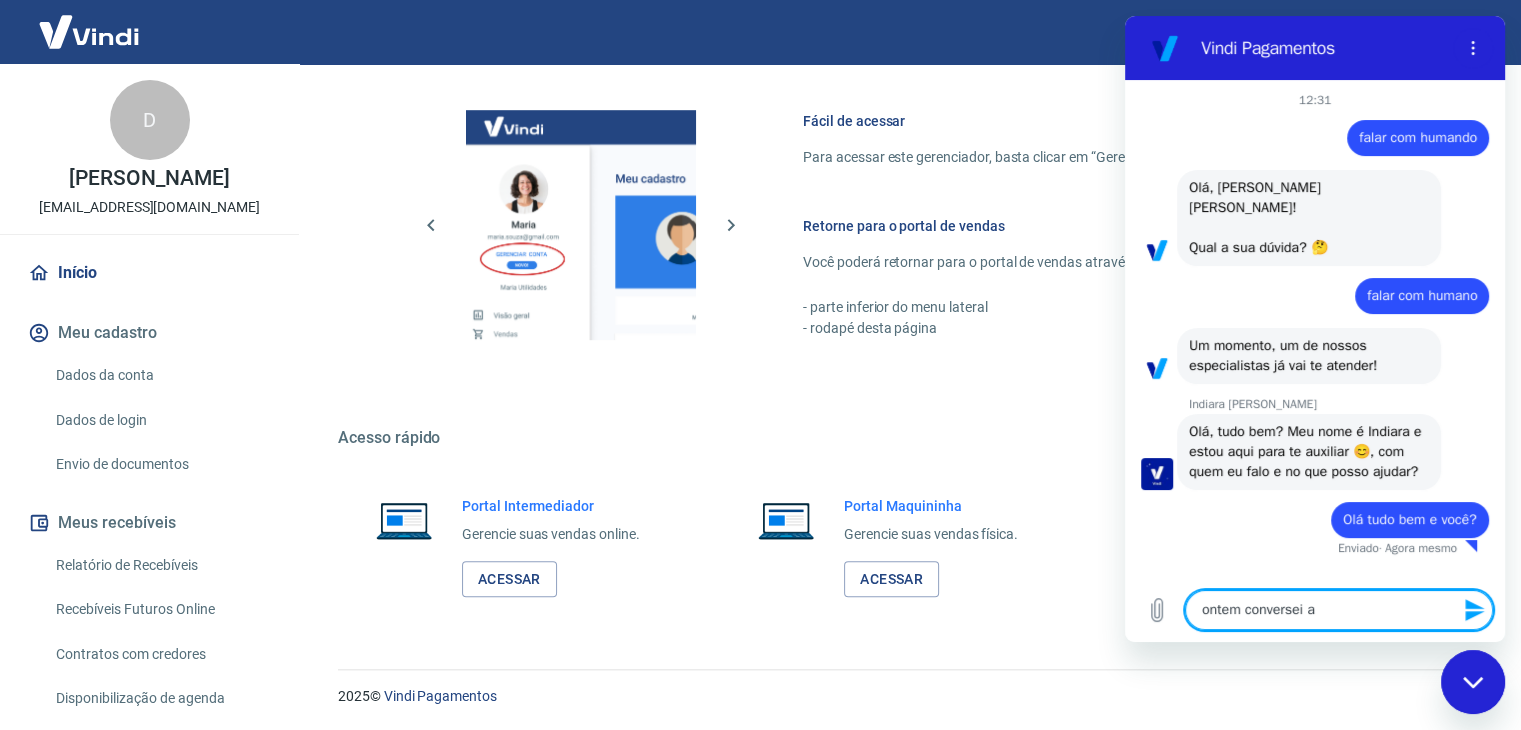 type on "ontem conversei aq" 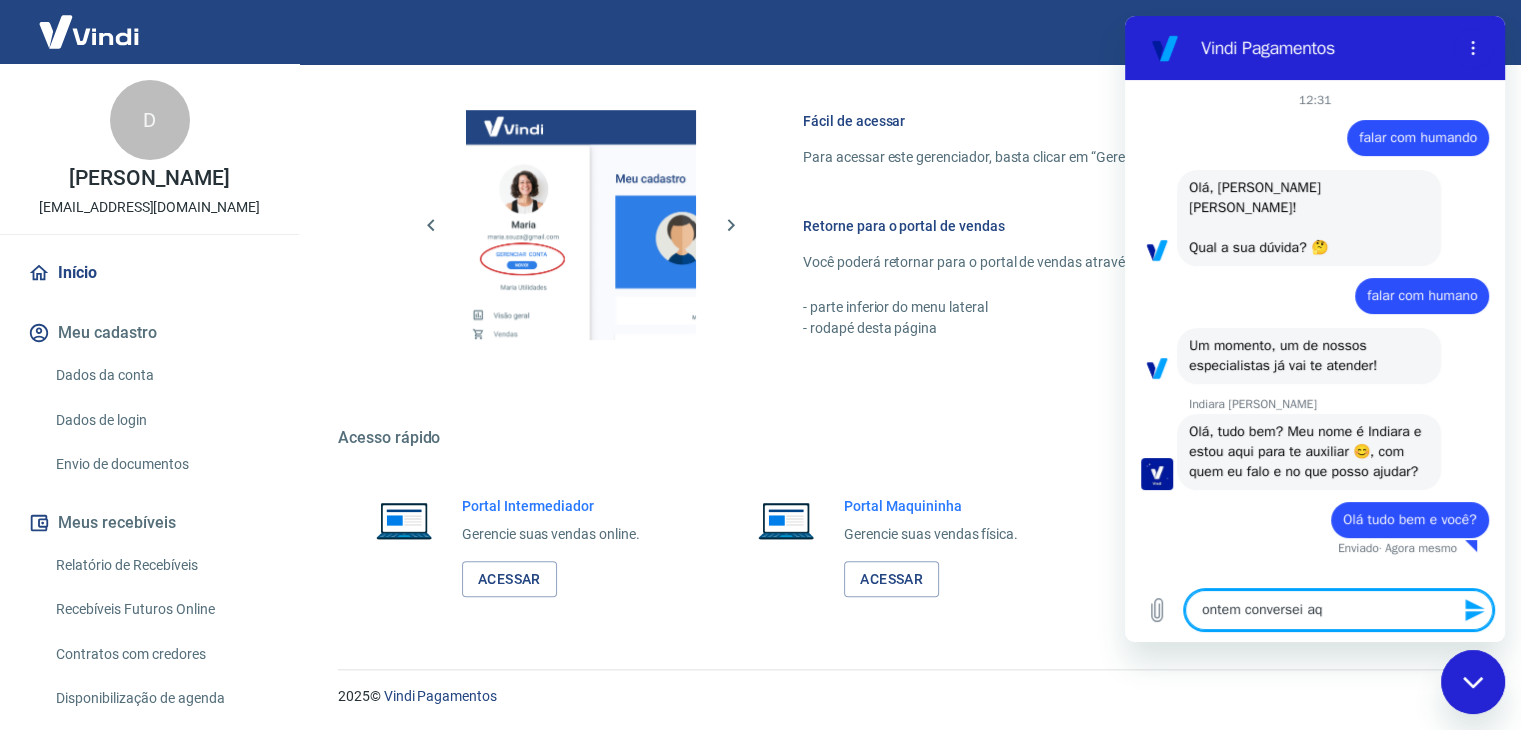 type on "ontem conversei aqu" 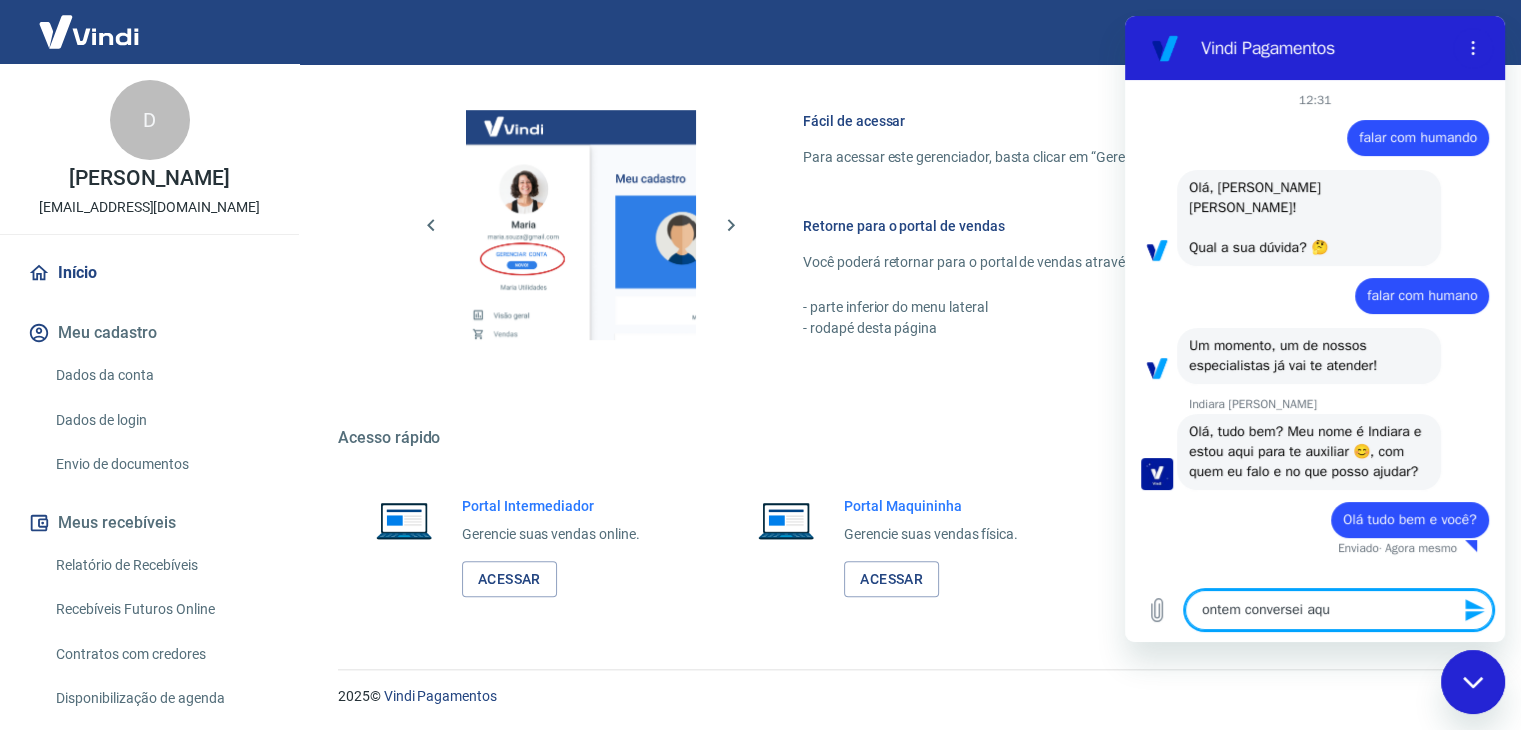 type on "ontem conversei aqui" 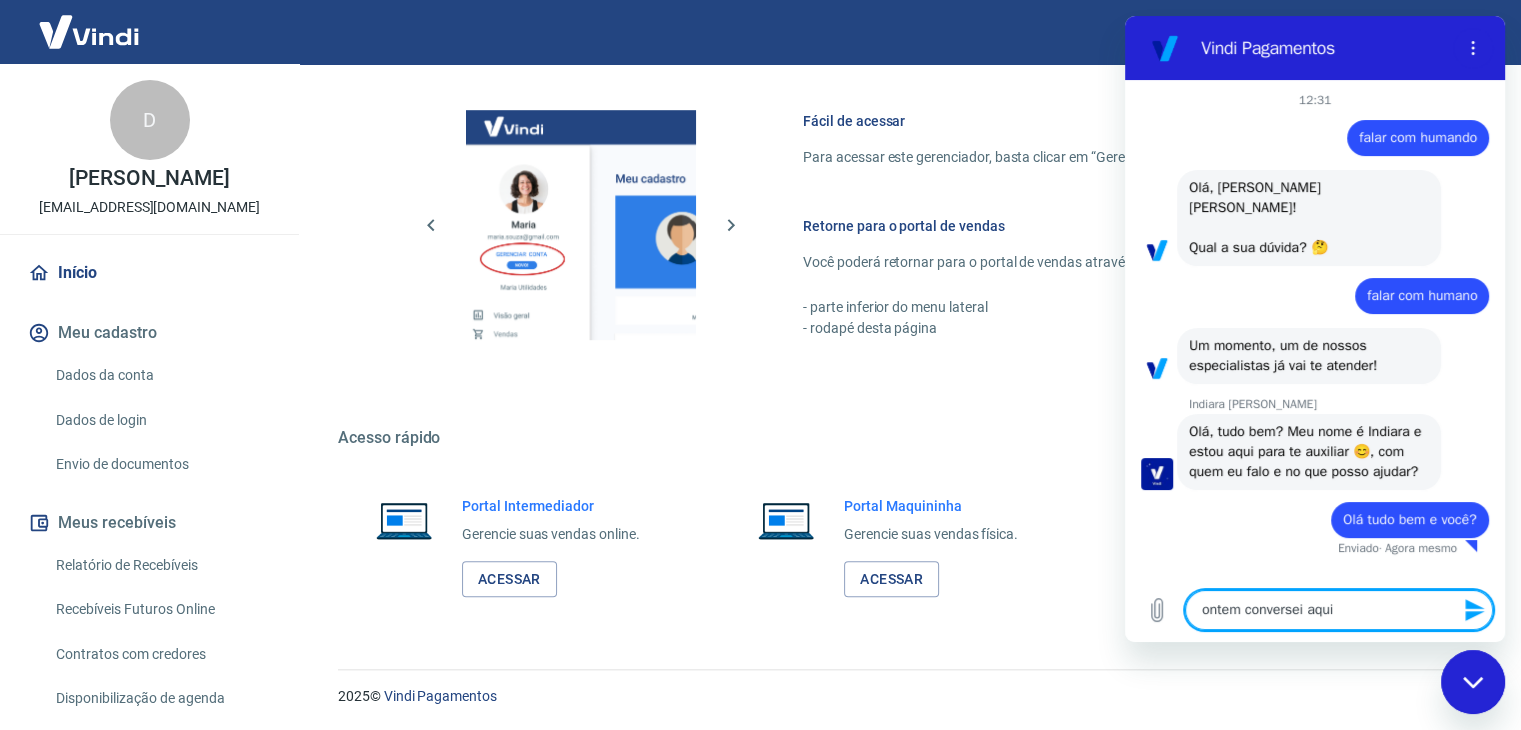 type on "ontem conversei aqui" 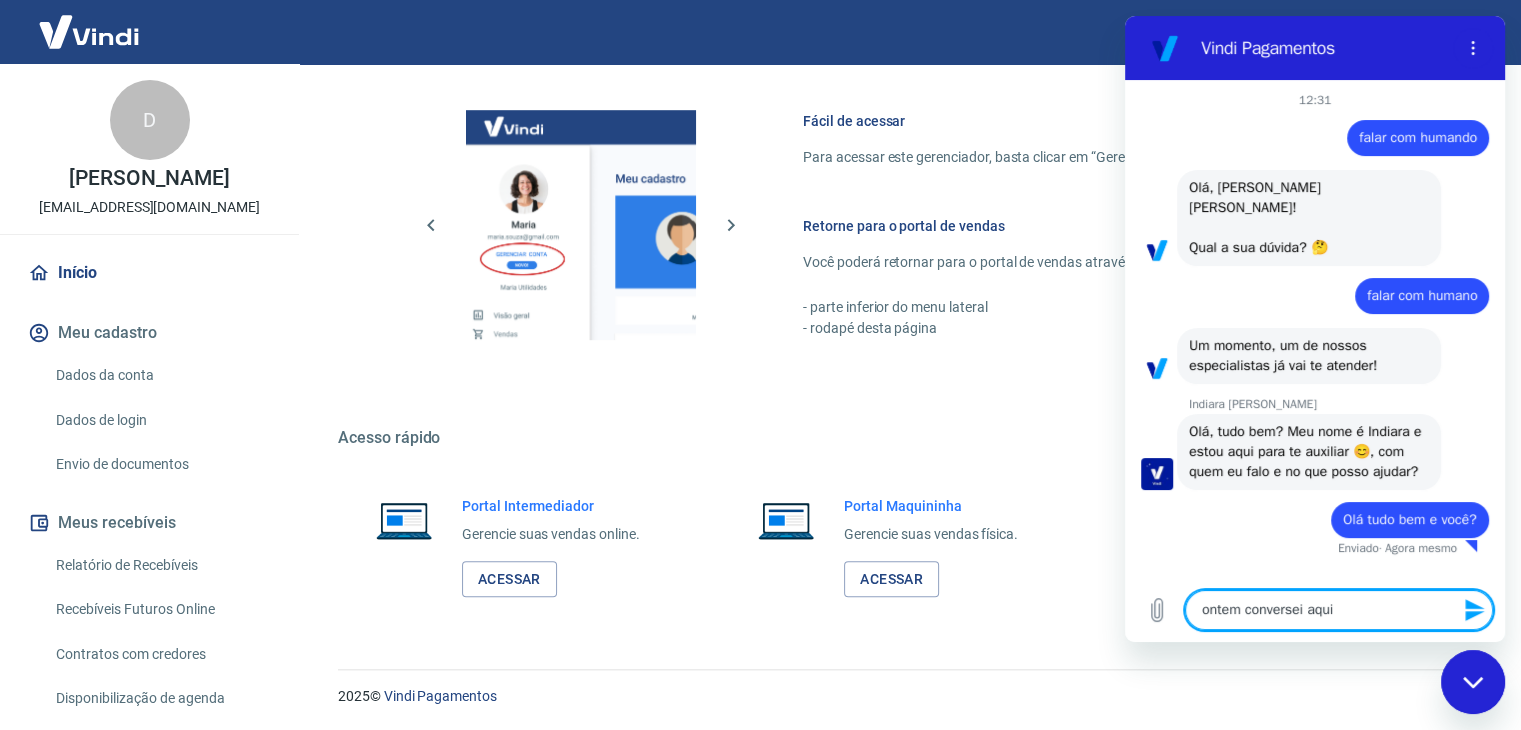 type on "x" 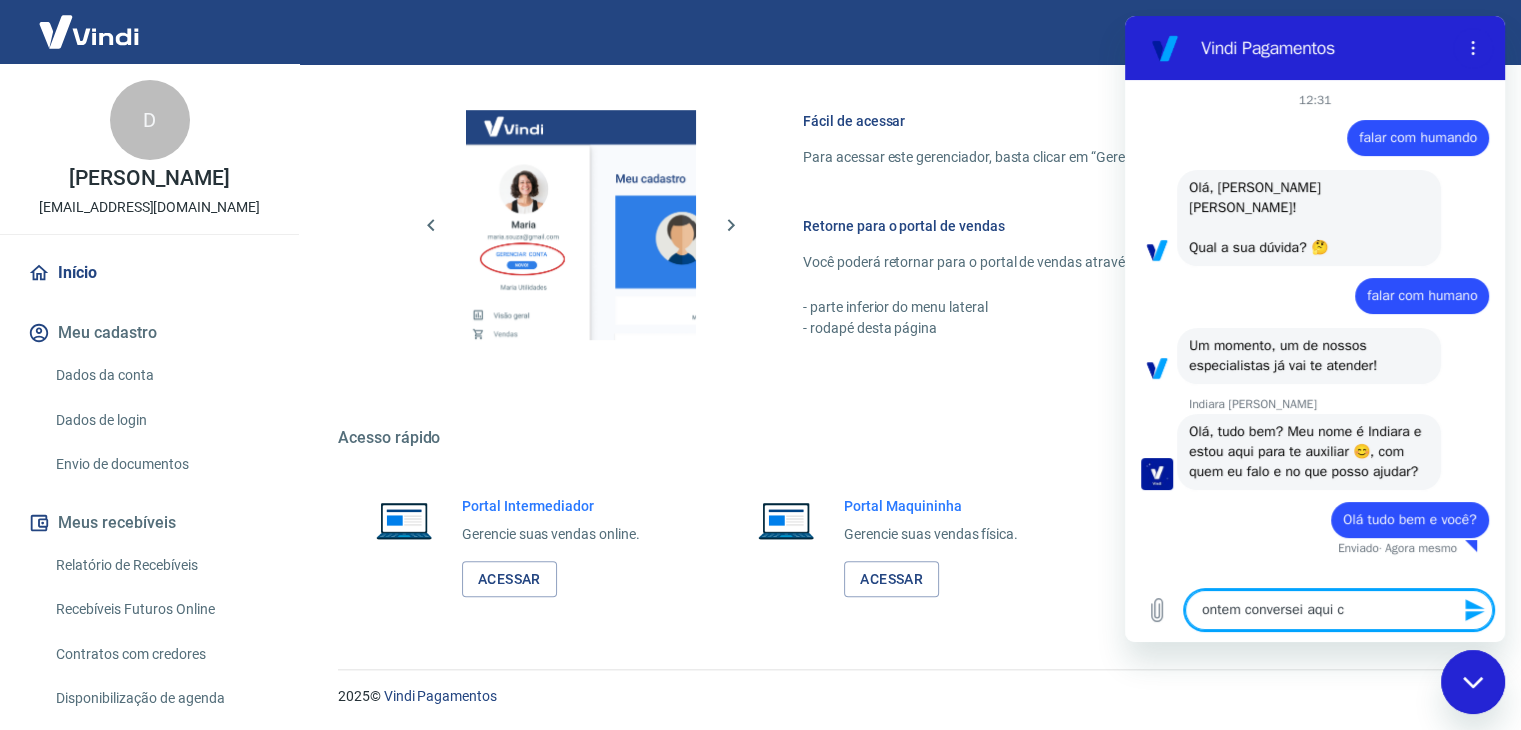 type on "ontem conversei aqui co" 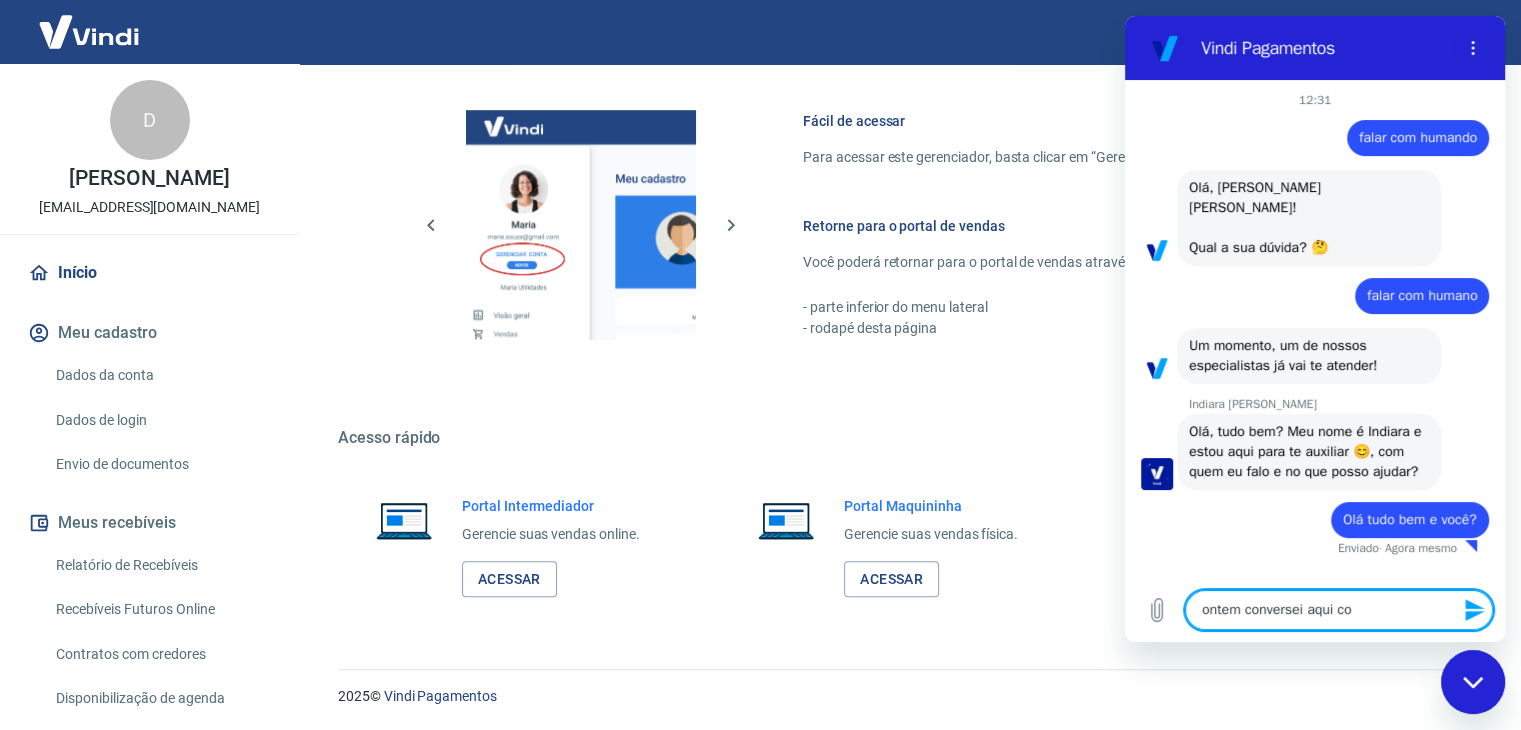 type on "ontem conversei aqui com" 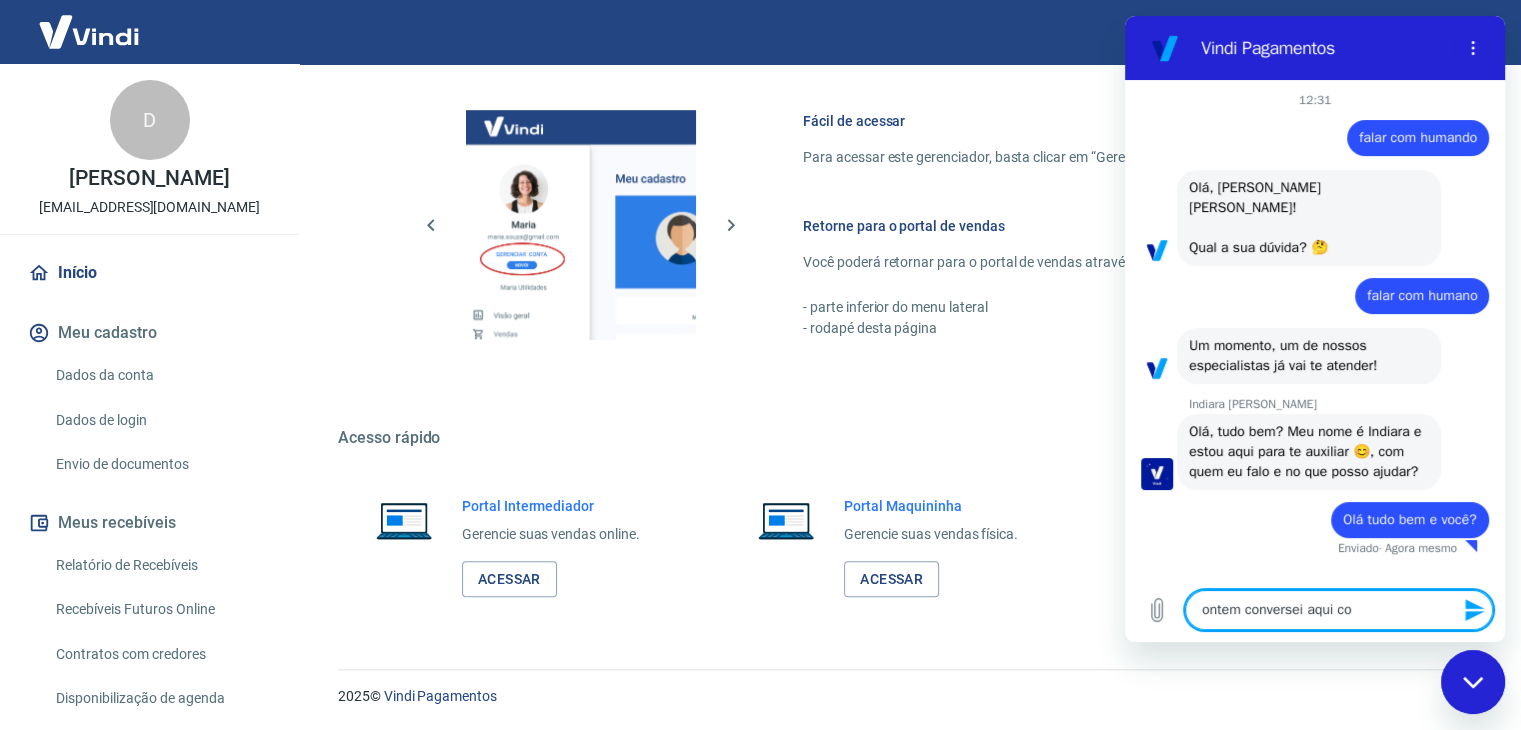 type on "x" 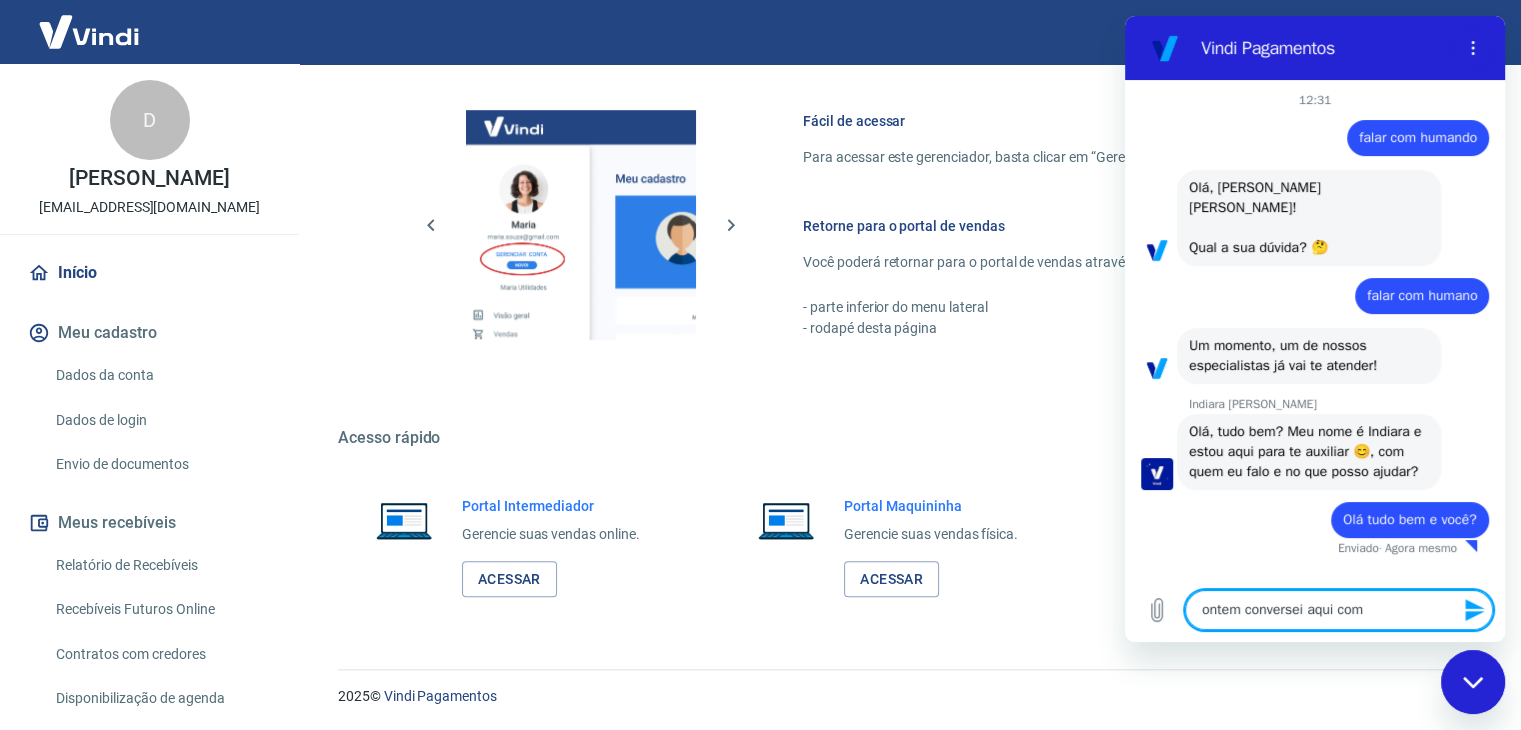 type on "ontem conversei aqui com" 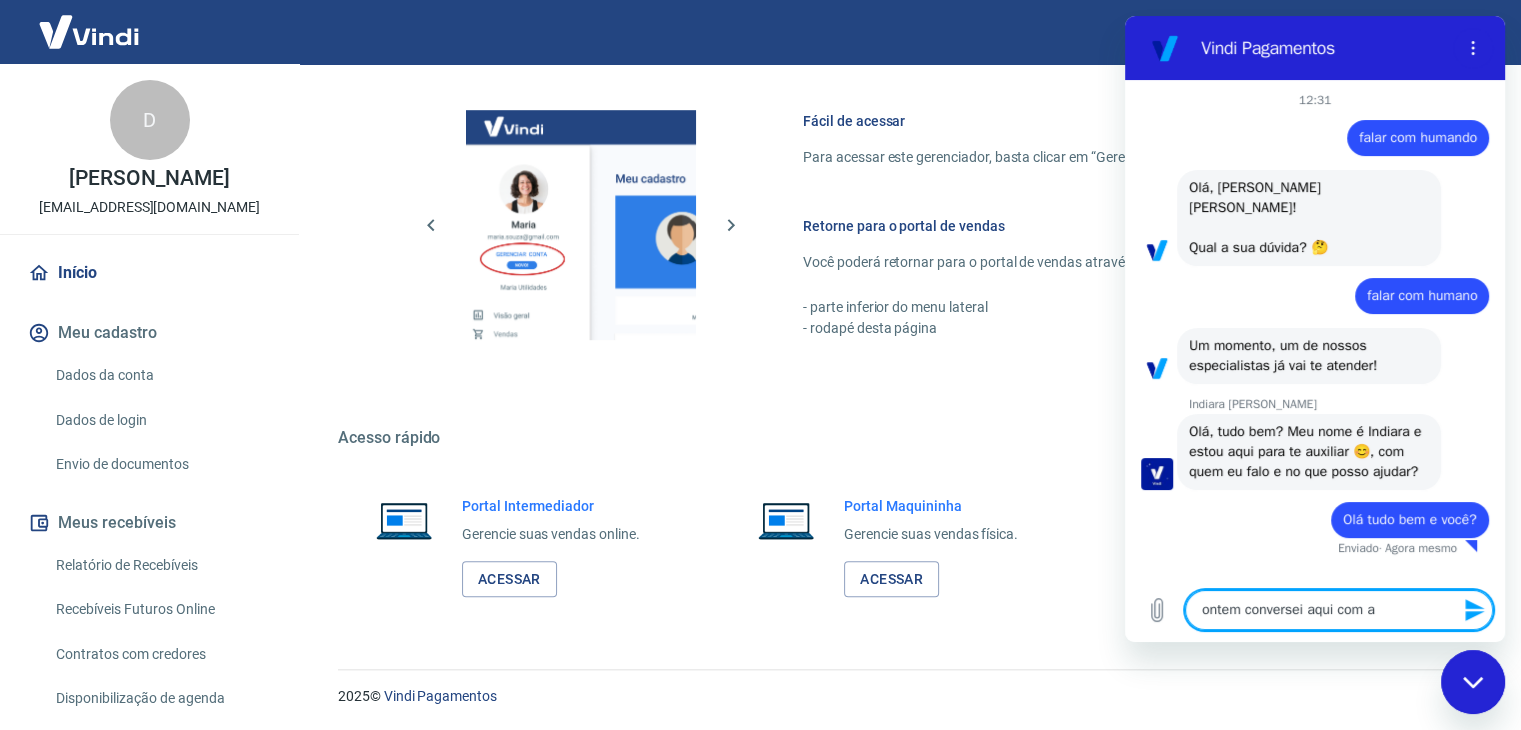 type on "ontem conversei aqui com a" 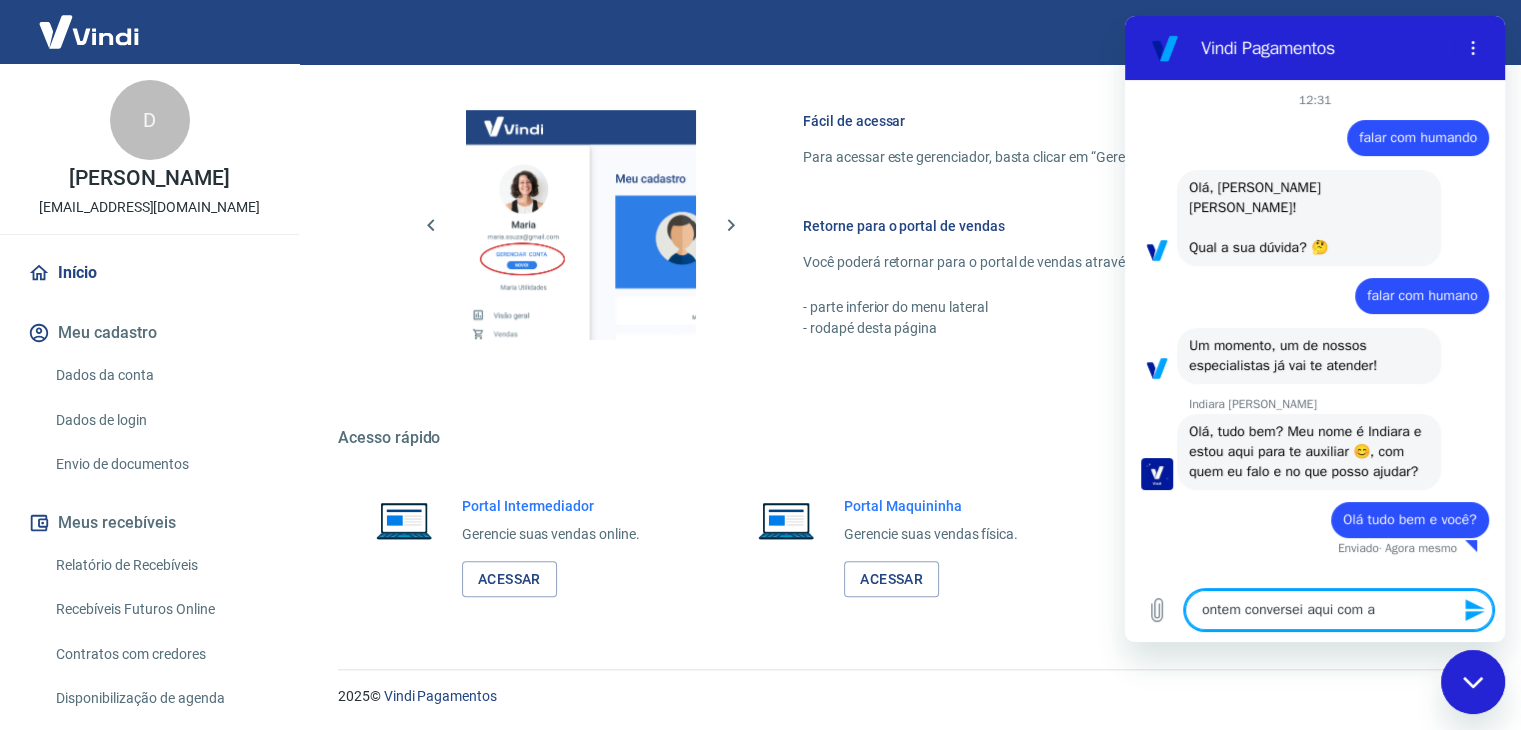 type on "ontem conversei aqui com a a" 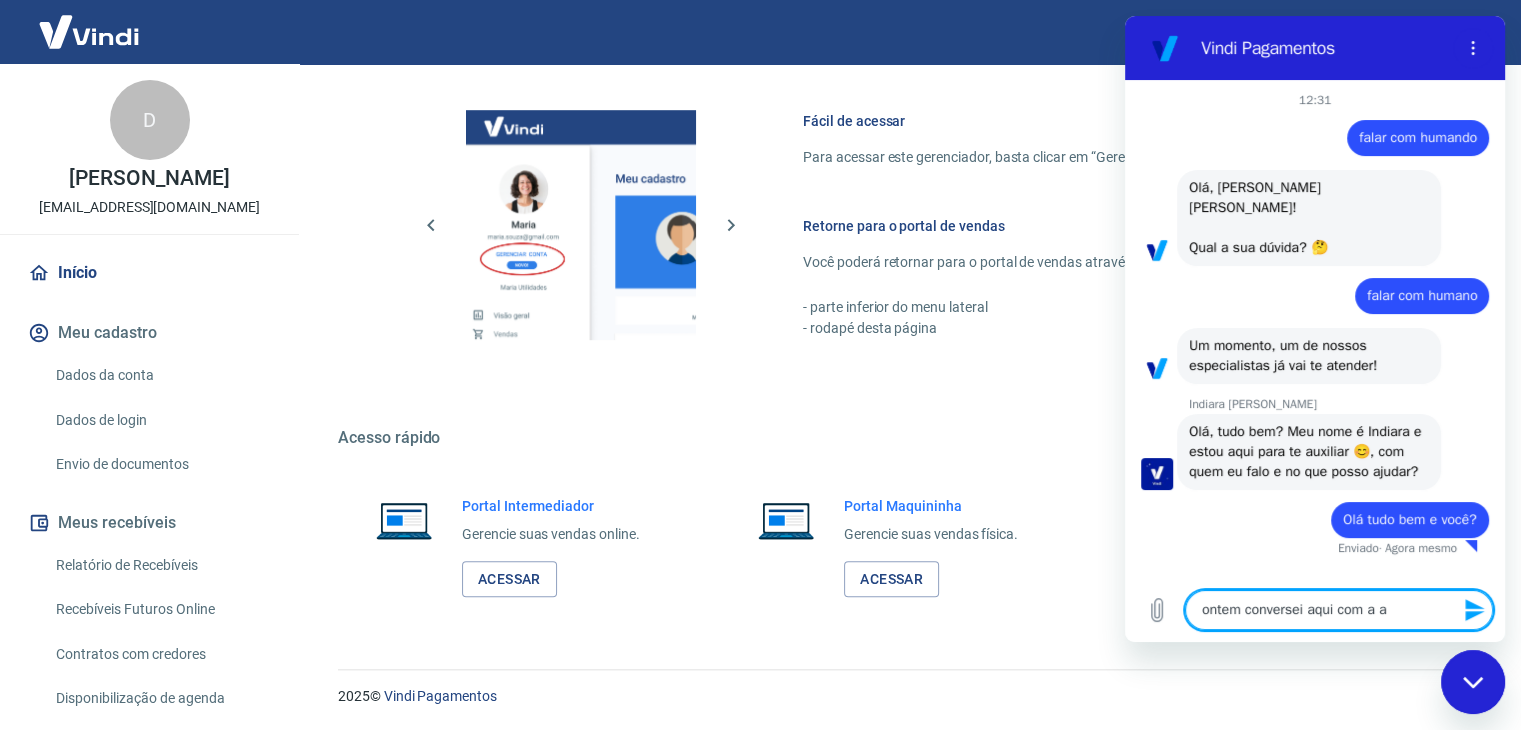 type on "x" 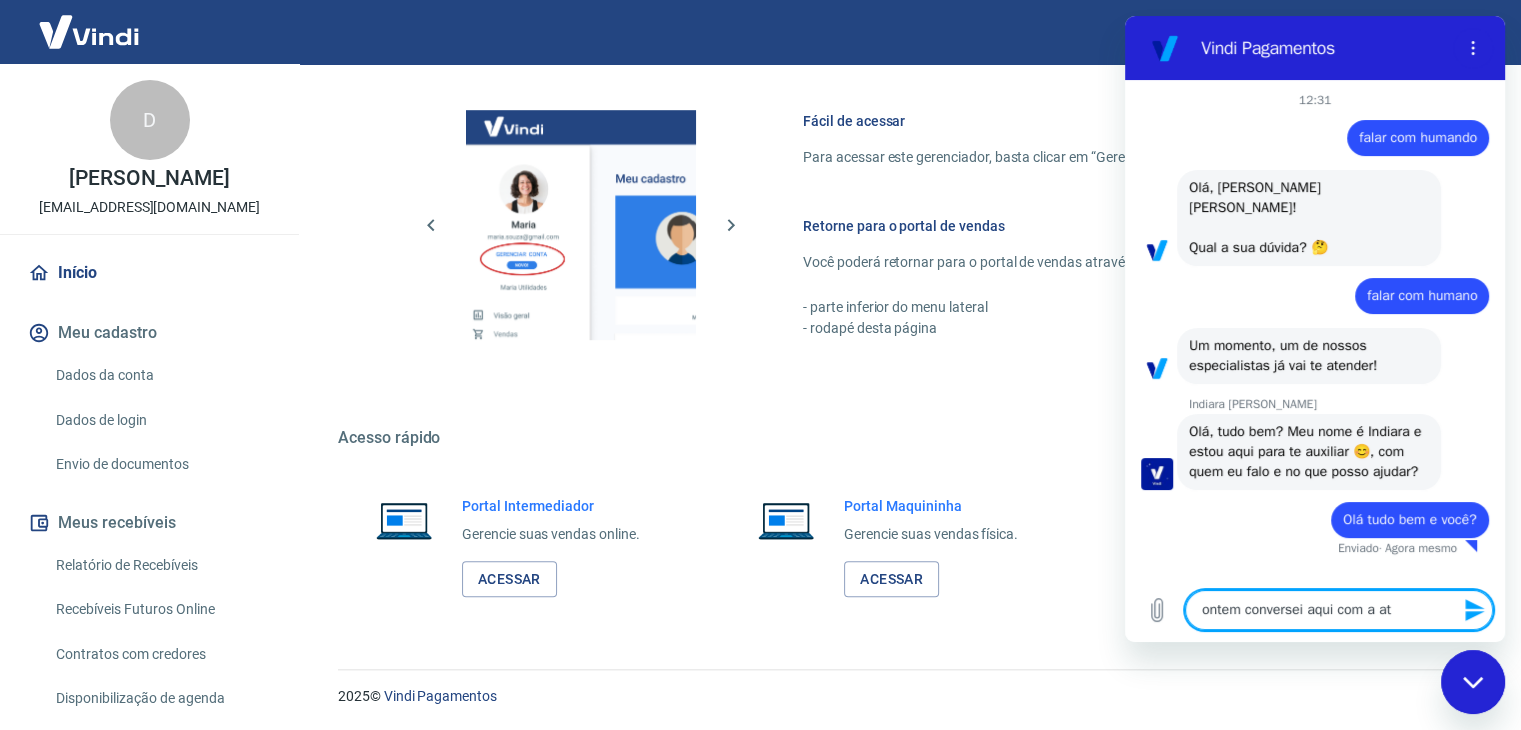 type on "ontem conversei aqui com a ate" 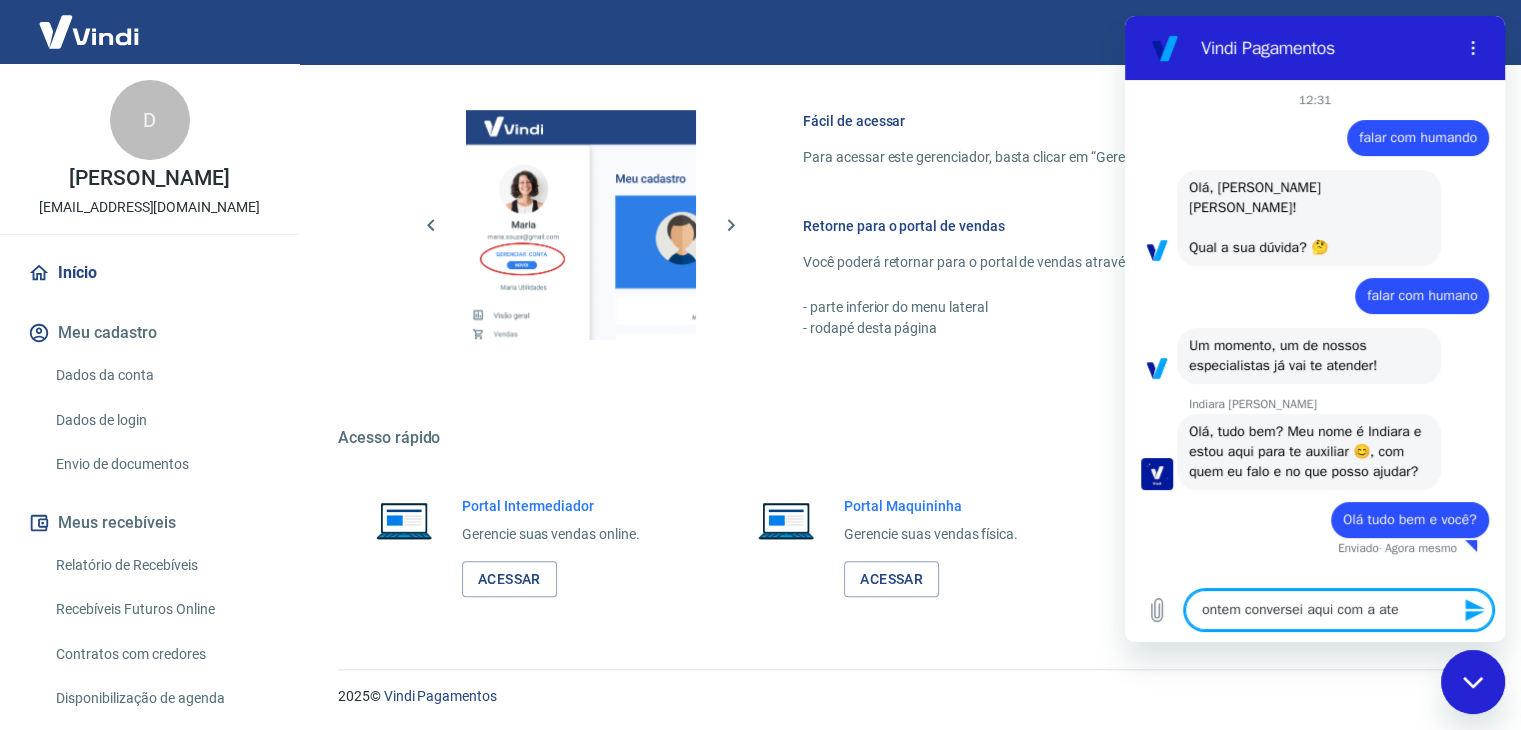 type on "ontem conversei aqui com a [GEOGRAPHIC_DATA]" 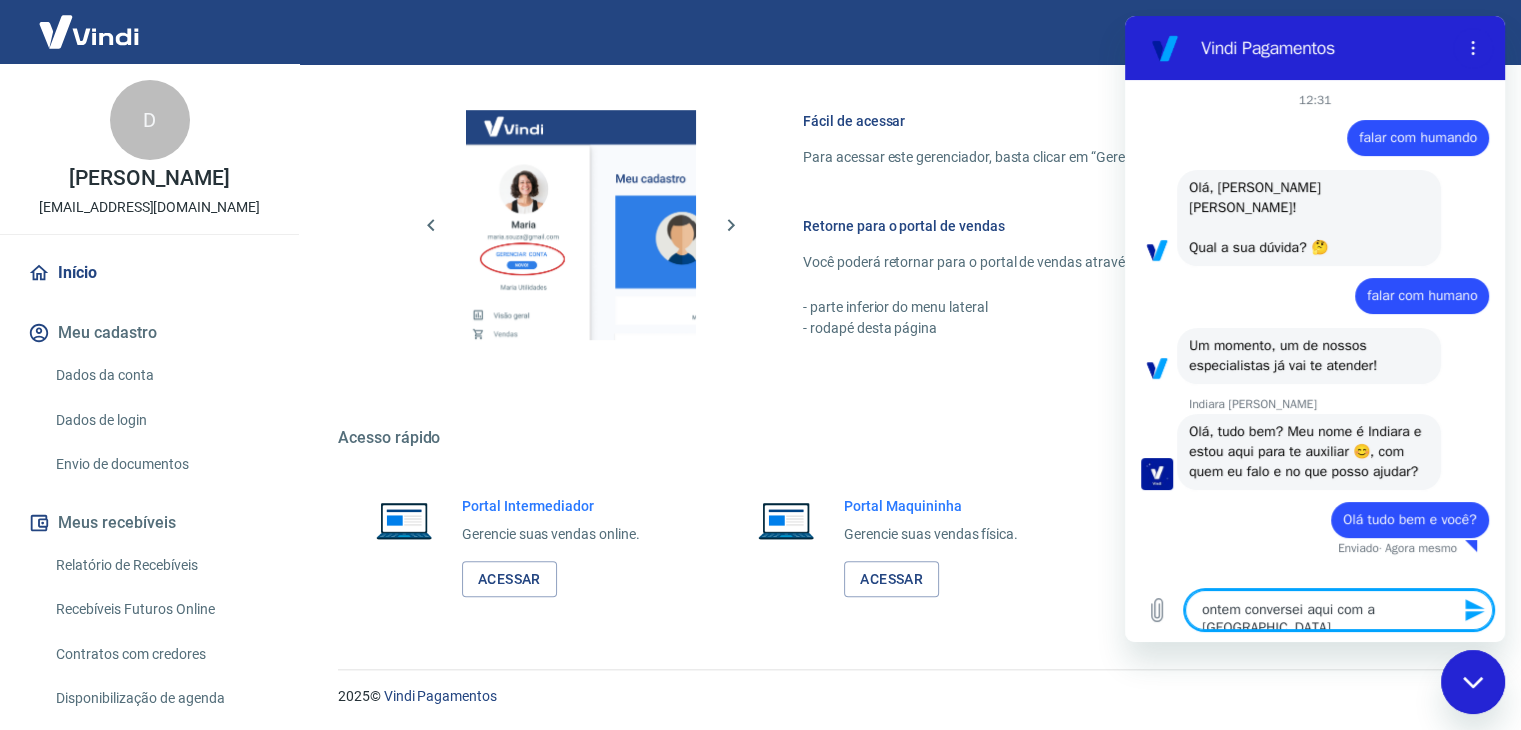 type on "ontem conversei aqui com a atend" 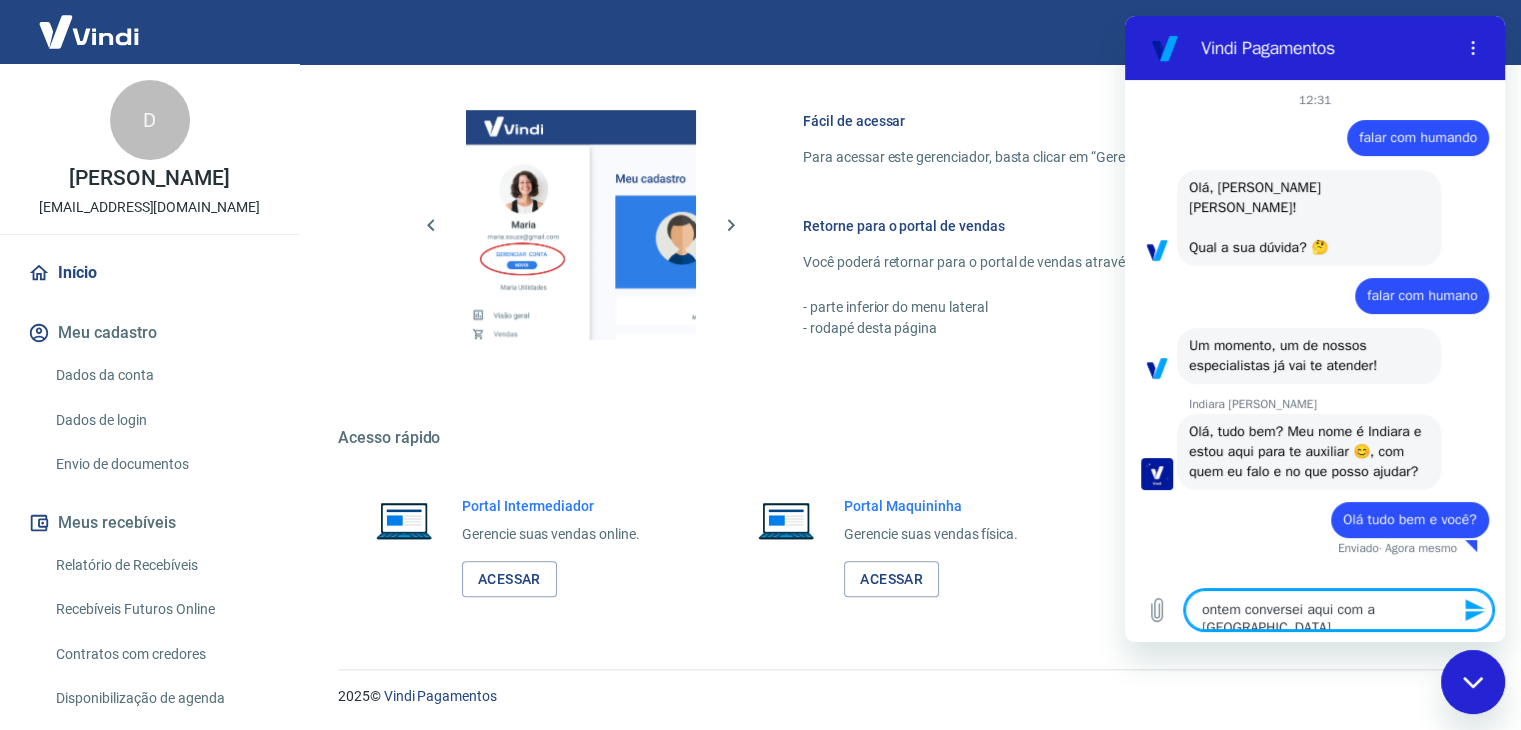 type on "x" 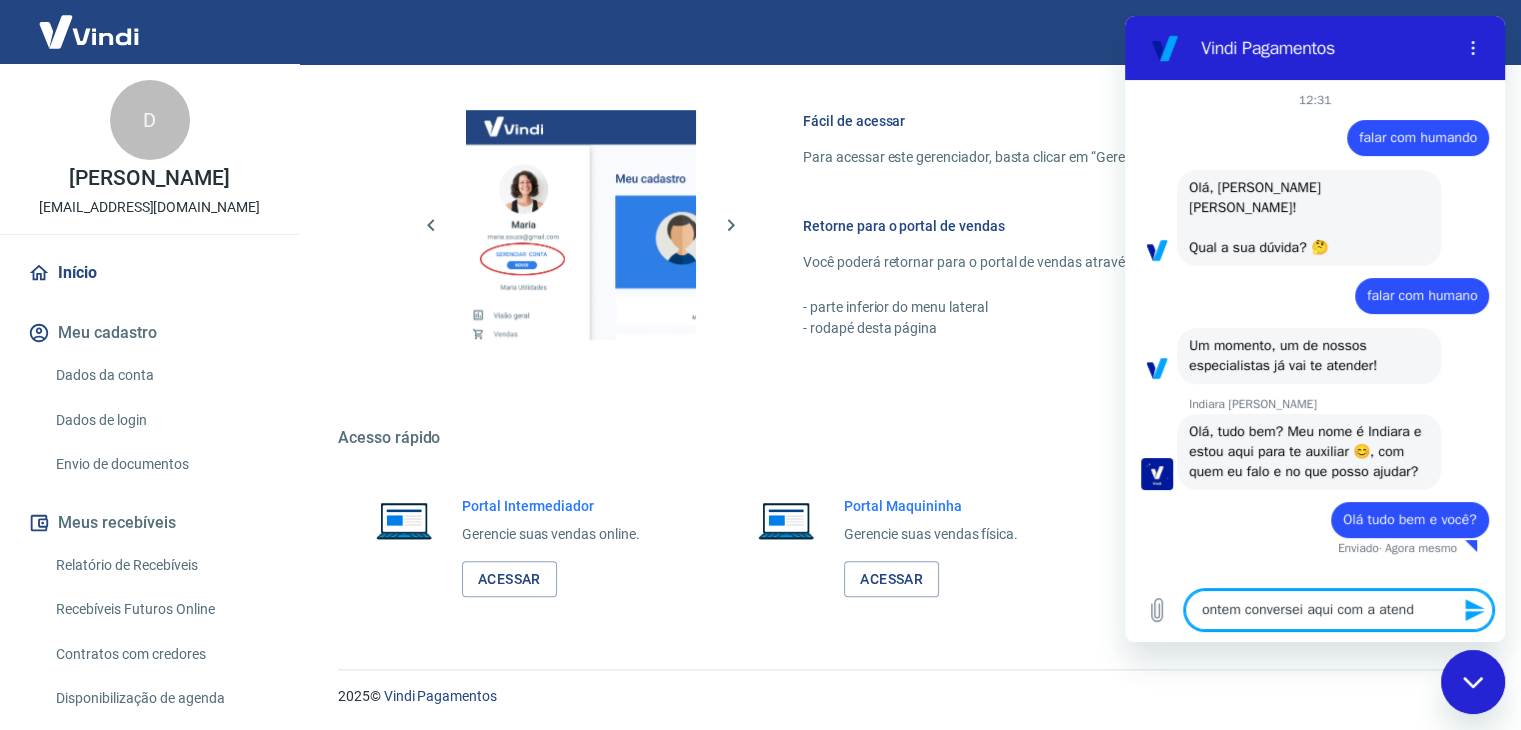 type on "ontem conversei aqui com a atende" 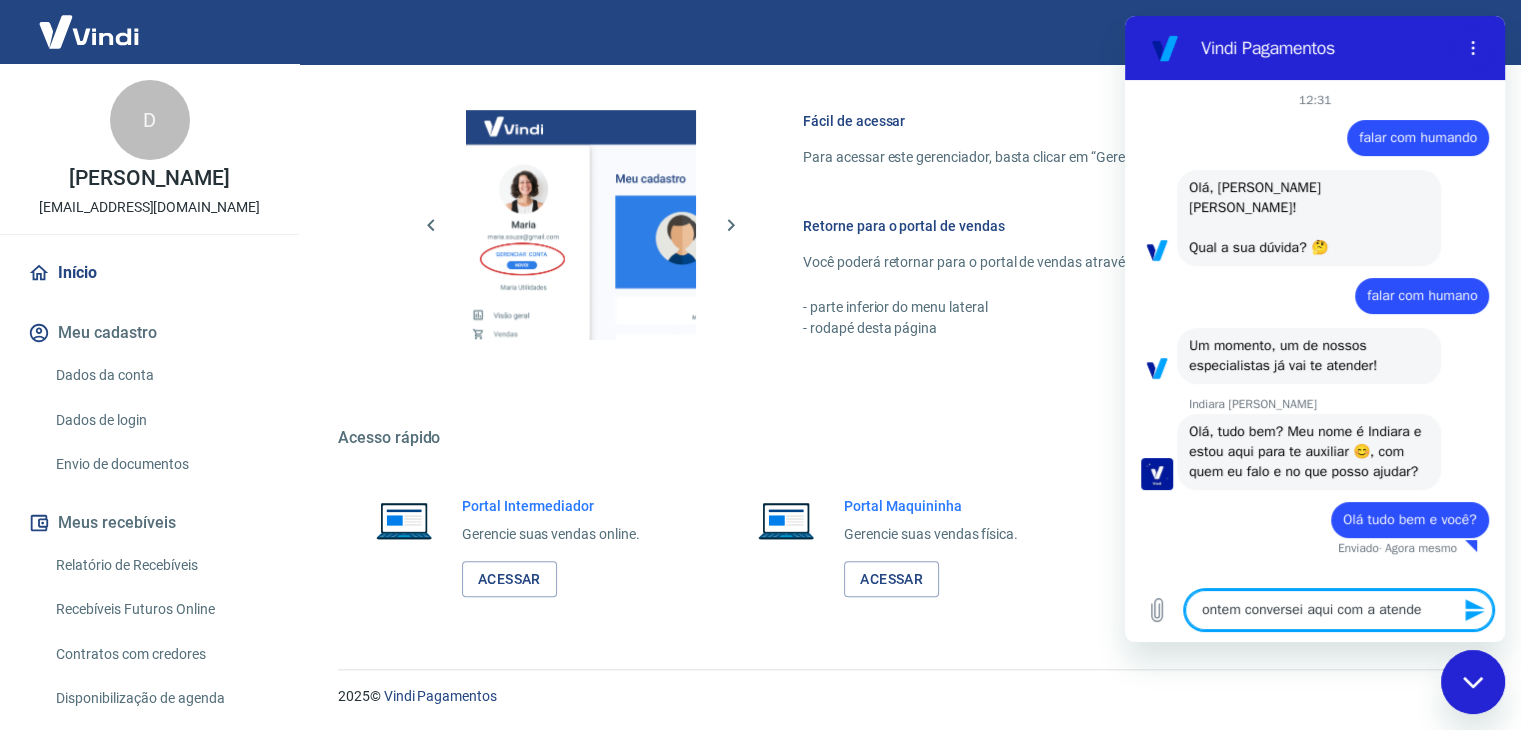 type on "ontem conversei aqui com a atenden" 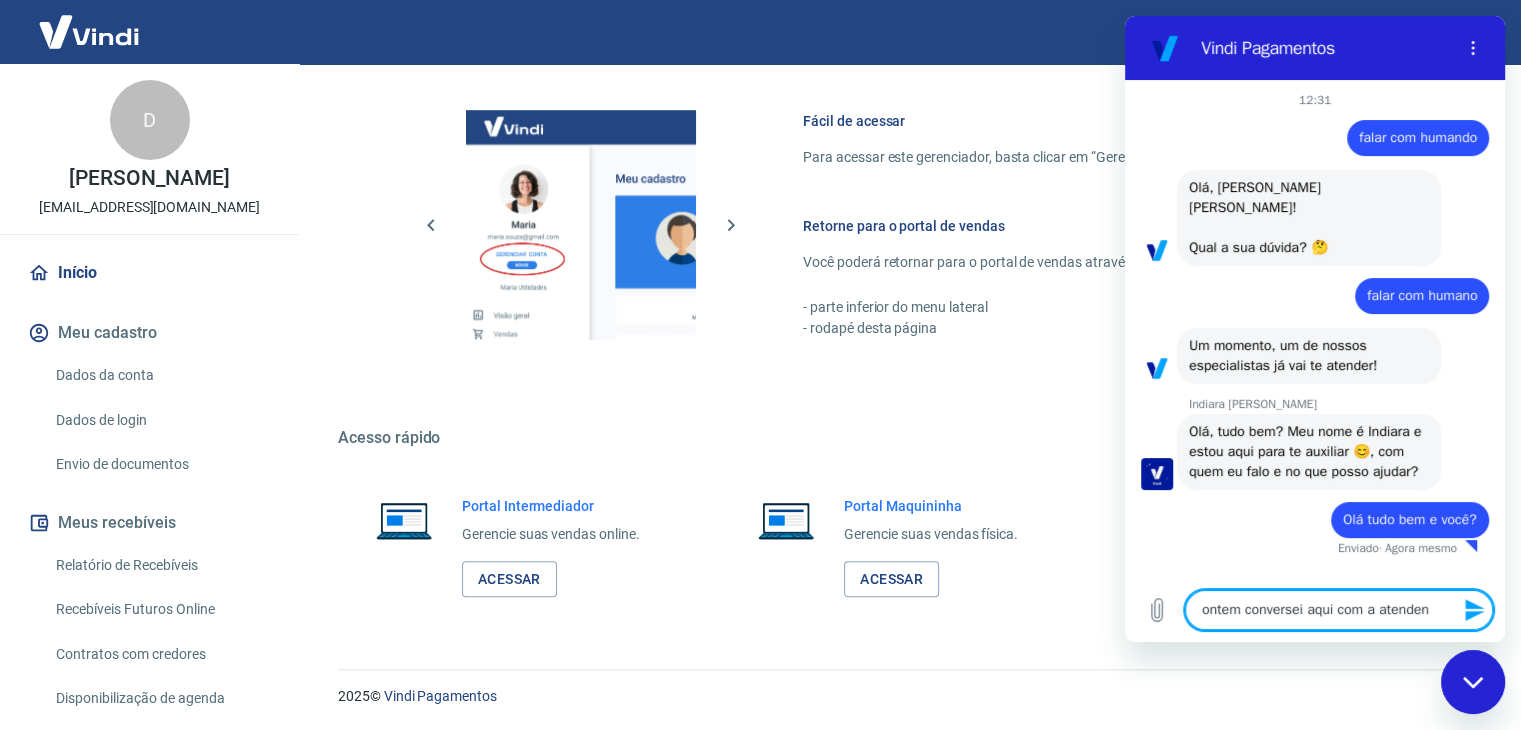 type on "x" 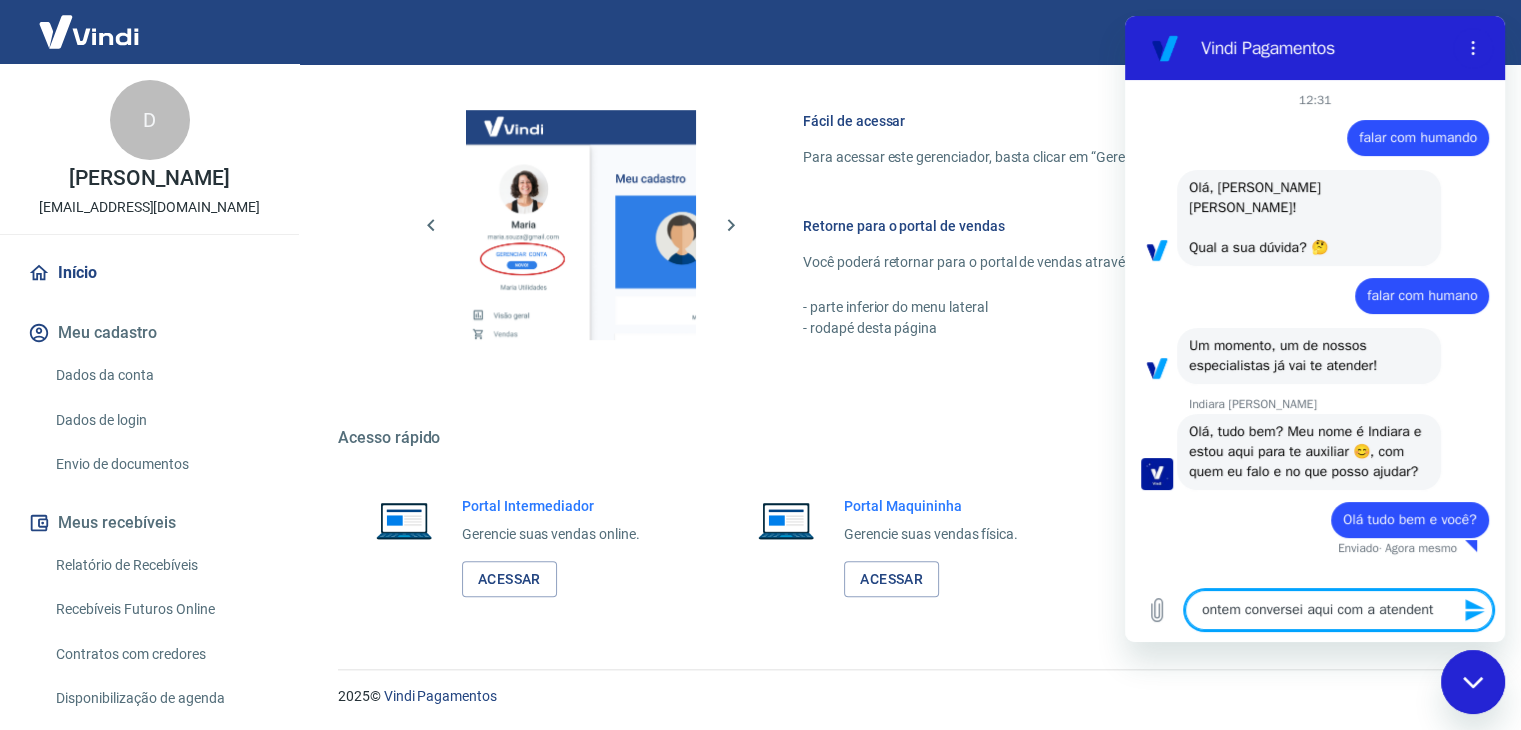 type on "ontem conversei aqui com a atendente" 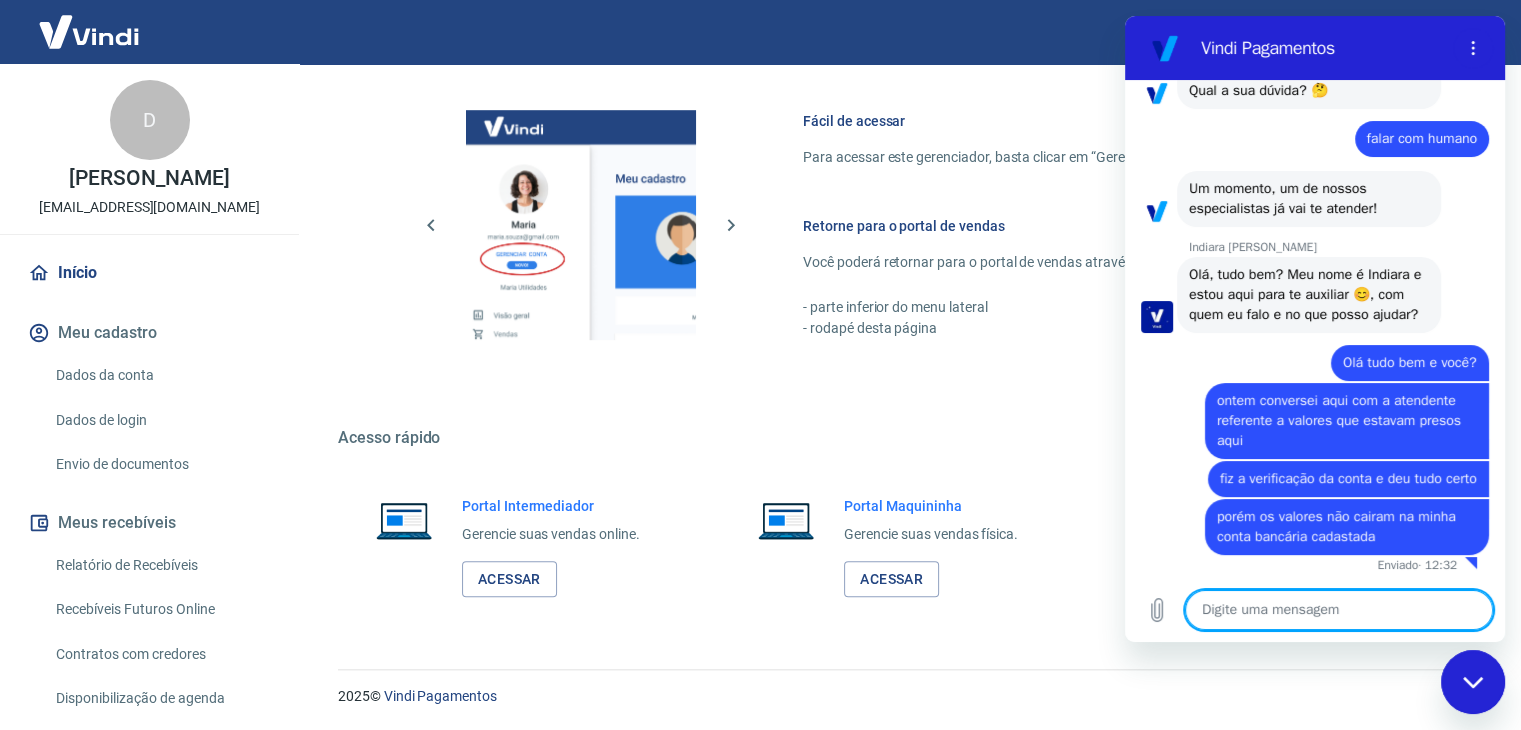 scroll, scrollTop: 177, scrollLeft: 0, axis: vertical 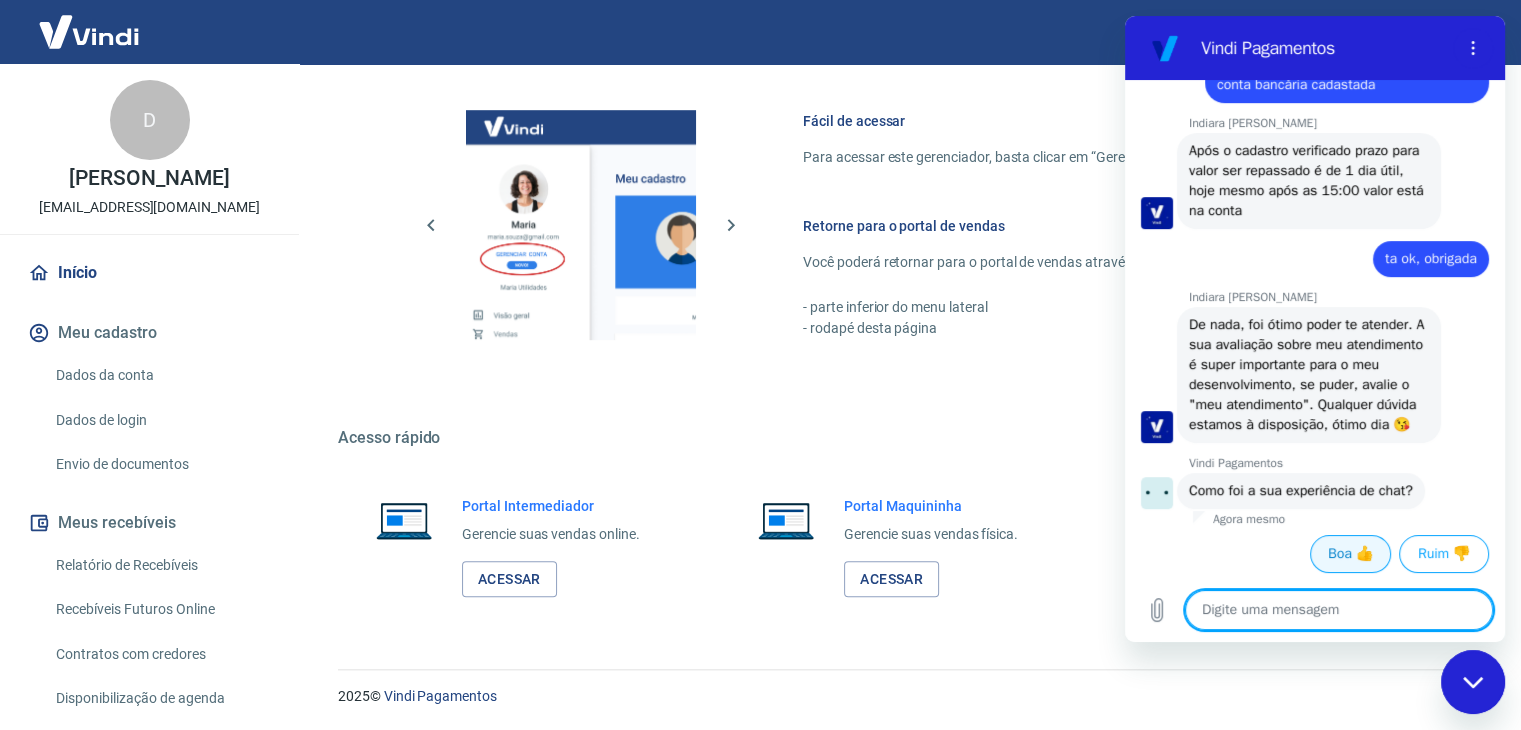 click on "Boa 👍" at bounding box center [1350, 554] 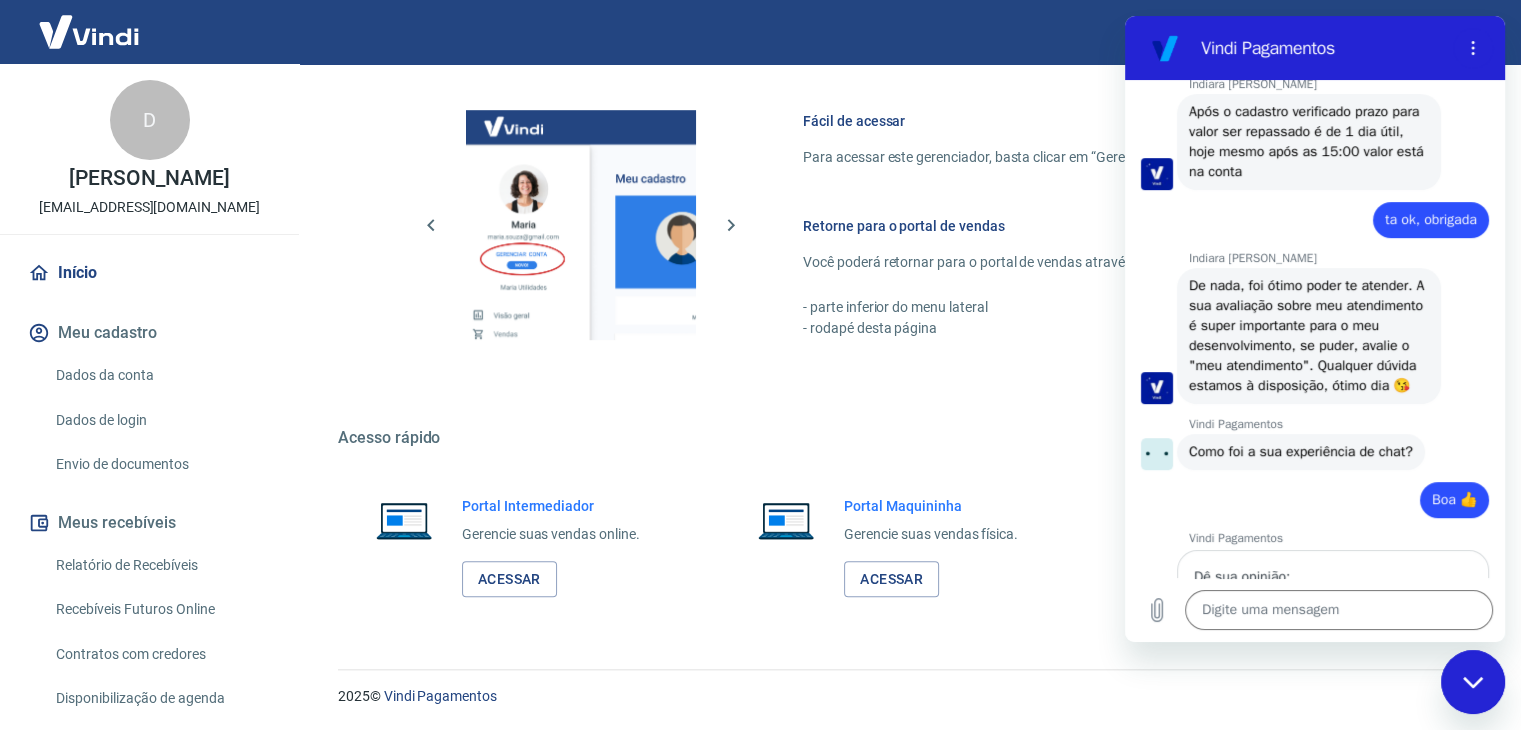 scroll, scrollTop: 820, scrollLeft: 0, axis: vertical 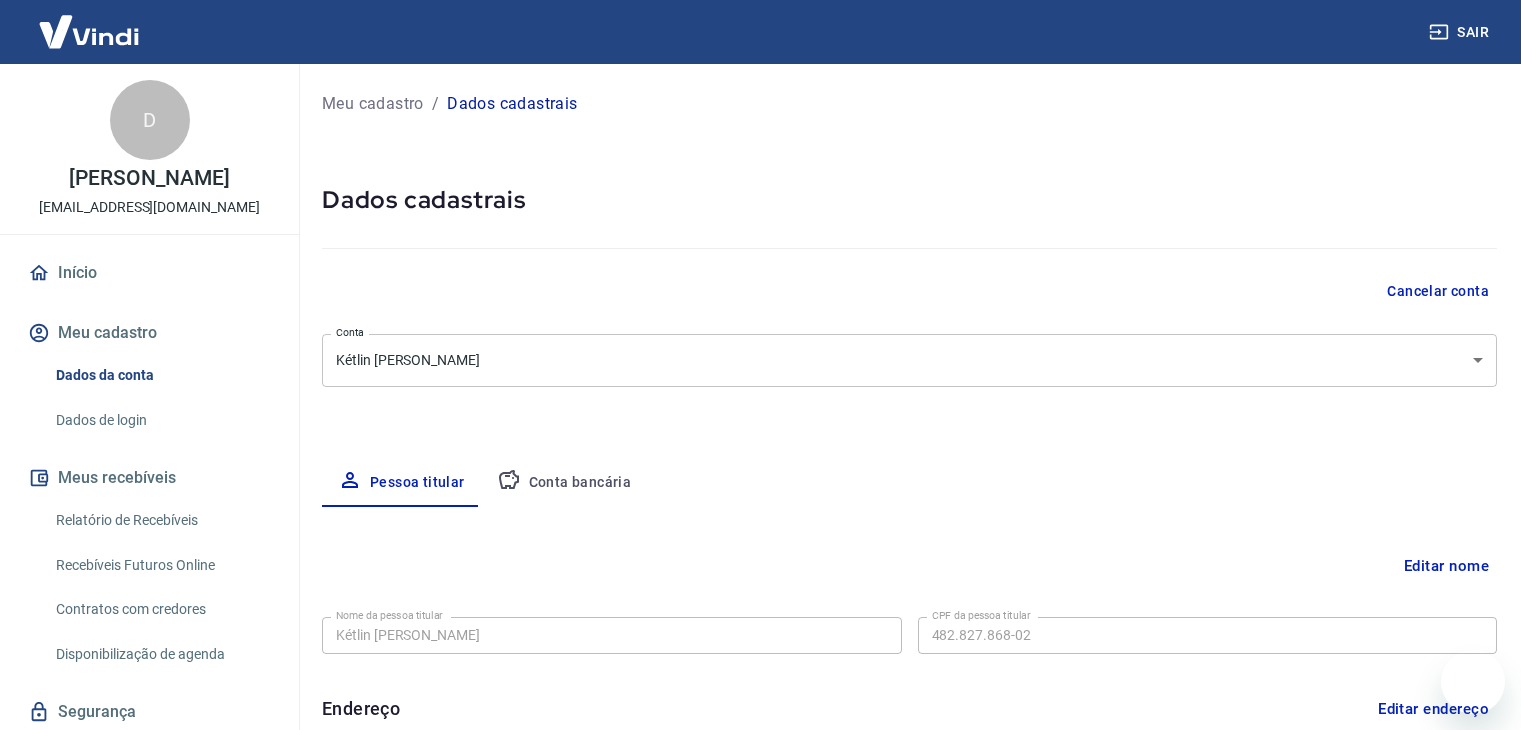 select on "SP" 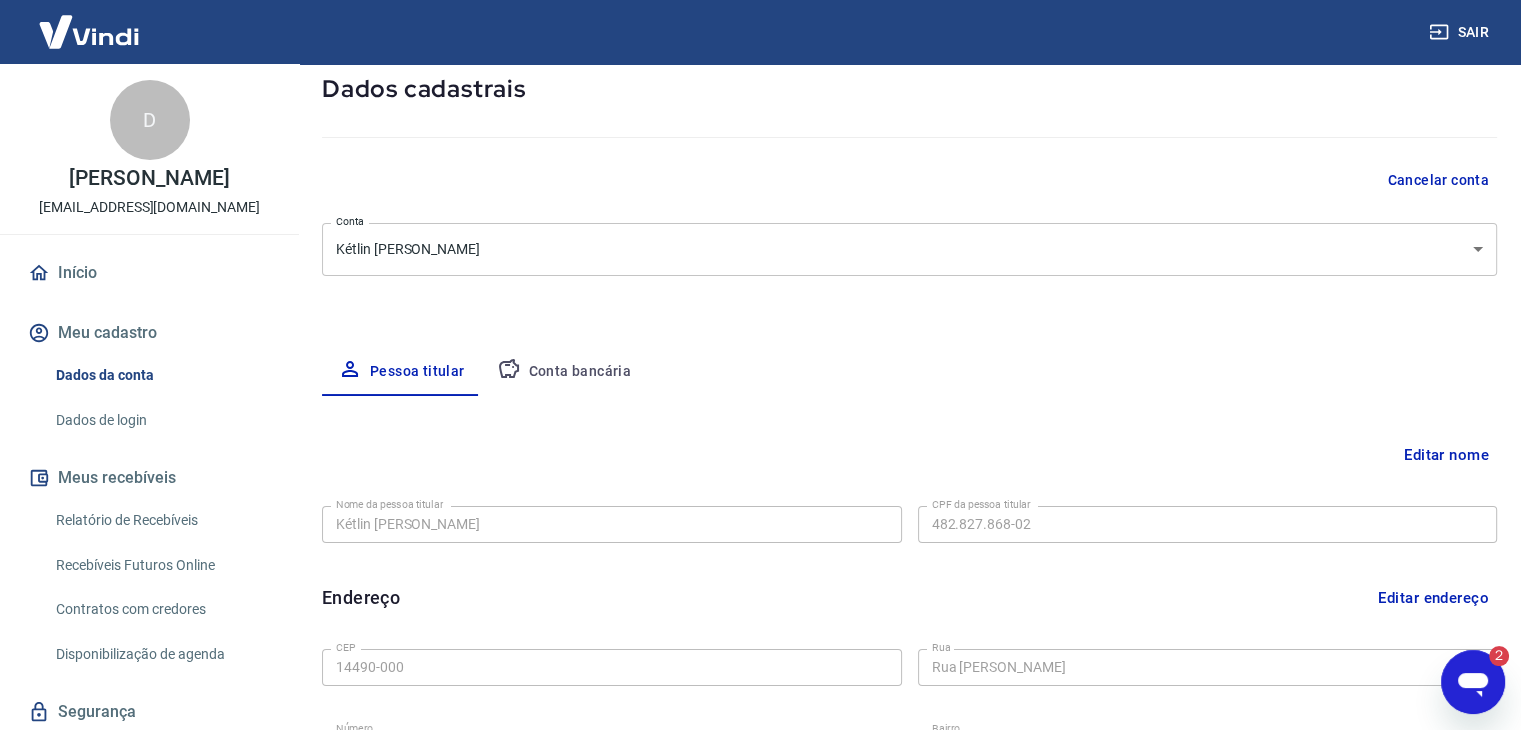 scroll, scrollTop: 0, scrollLeft: 0, axis: both 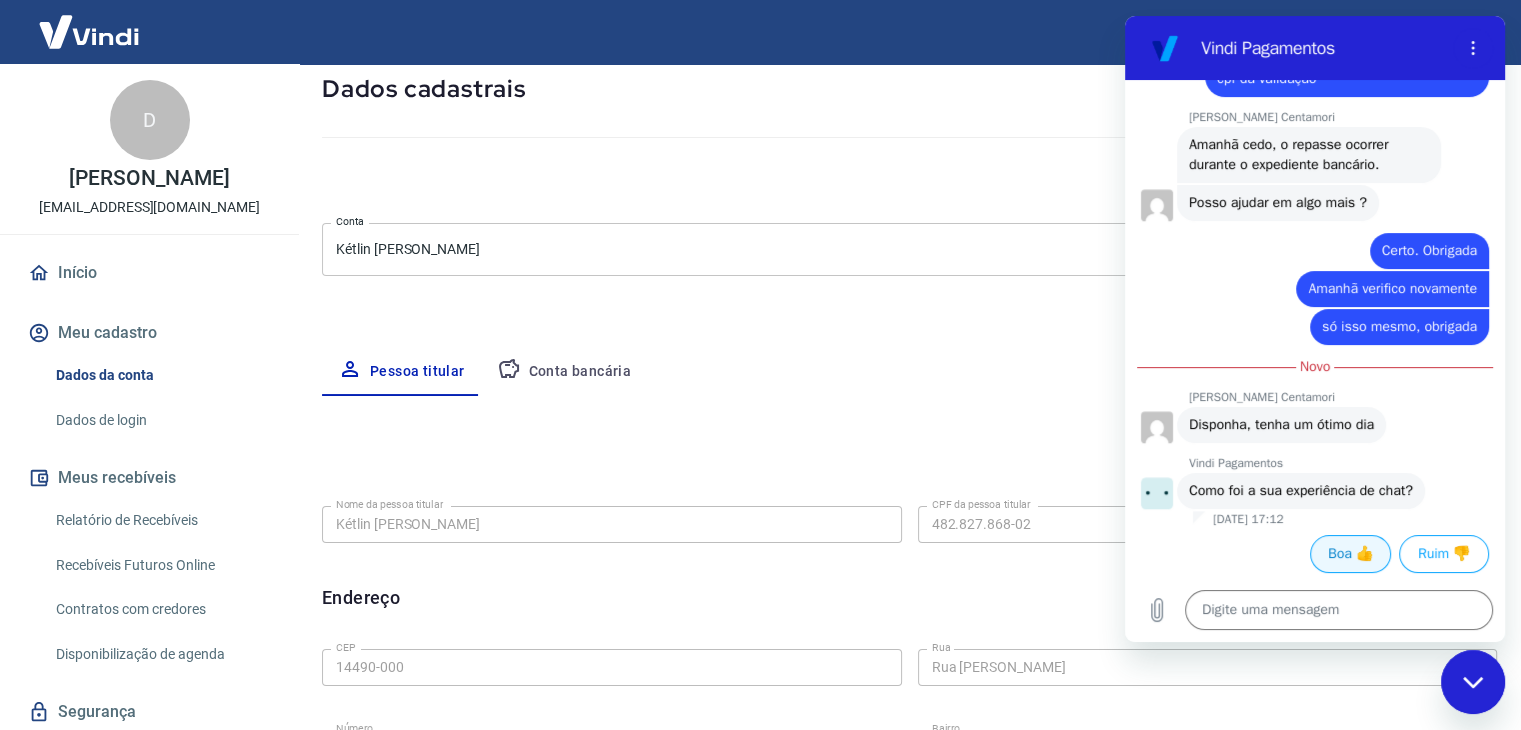 click on "Boa 👍" at bounding box center (1350, 554) 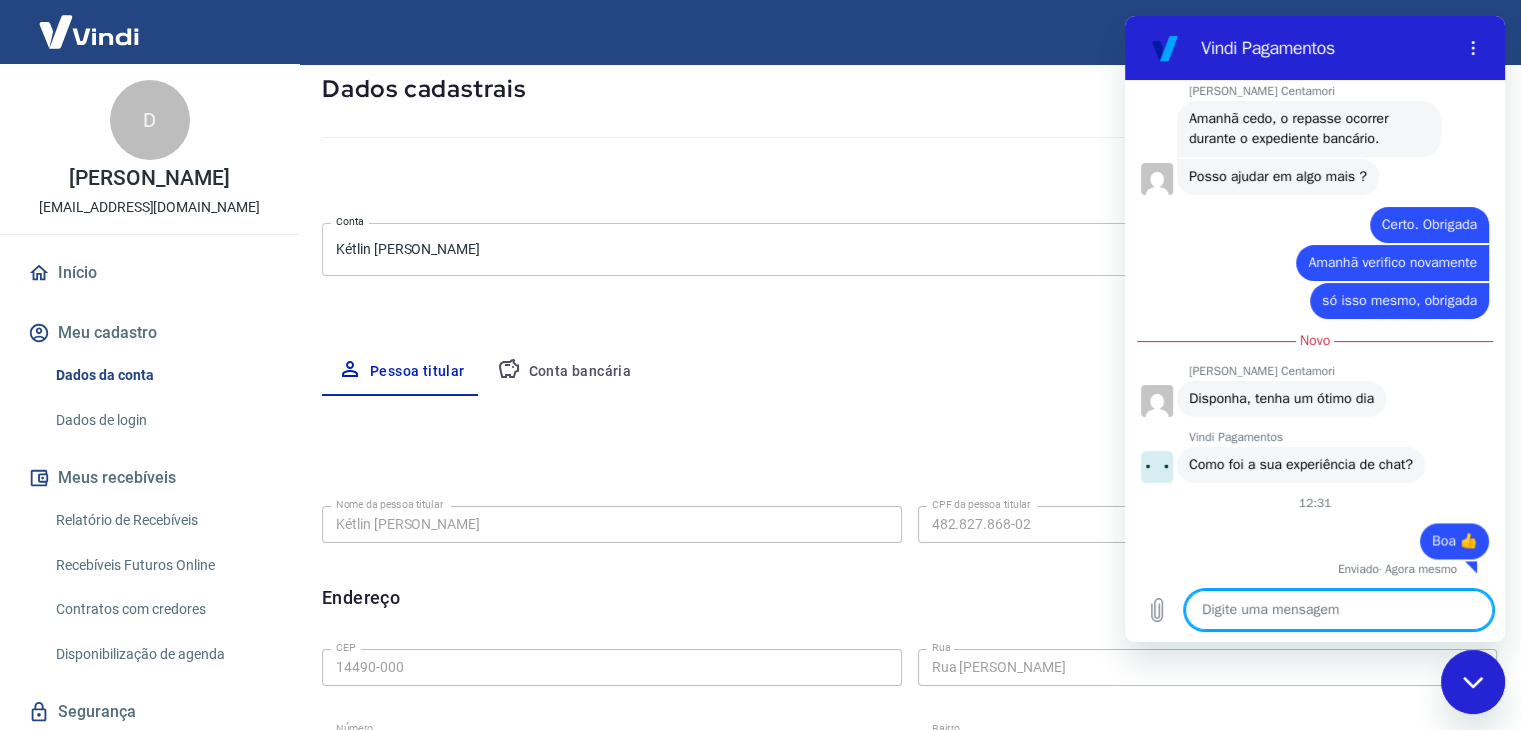scroll, scrollTop: 2609, scrollLeft: 0, axis: vertical 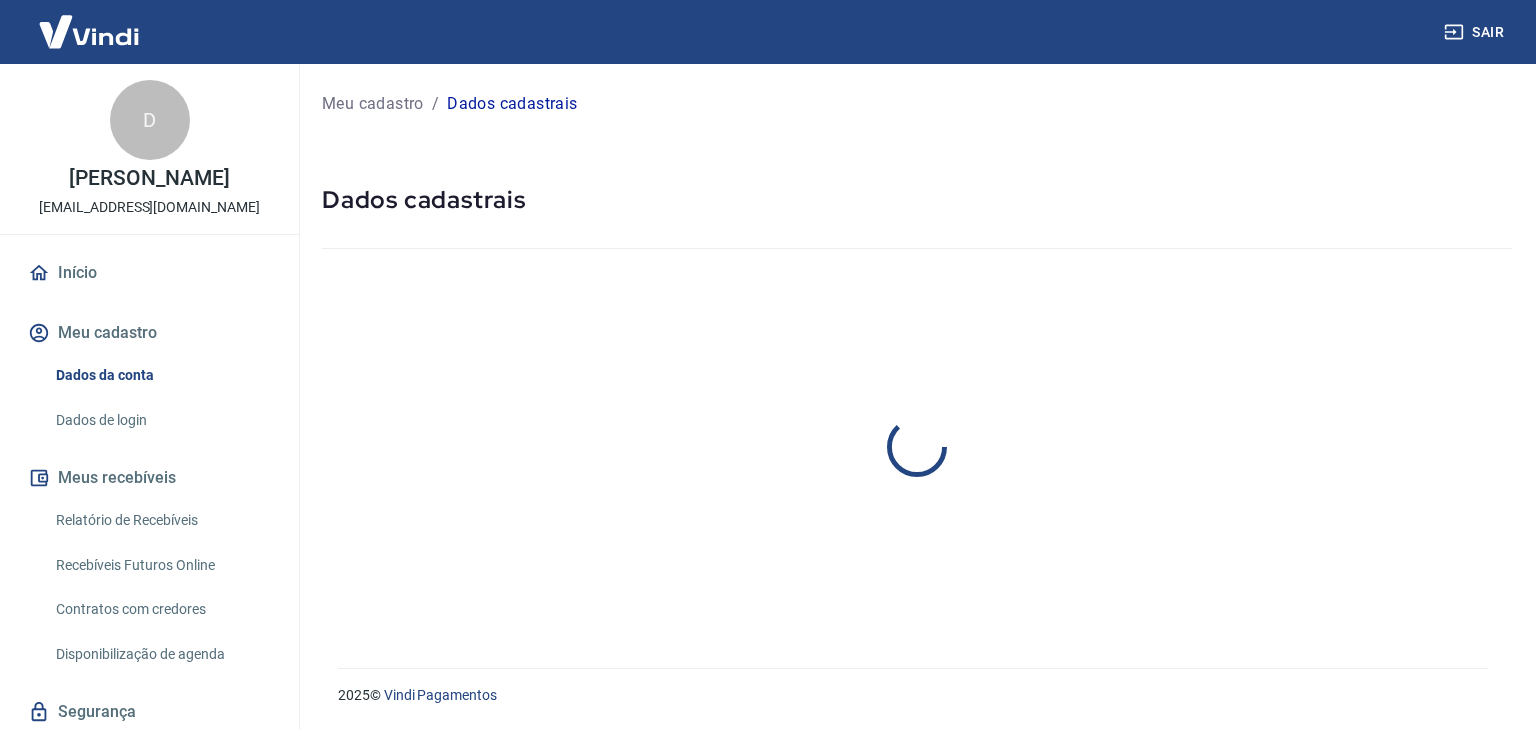 select on "SP" 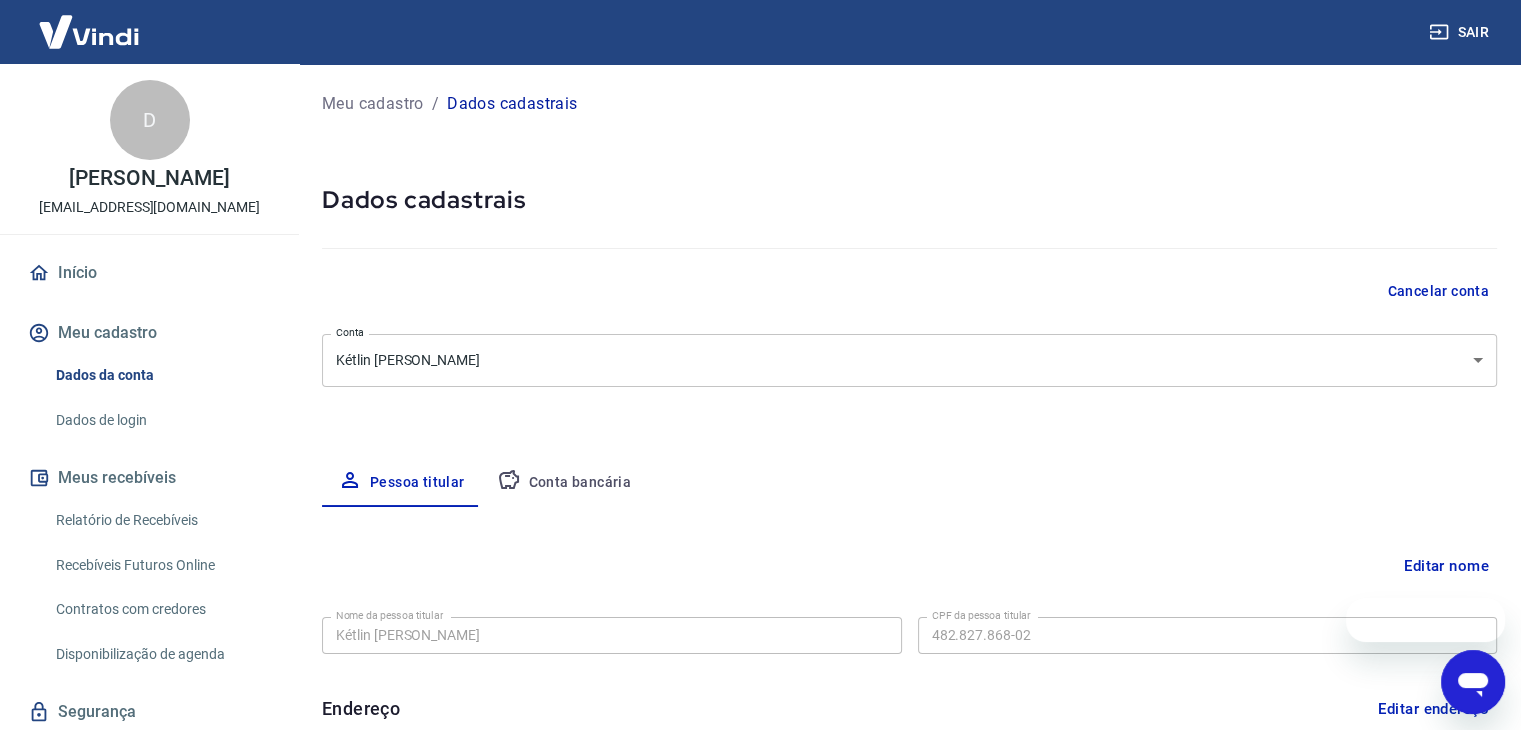 scroll, scrollTop: 0, scrollLeft: 0, axis: both 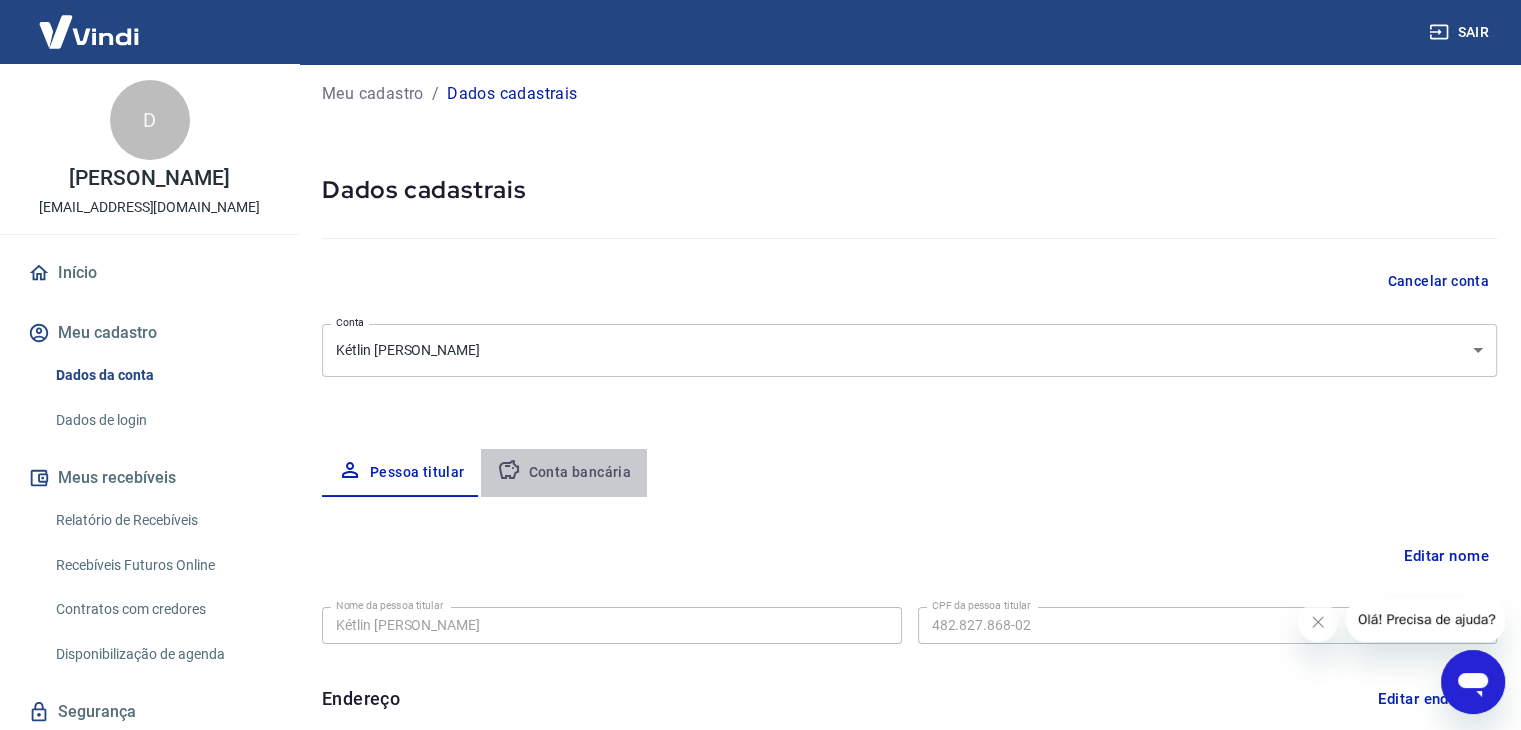 click on "Conta bancária" at bounding box center [564, 473] 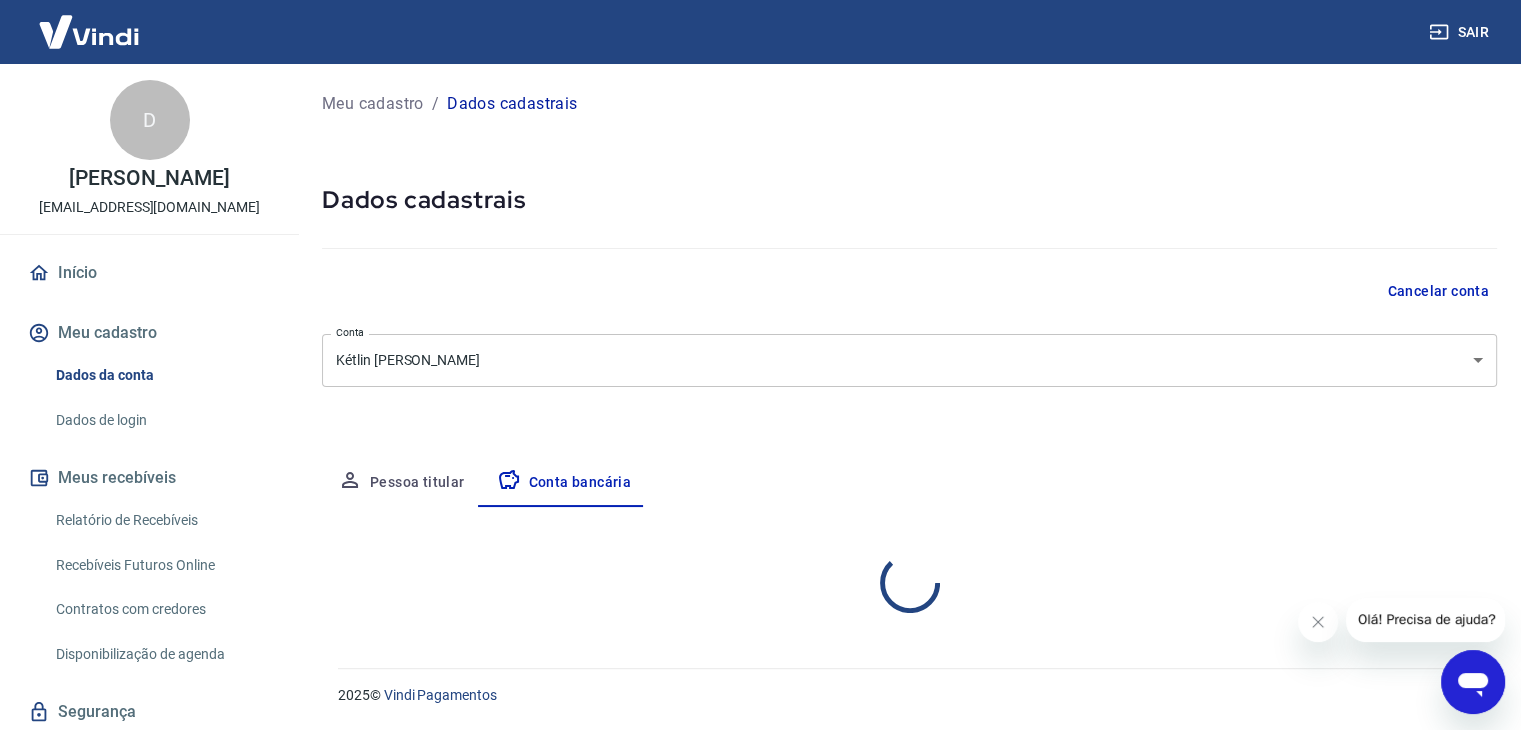 scroll, scrollTop: 0, scrollLeft: 0, axis: both 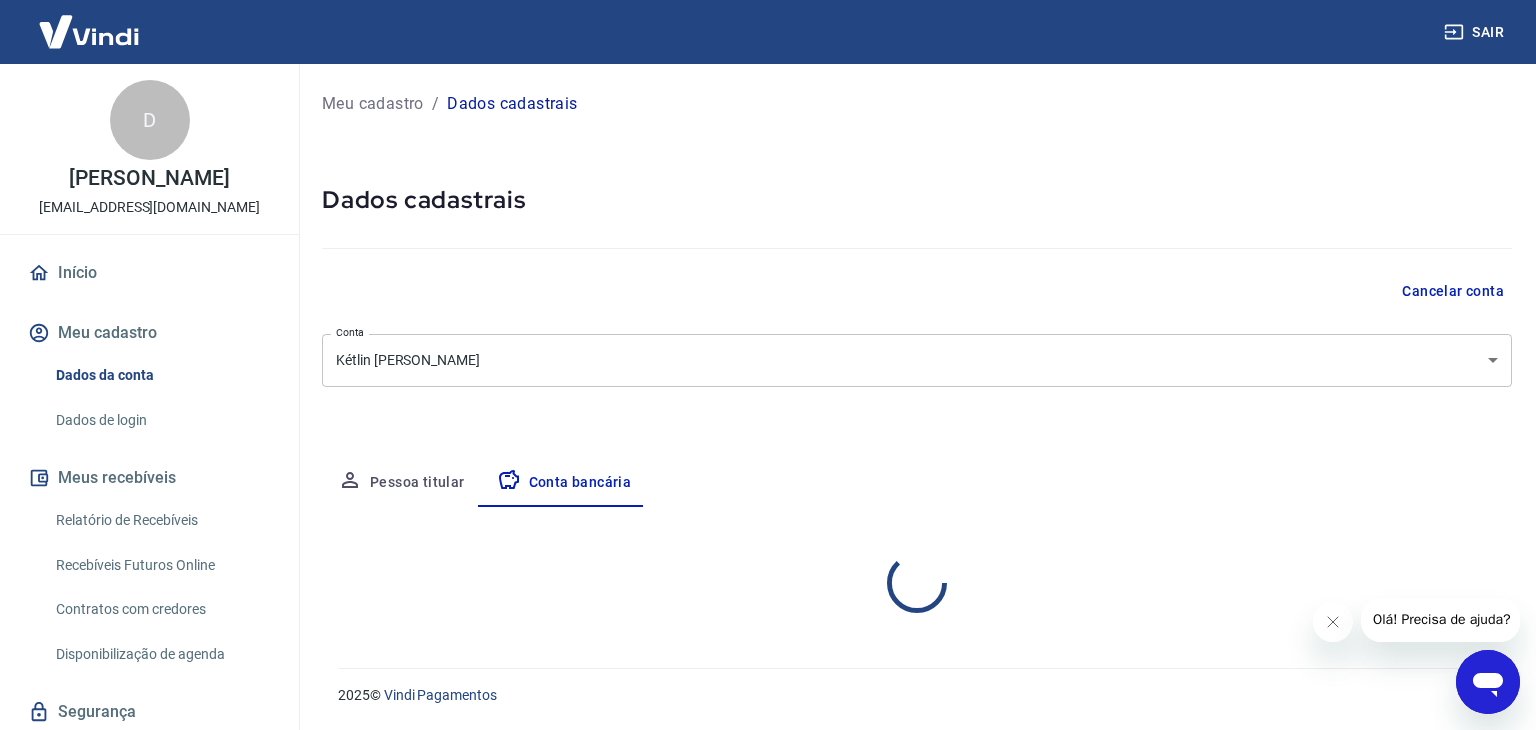 select on "1" 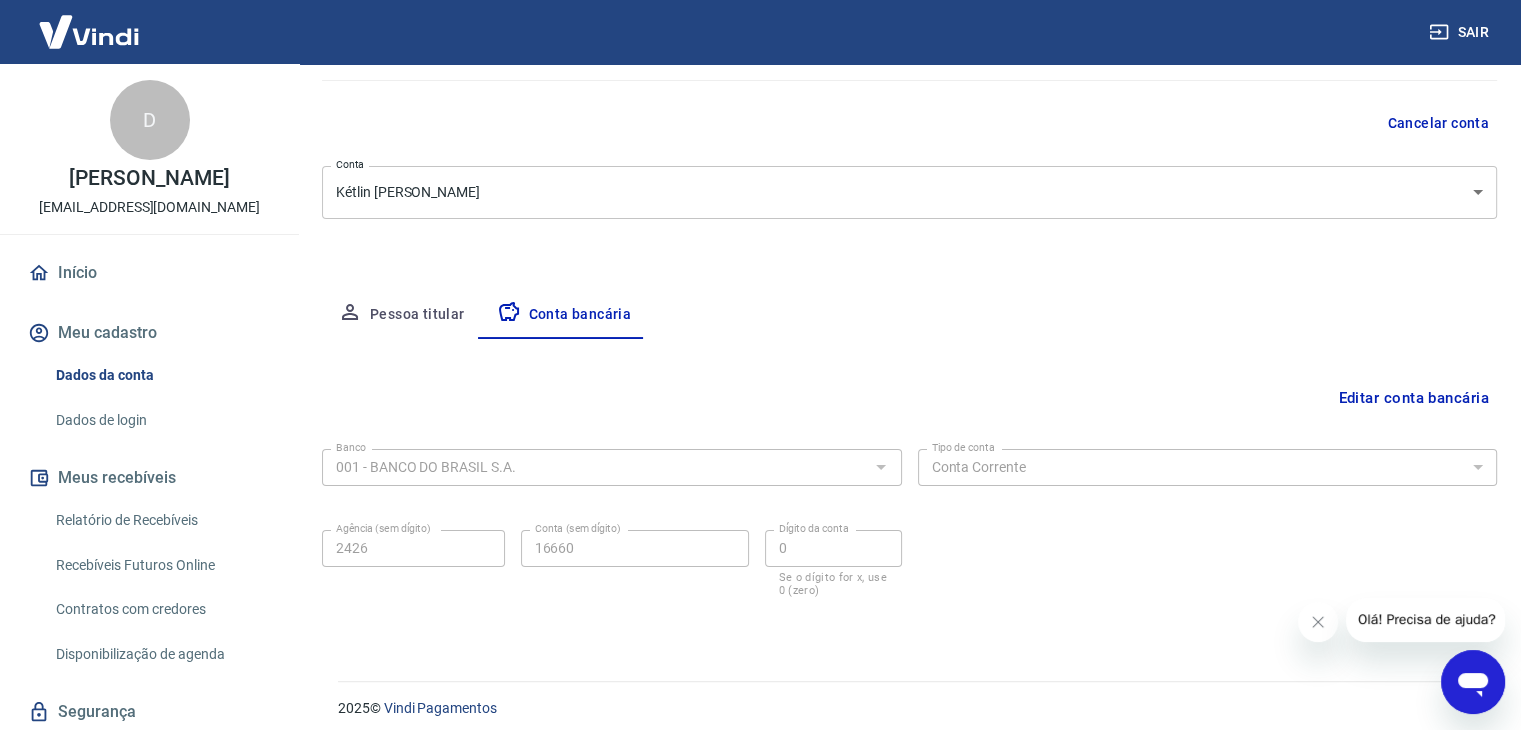 scroll, scrollTop: 0, scrollLeft: 0, axis: both 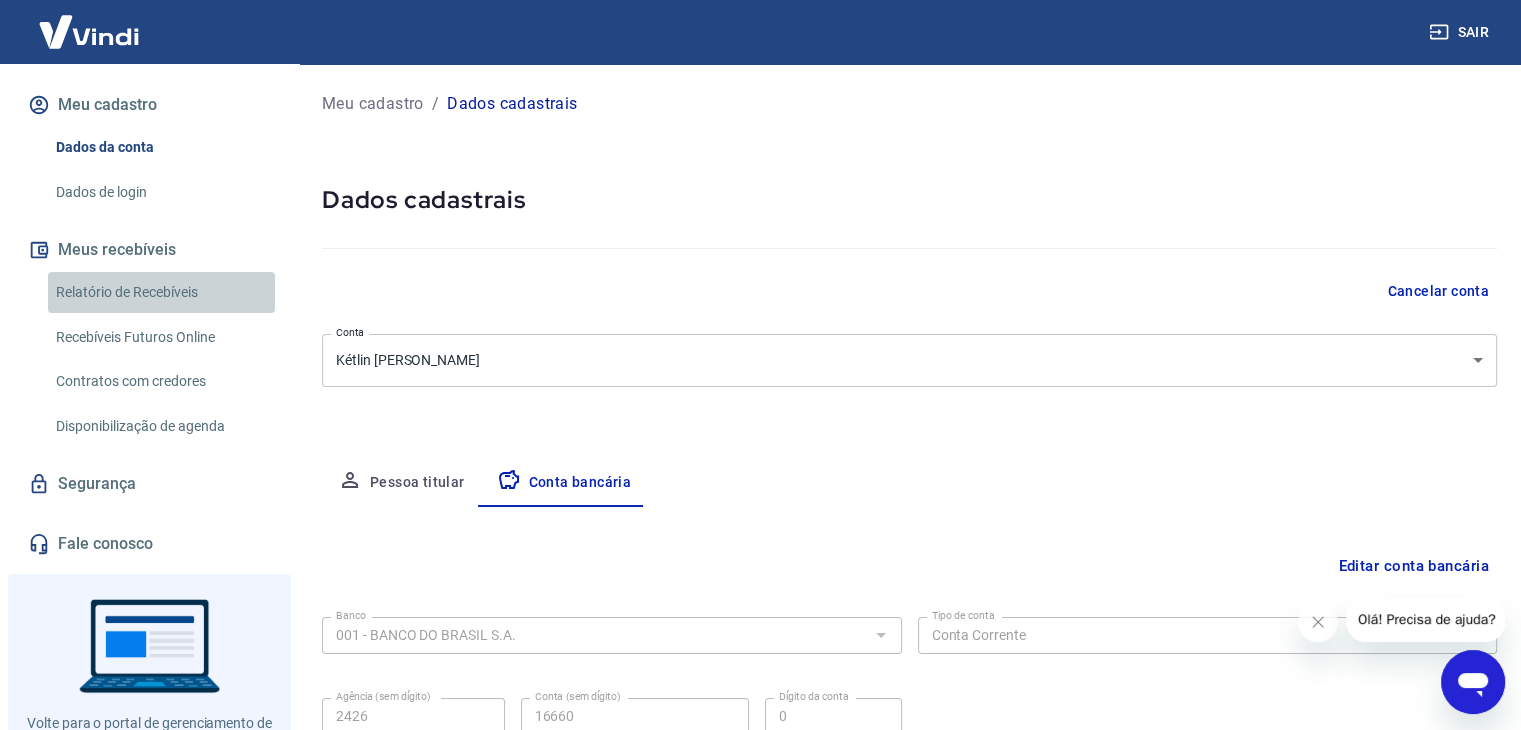 click on "Relatório de Recebíveis" at bounding box center [161, 292] 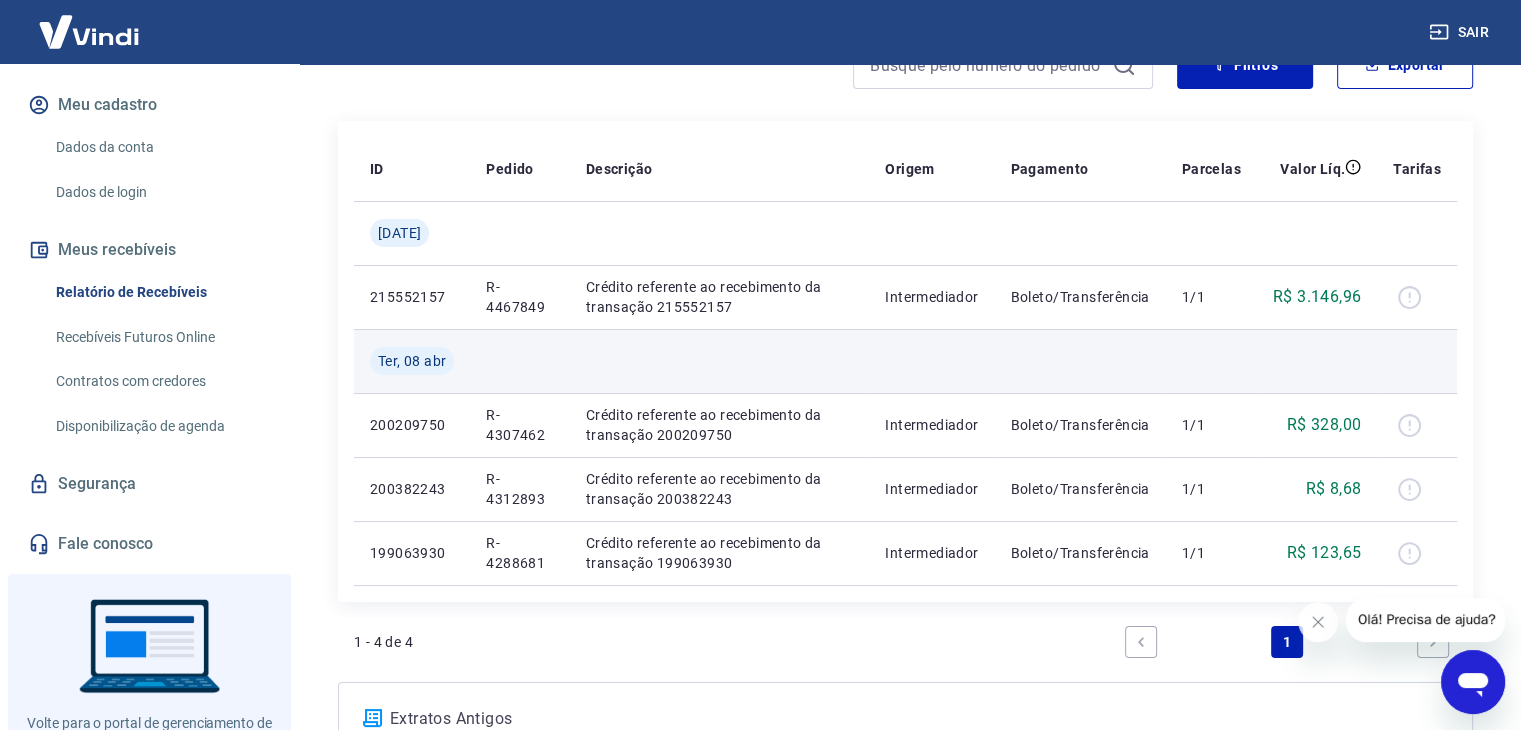 scroll, scrollTop: 211, scrollLeft: 0, axis: vertical 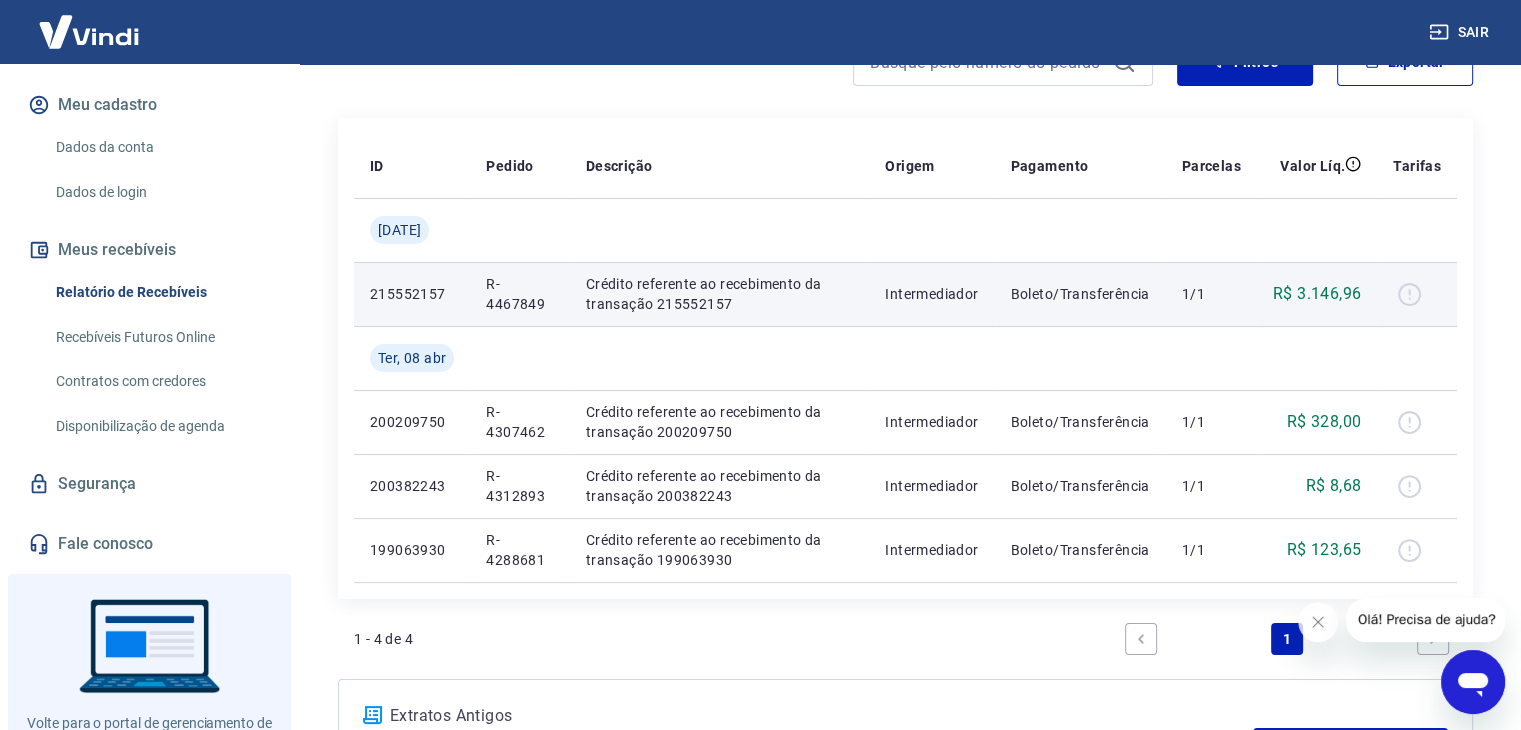 click at bounding box center (1417, 294) 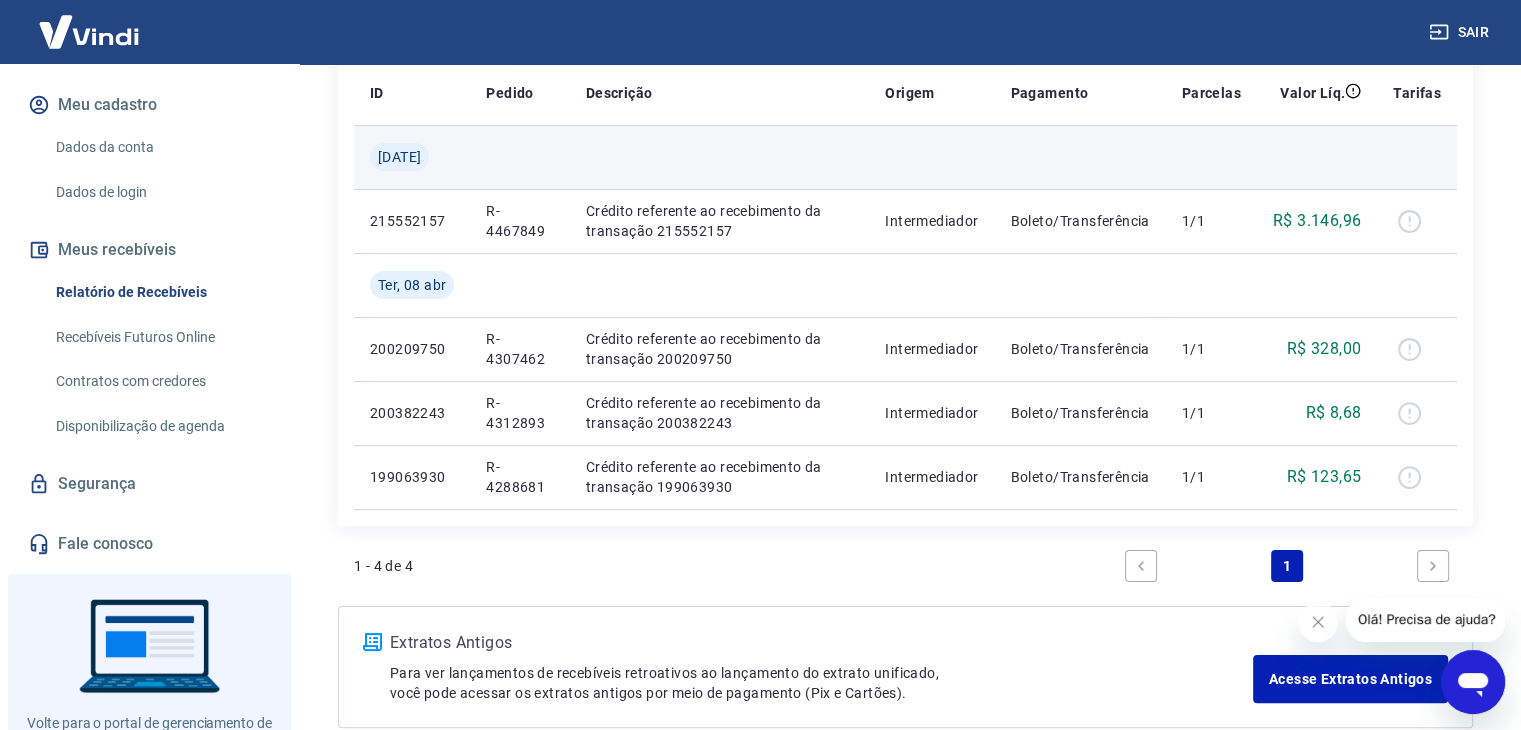 scroll, scrollTop: 0, scrollLeft: 0, axis: both 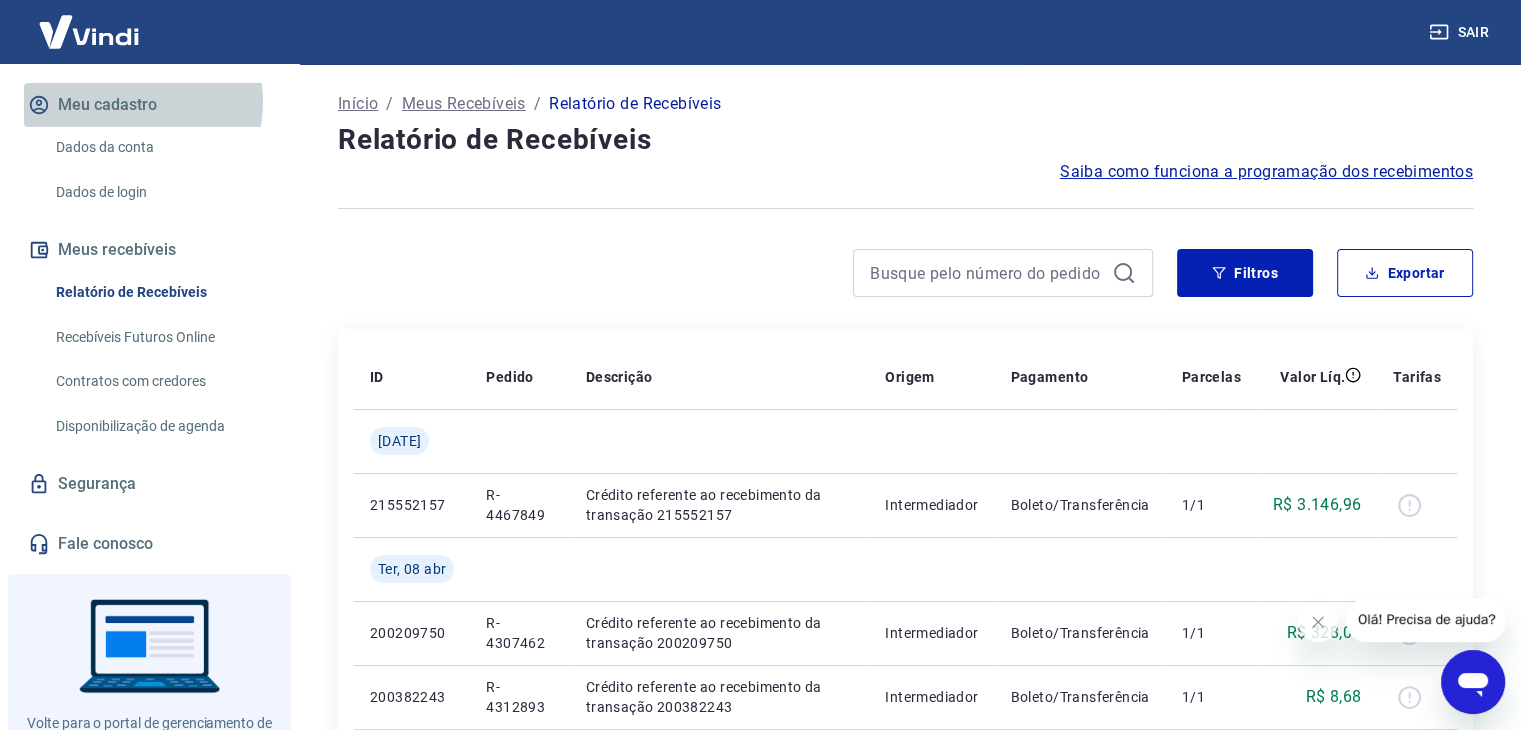 click on "Meu cadastro" at bounding box center (149, 105) 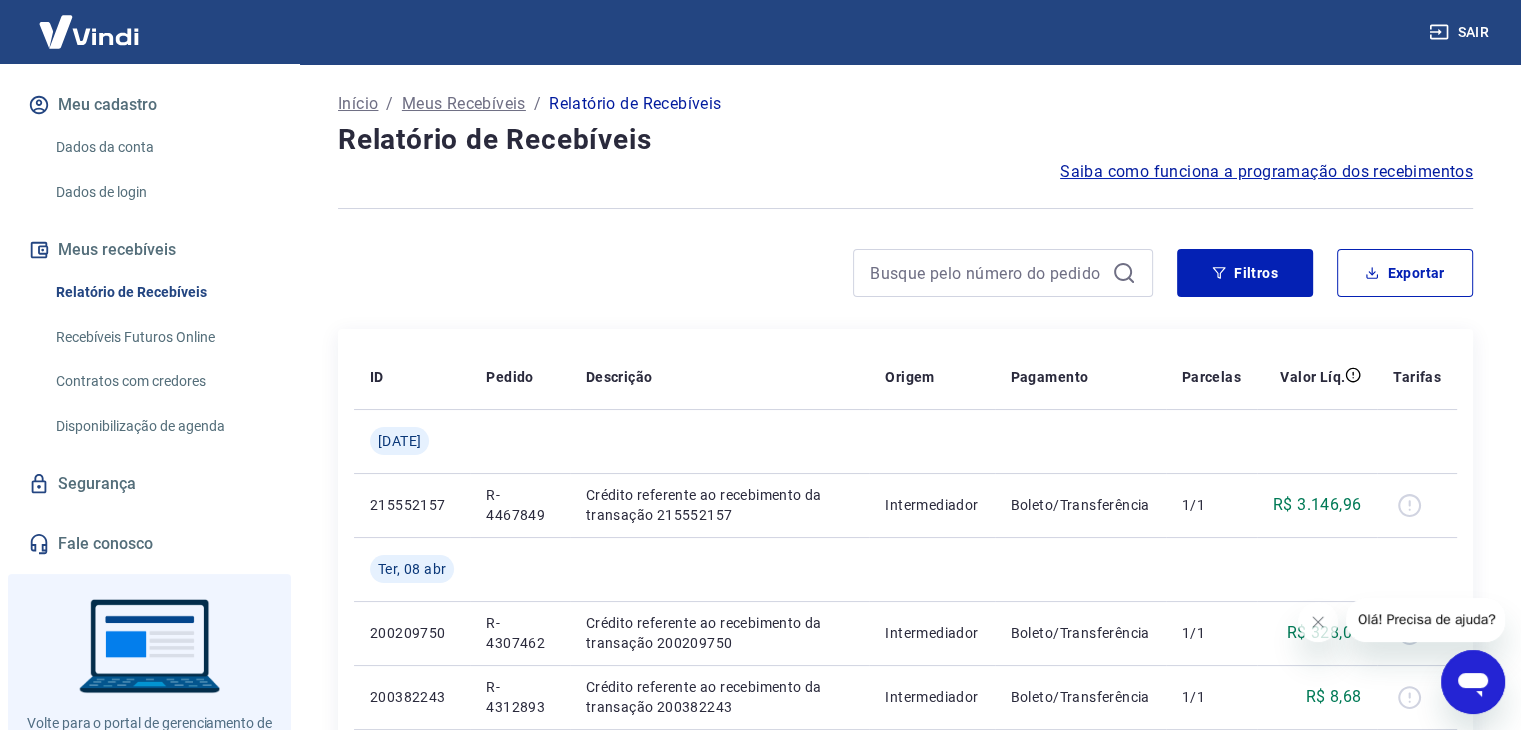 click at bounding box center [745, 273] 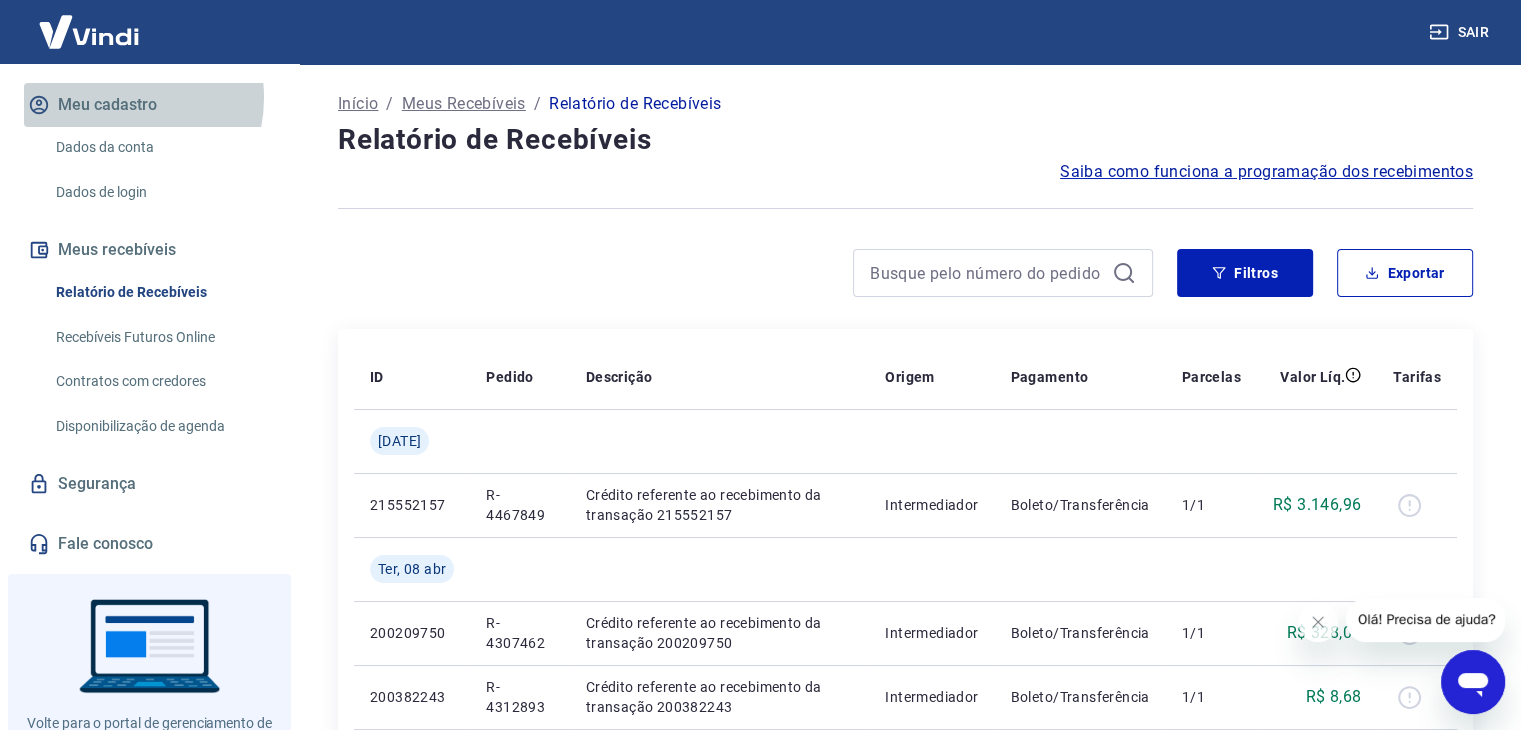 click on "Meu cadastro" at bounding box center [149, 105] 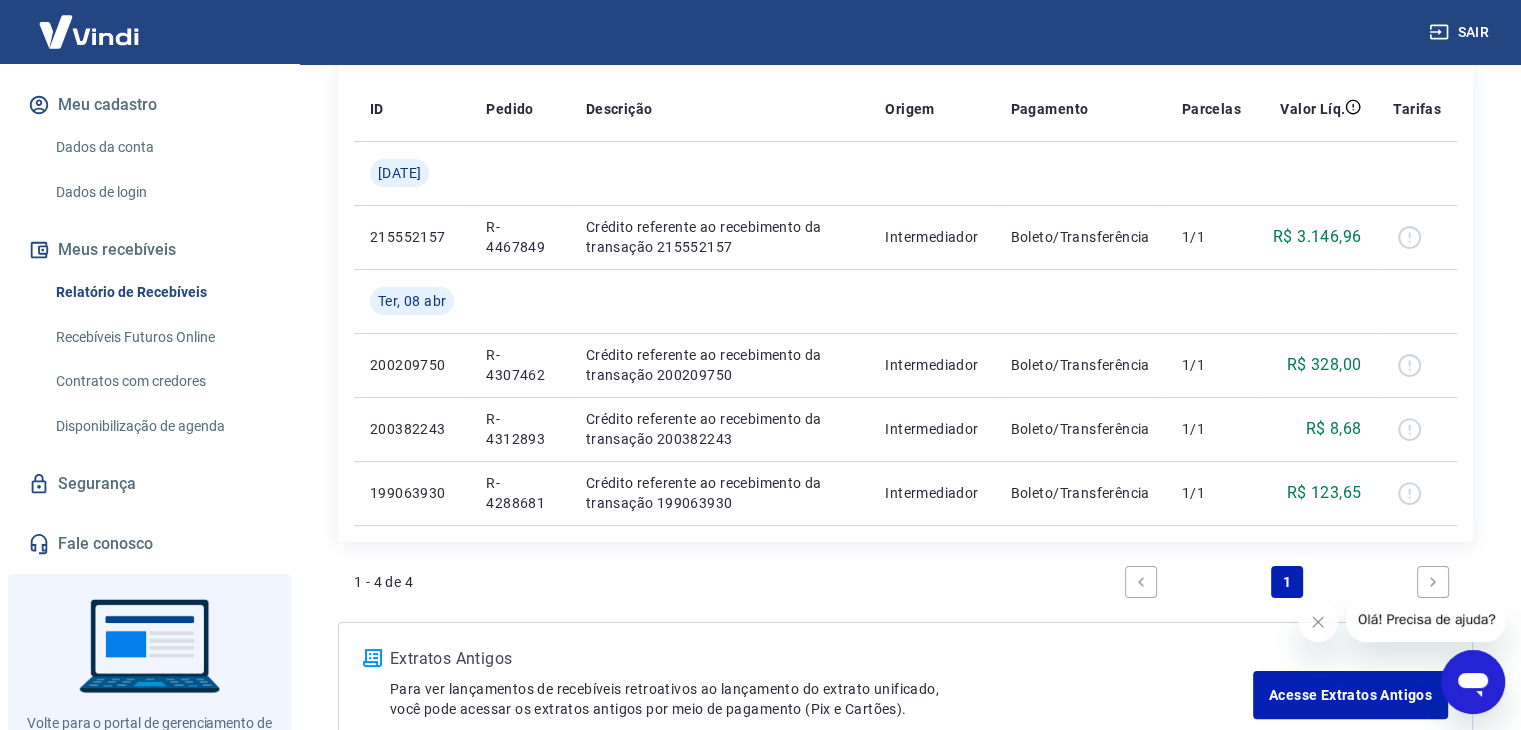 scroll, scrollTop: 391, scrollLeft: 0, axis: vertical 